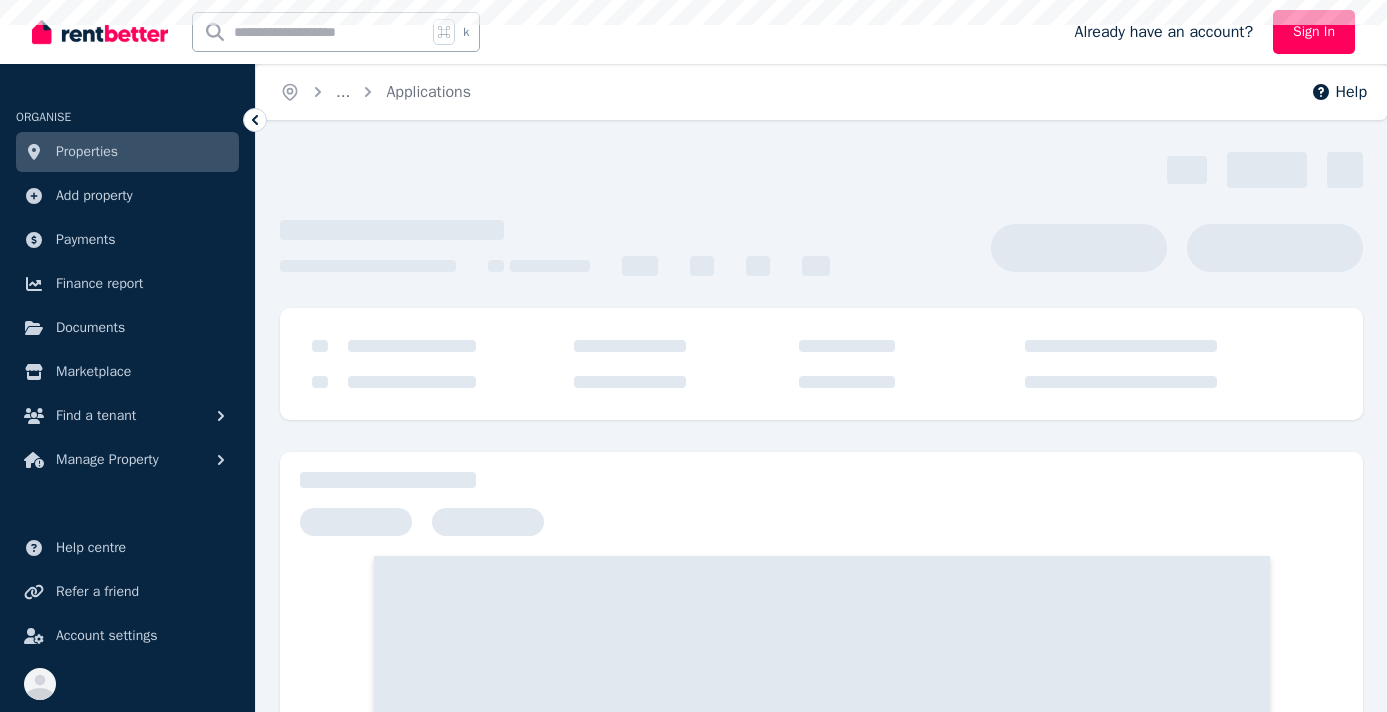 scroll, scrollTop: 0, scrollLeft: 0, axis: both 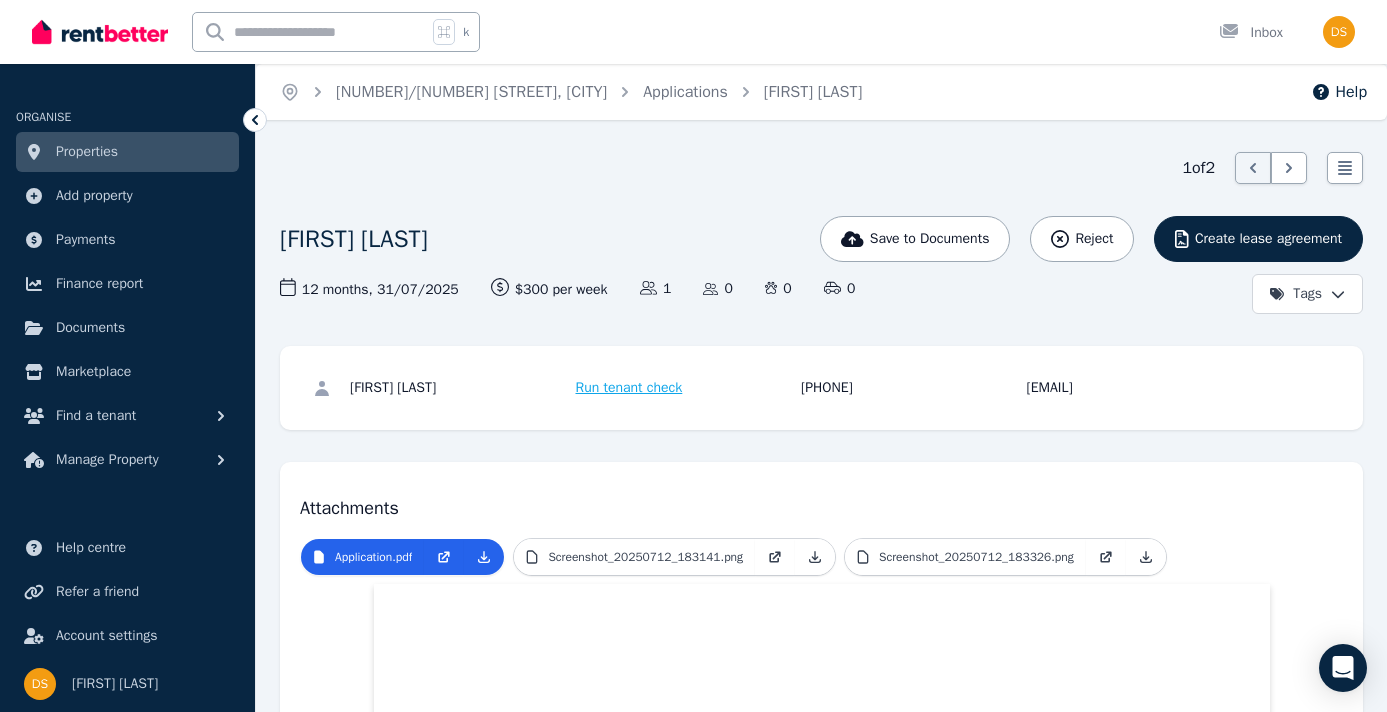 click on "1 of 2 List view [FIRST] [LAST] Save to Documents Reject Create lease agreement Tags 12 months , [DATE] Lease term and start date $[NUMBER] per week Rental amount offered Applicants [NUMBER] Dependents [NUMBER] Pets [NUMBER] Vehicles [NUMBER] [FIRST] [LAST] Run tenant check [PHONE] [EMAIL] Attachments Application.pdf Screenshot_20250712_183141.png Screenshot_20250712_183326.png" at bounding box center [821, 7462] 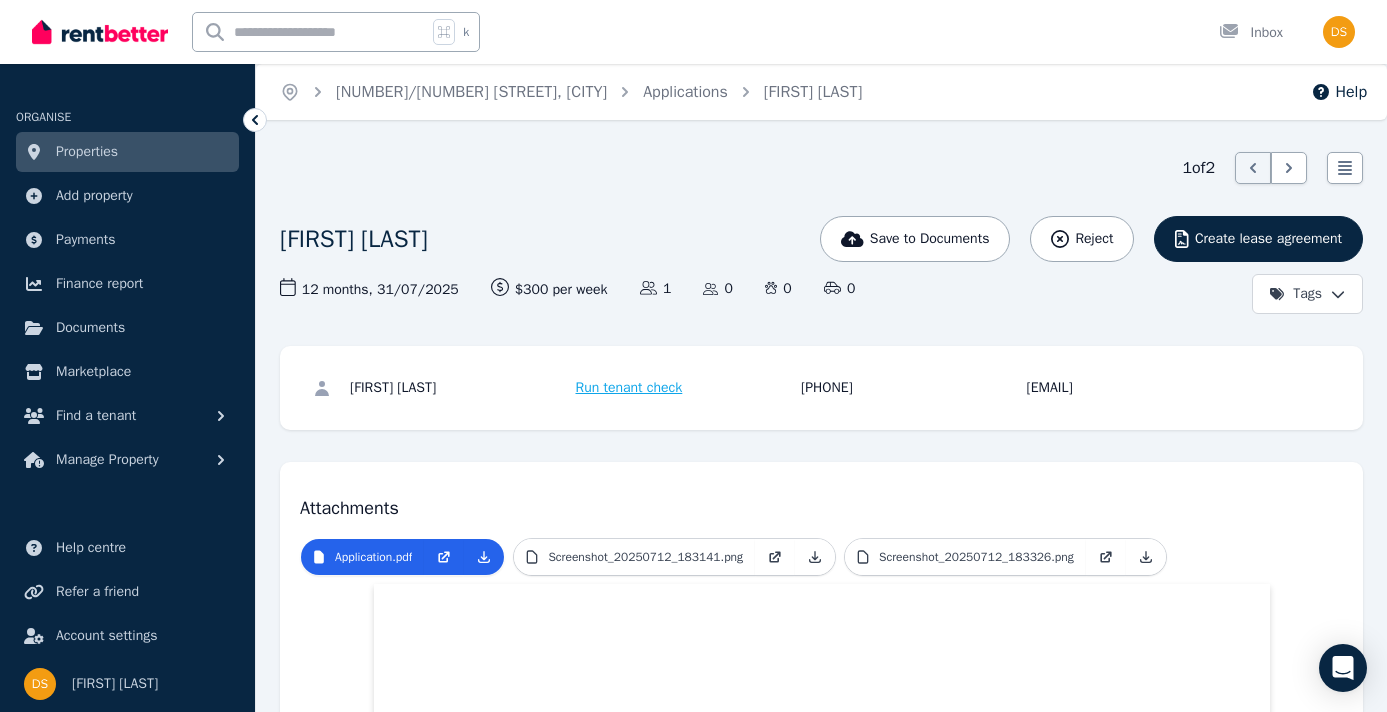 drag, startPoint x: 1026, startPoint y: 390, endPoint x: 1231, endPoint y: 390, distance: 205 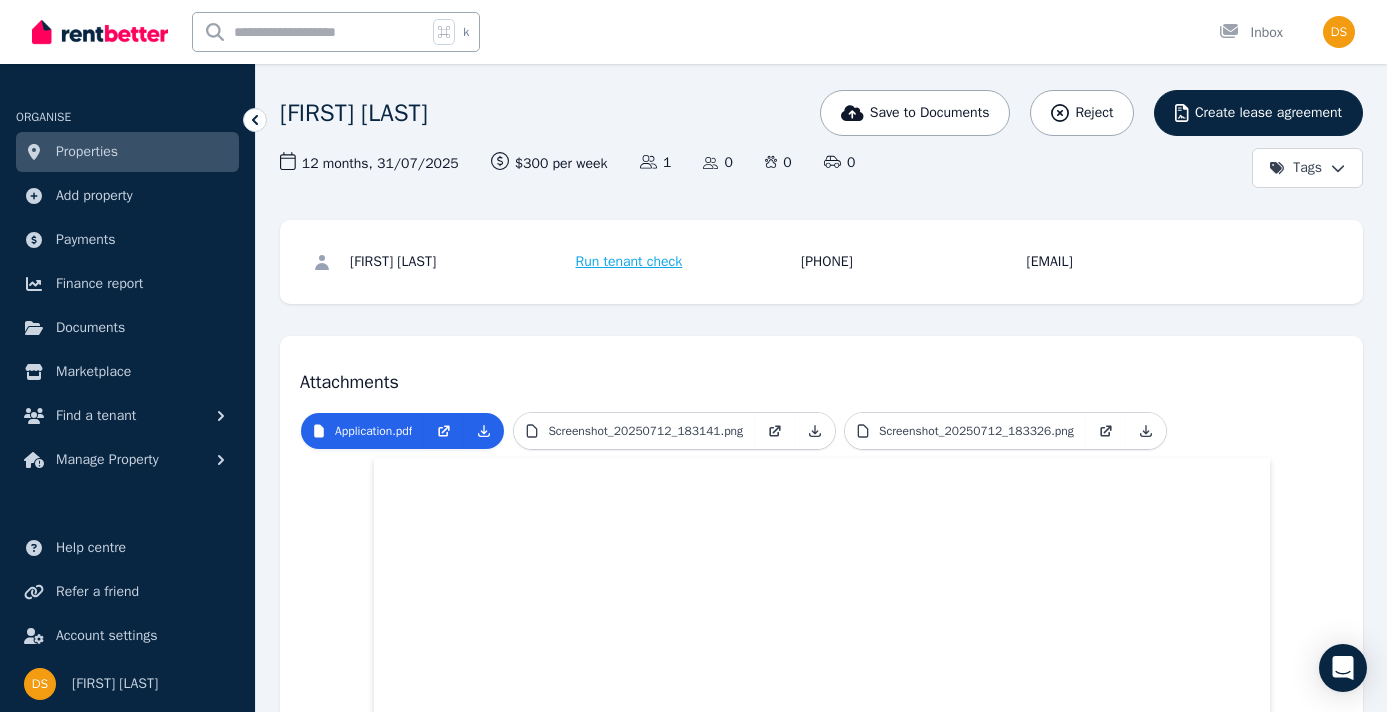 scroll, scrollTop: 0, scrollLeft: 0, axis: both 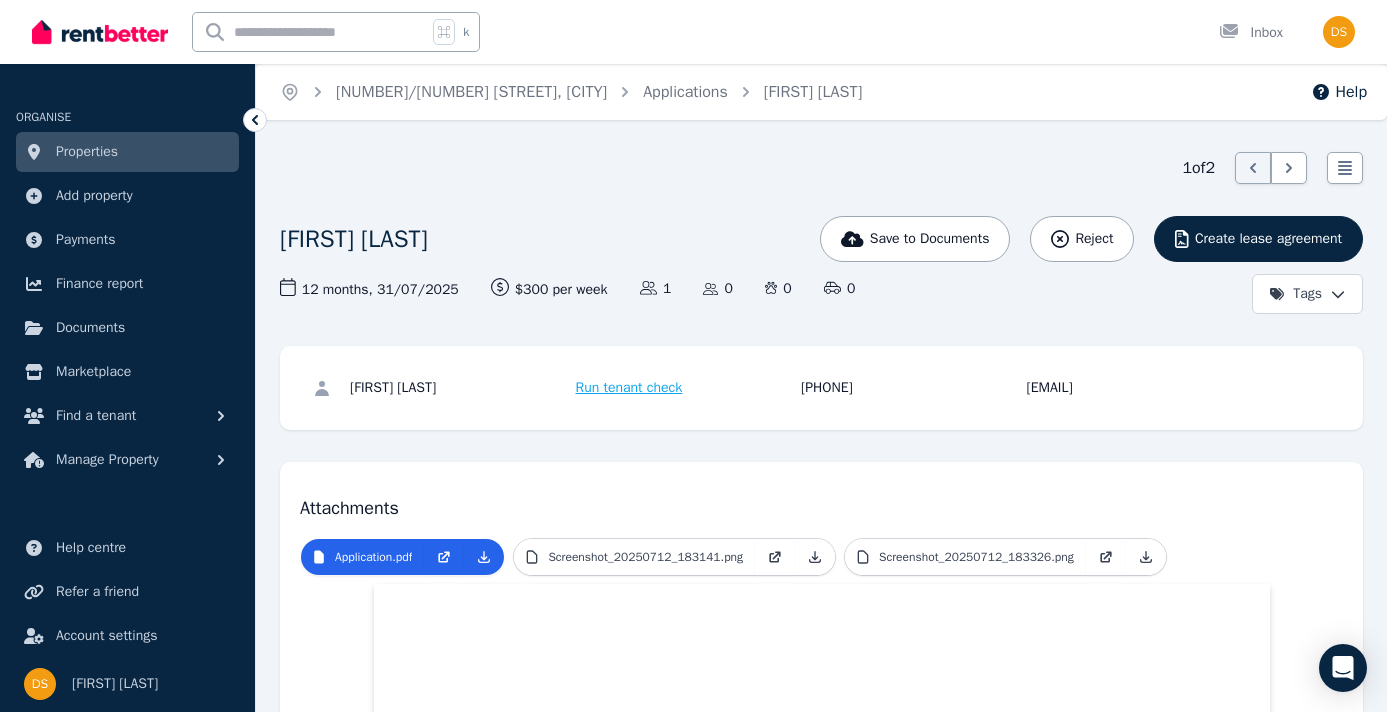 click on "[FIRST] [LAST]" at bounding box center [638, 239] 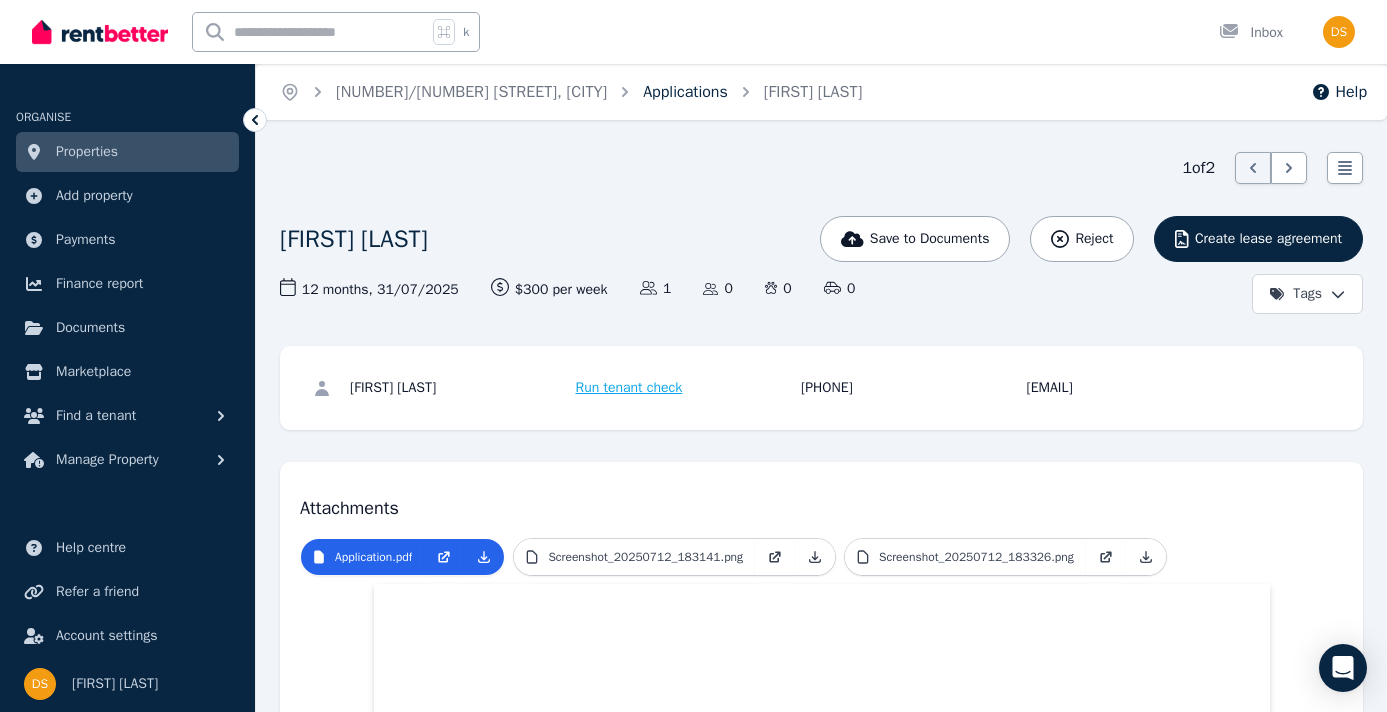click on "Applications" at bounding box center [685, 92] 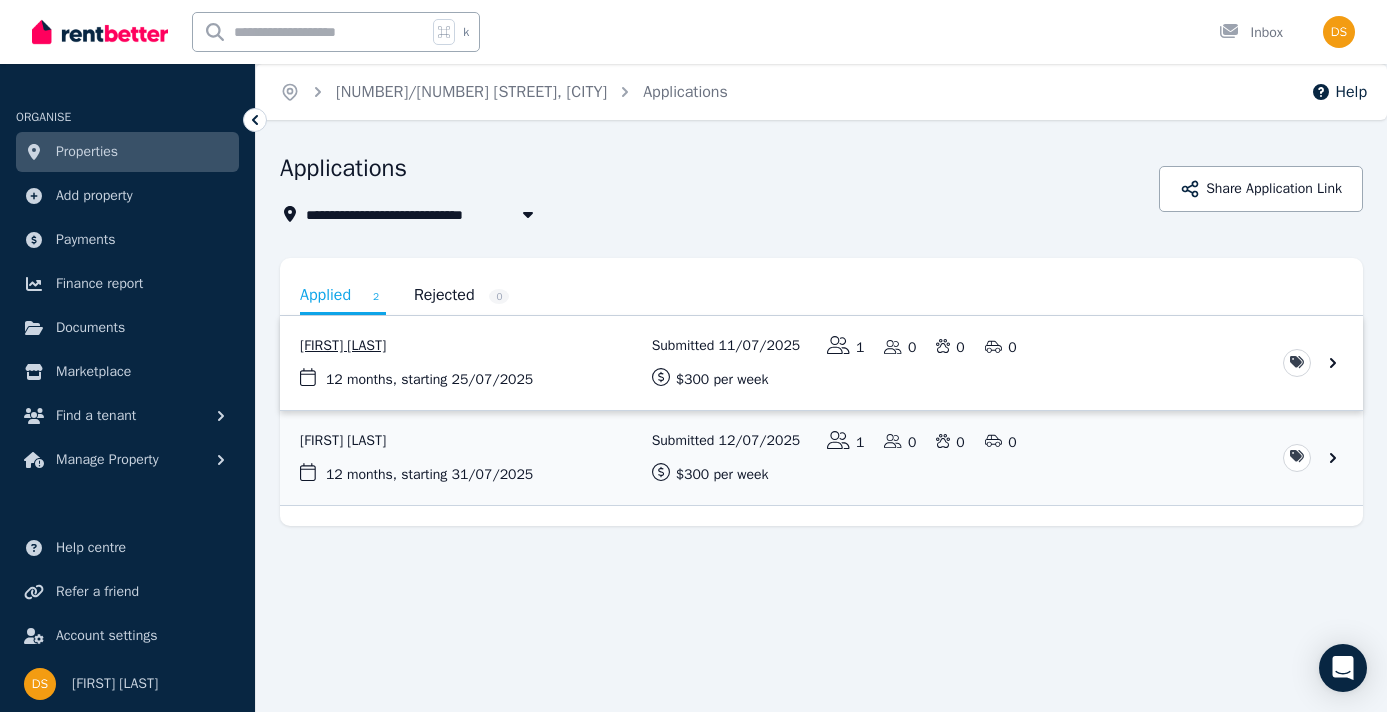 click at bounding box center [821, 363] 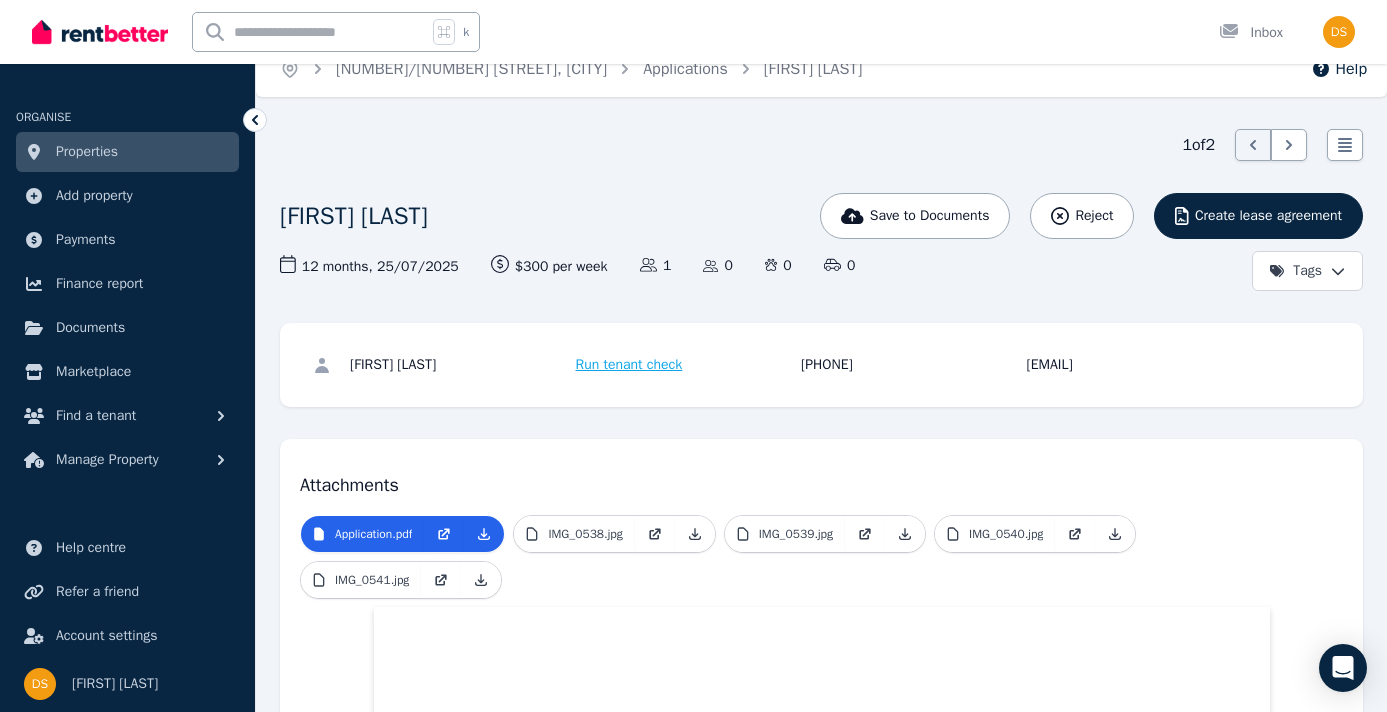 scroll, scrollTop: 0, scrollLeft: 0, axis: both 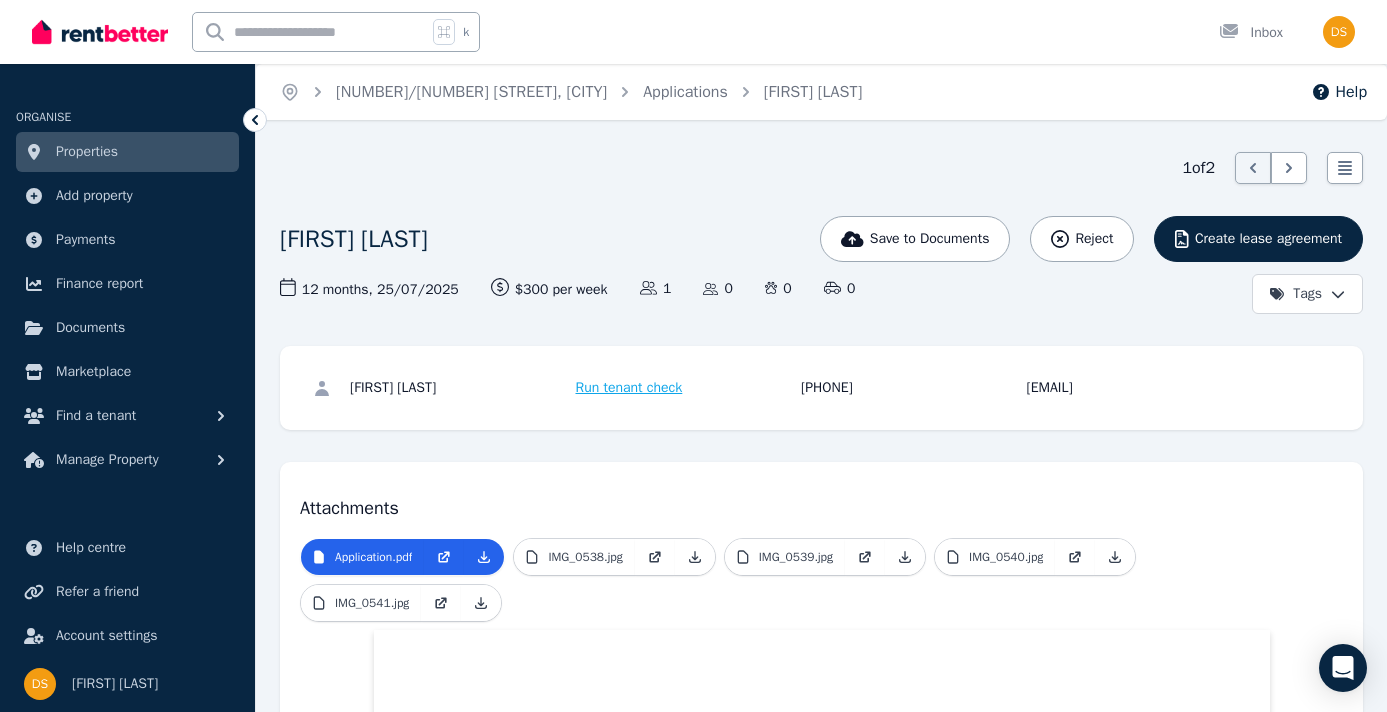 click on "[FIRST] [LAST]" at bounding box center (638, 239) 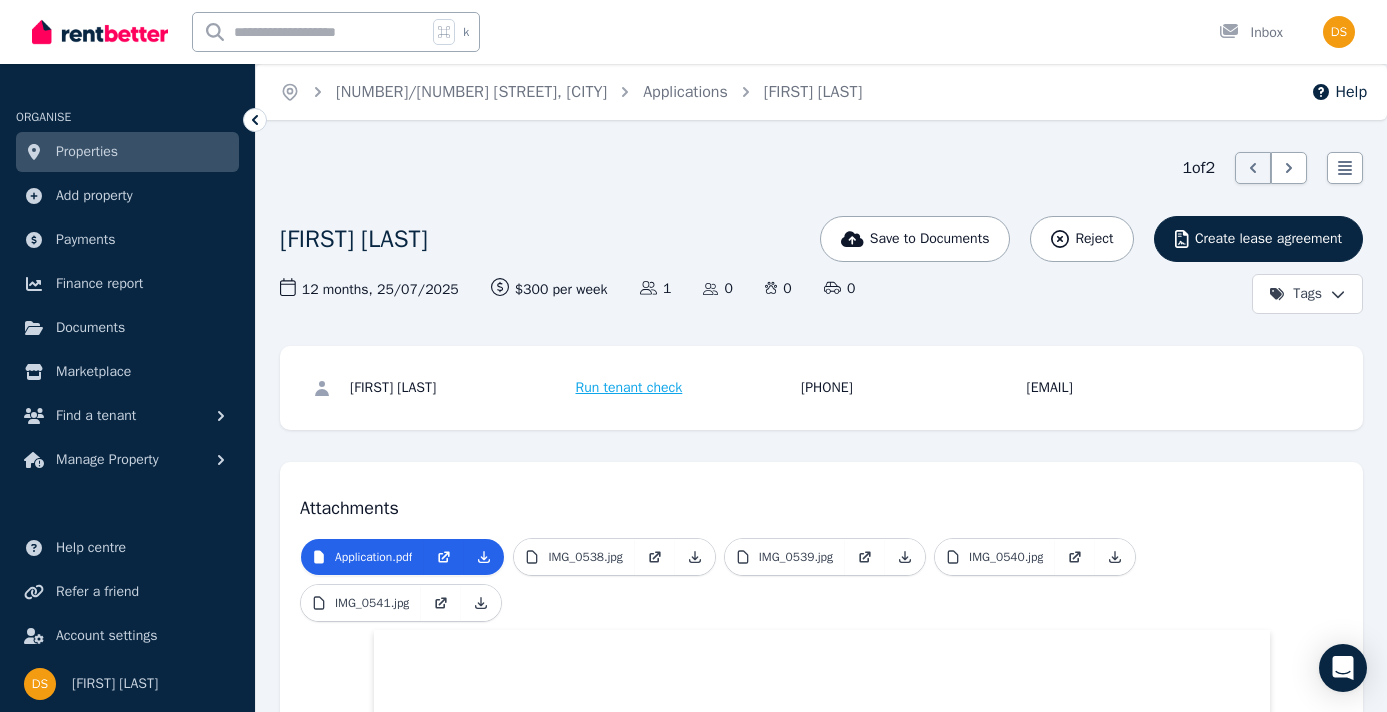 click on "[EMAIL]" at bounding box center [1137, 388] 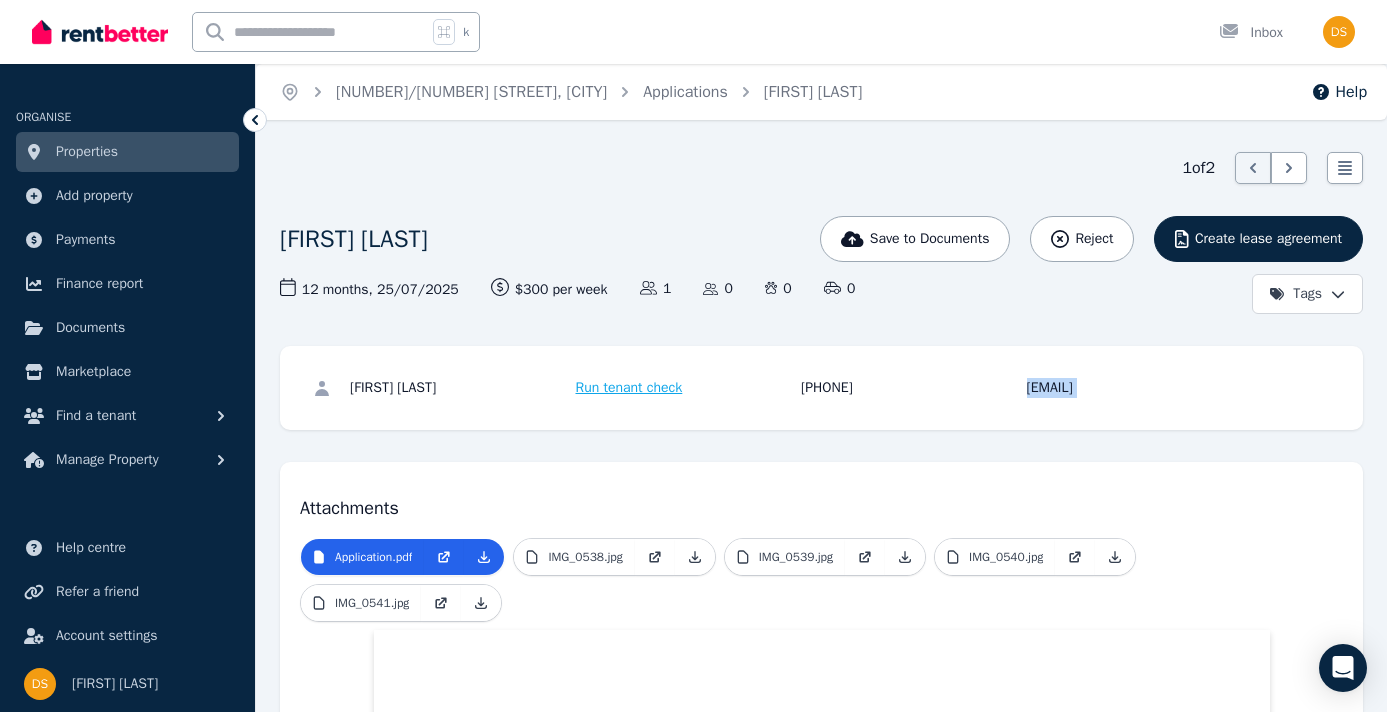 click on "[EMAIL]" at bounding box center [1137, 388] 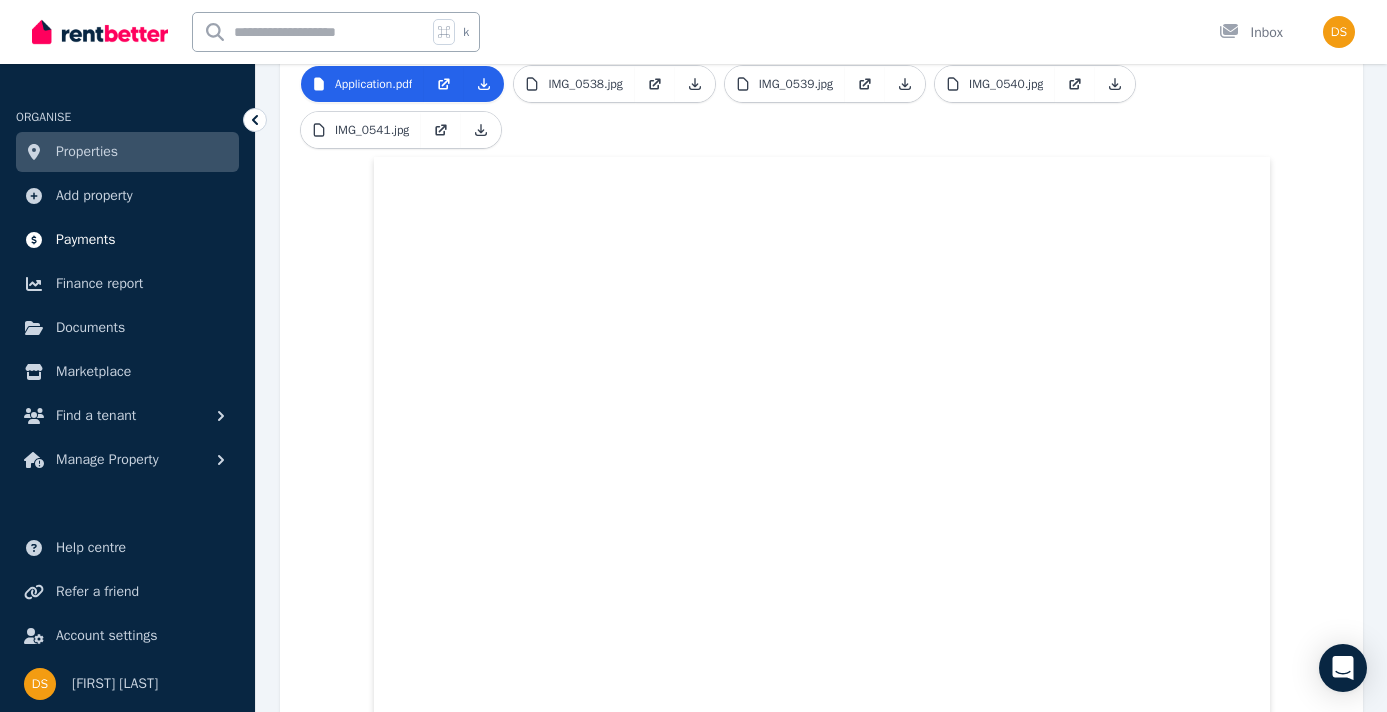 scroll, scrollTop: 505, scrollLeft: 0, axis: vertical 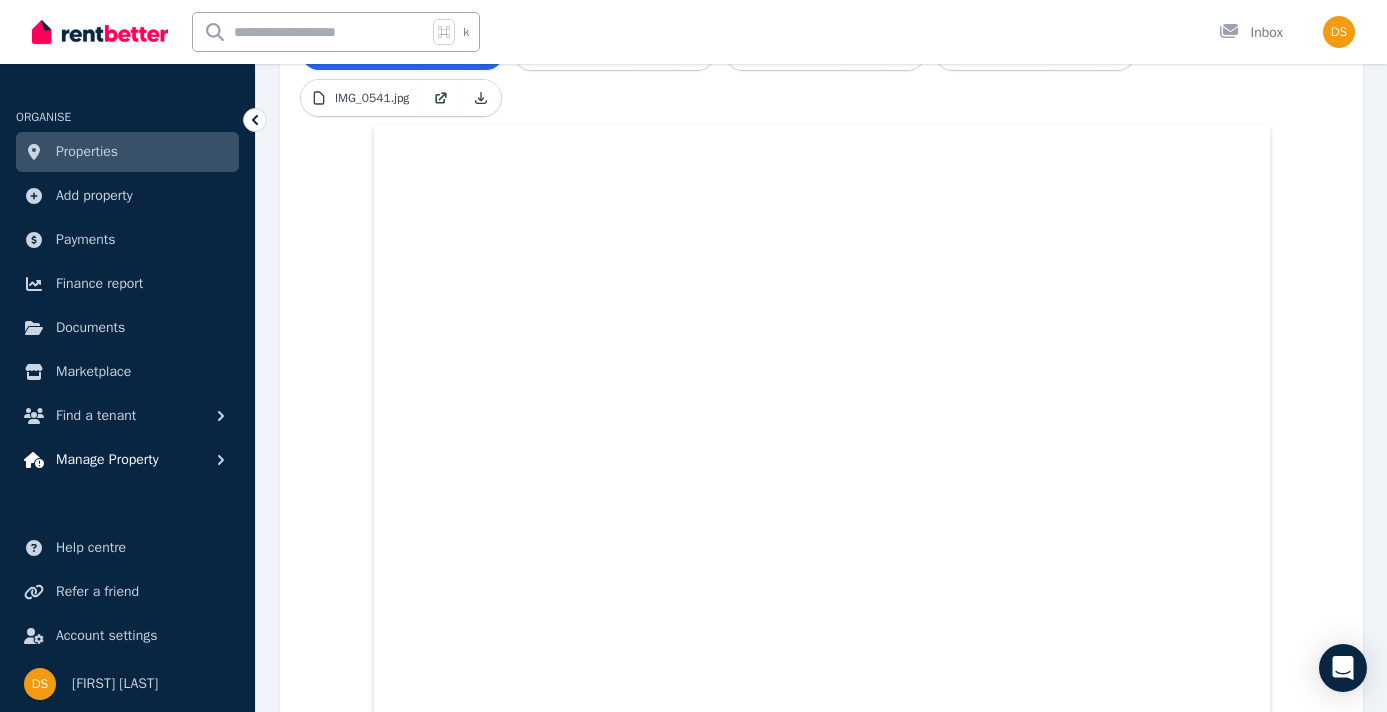 click on "Manage Property" at bounding box center (107, 460) 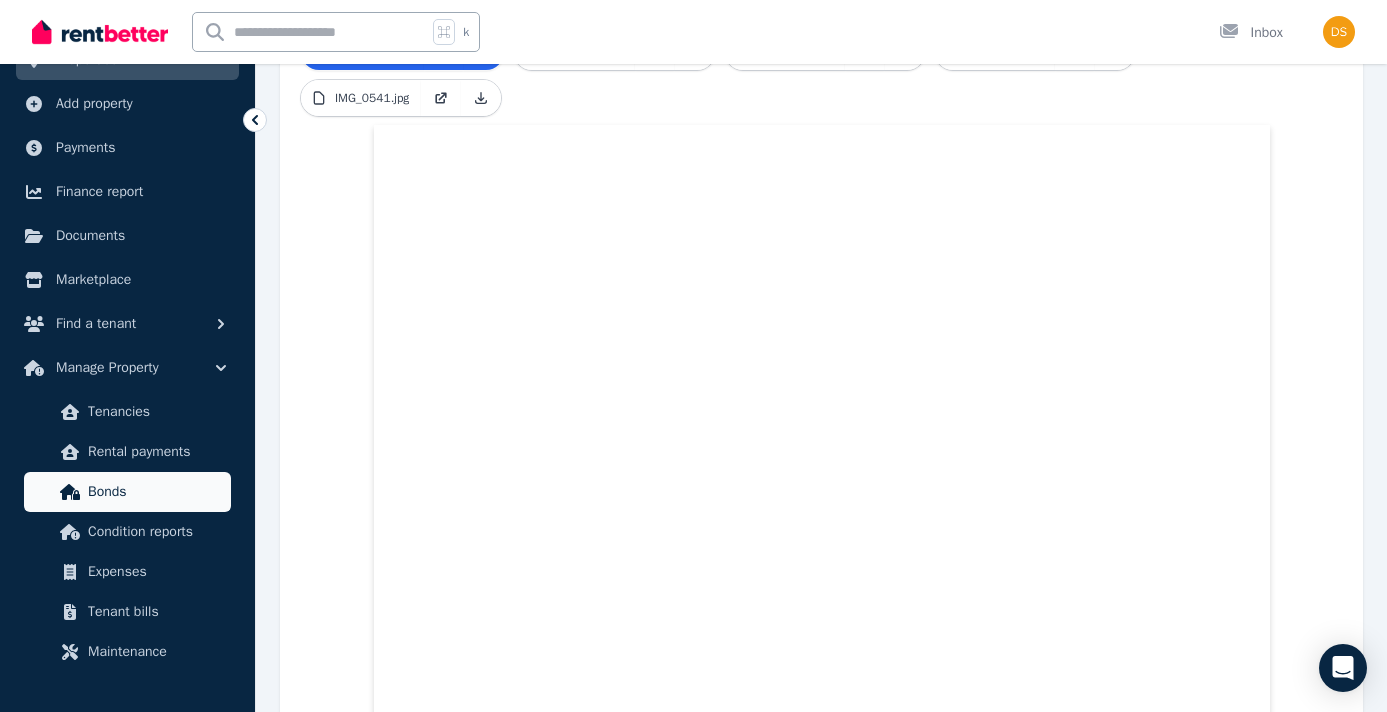 scroll, scrollTop: 96, scrollLeft: 0, axis: vertical 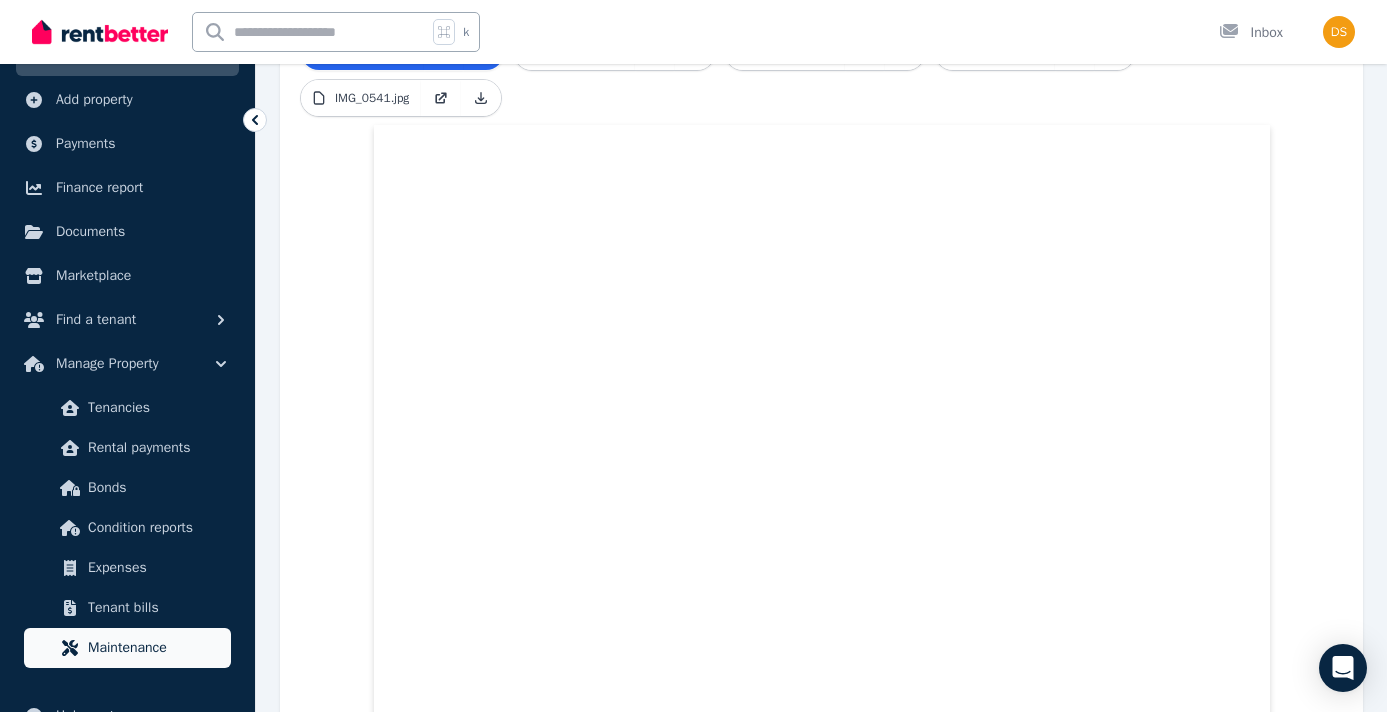 click on "Maintenance" at bounding box center [127, 648] 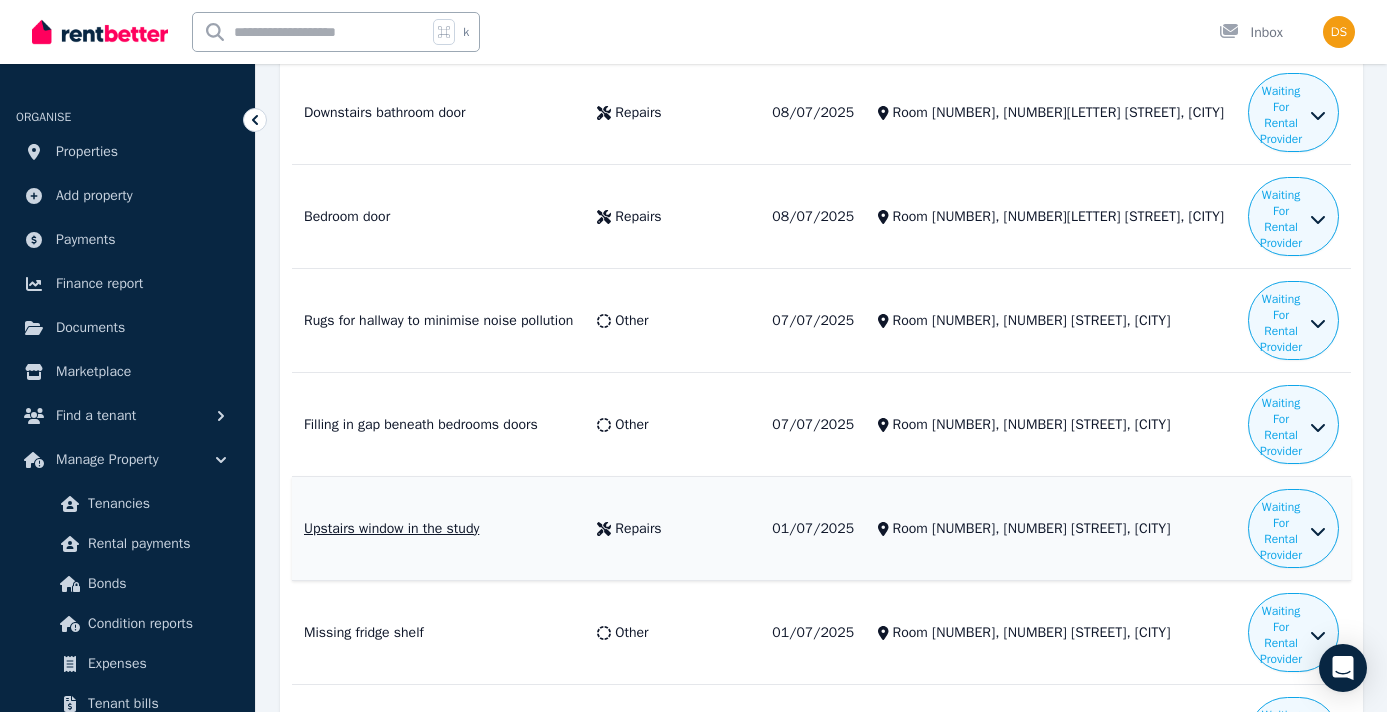 scroll, scrollTop: 684, scrollLeft: 0, axis: vertical 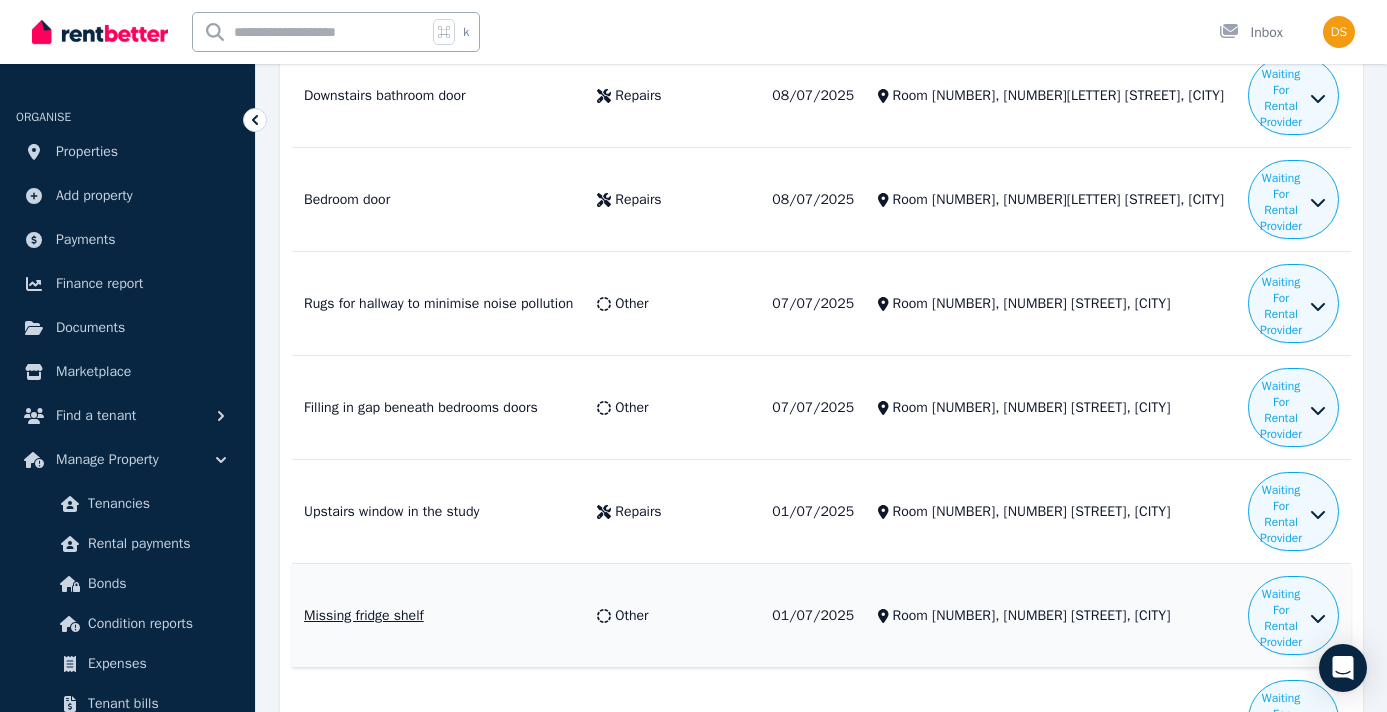 click 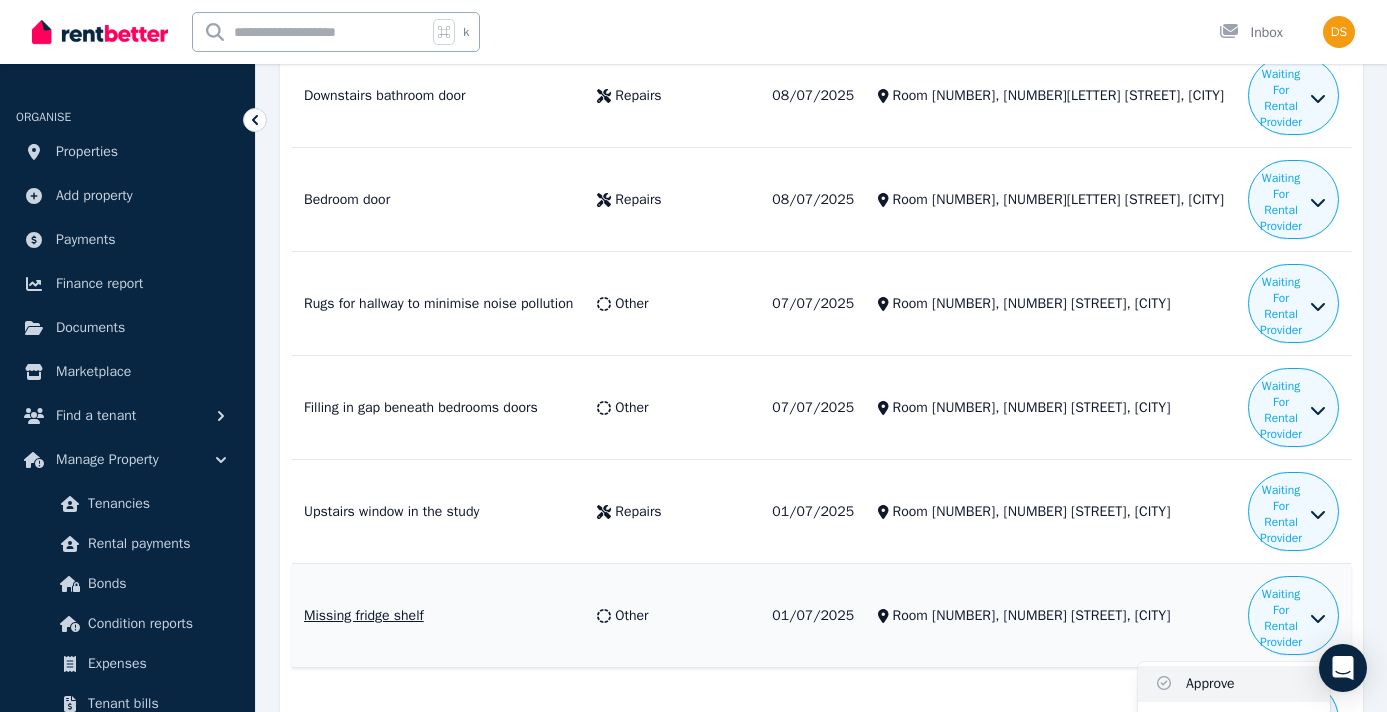 click on "Approve" at bounding box center (1234, 684) 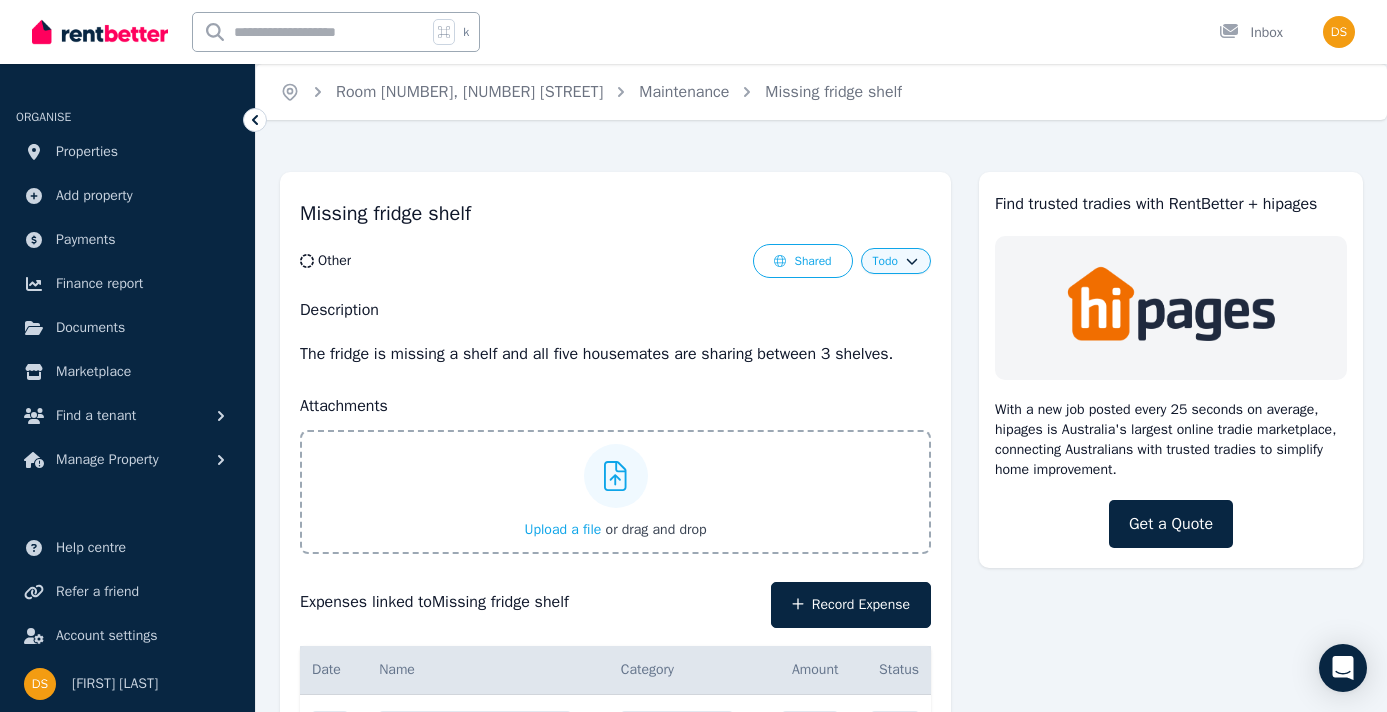 scroll, scrollTop: 1, scrollLeft: 0, axis: vertical 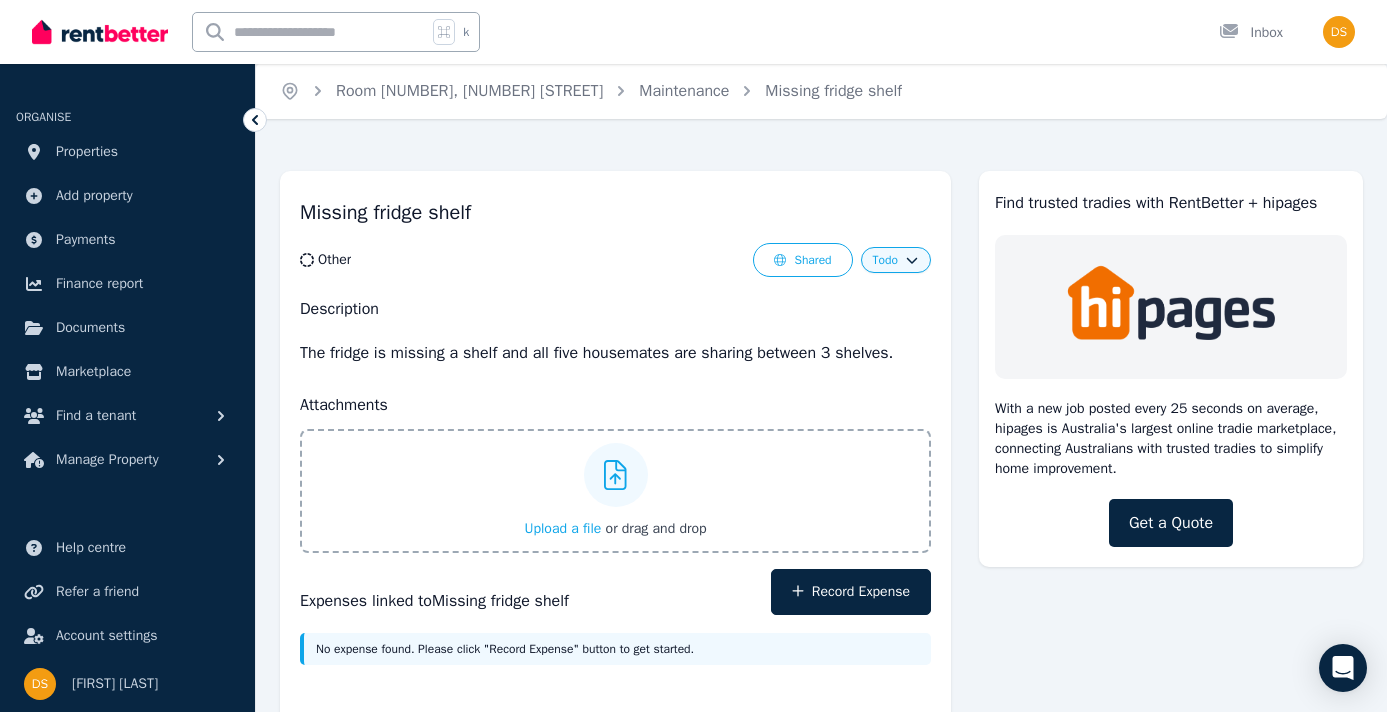click on "Todo" at bounding box center [895, 260] 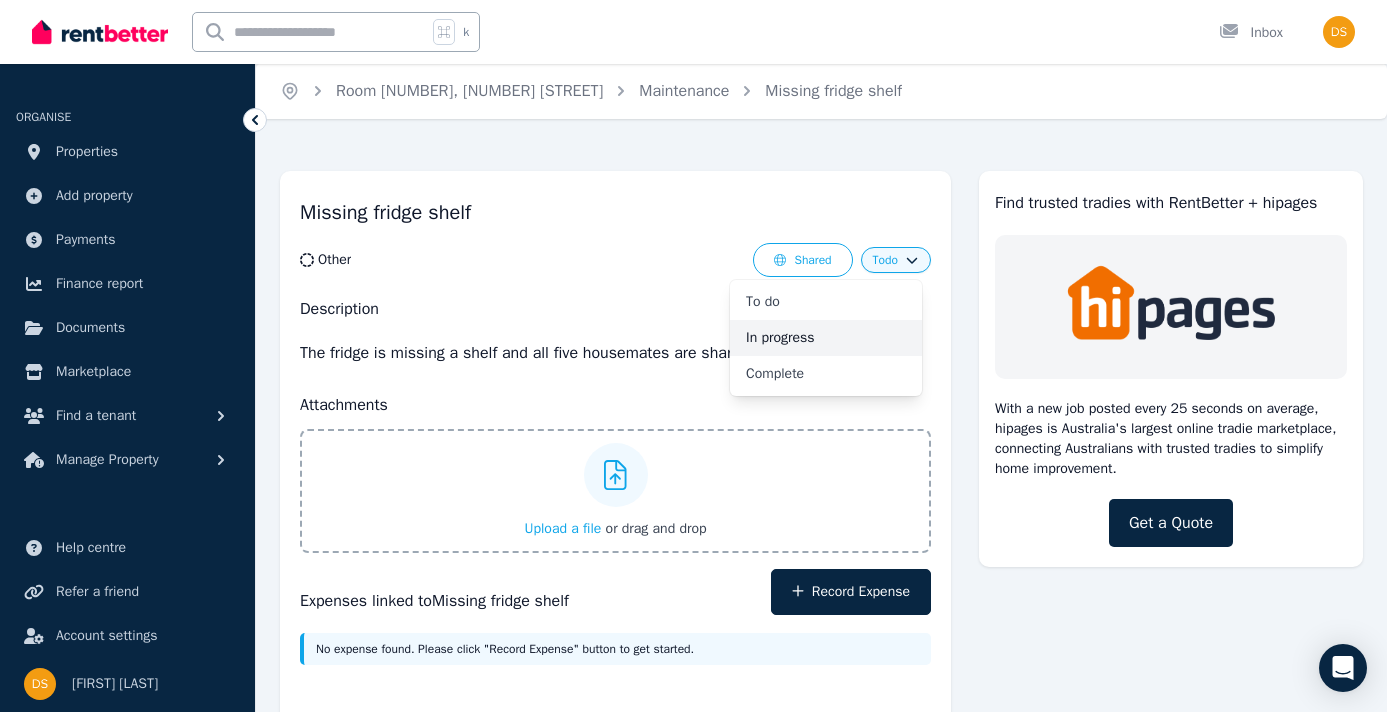 click on "In progress" at bounding box center [826, 338] 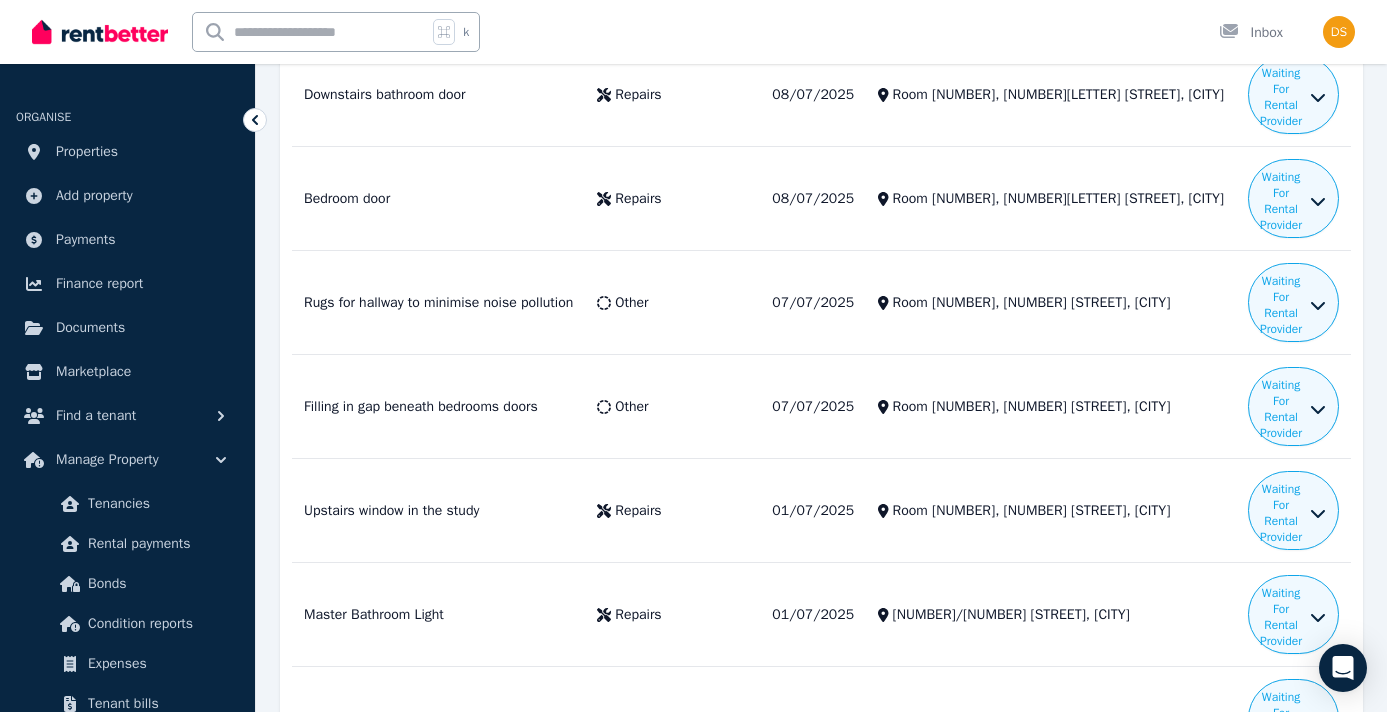 scroll, scrollTop: 689, scrollLeft: 0, axis: vertical 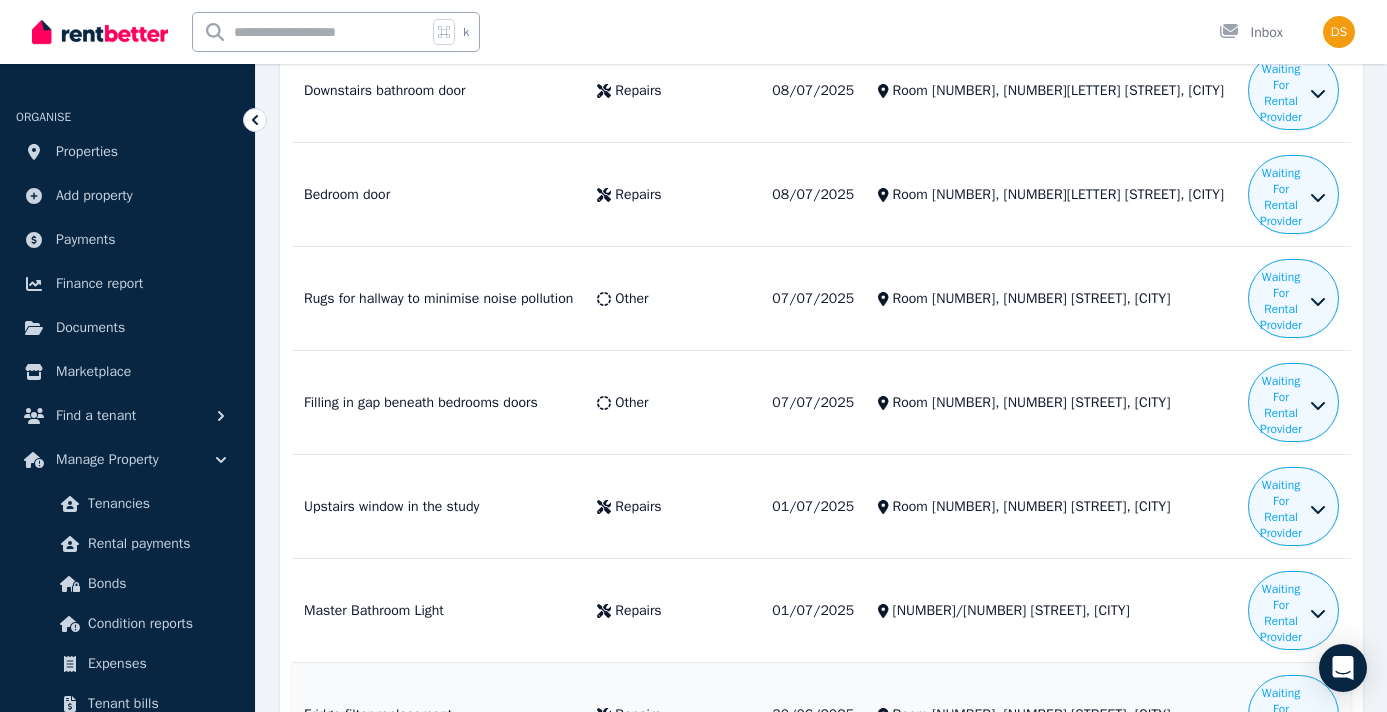 click 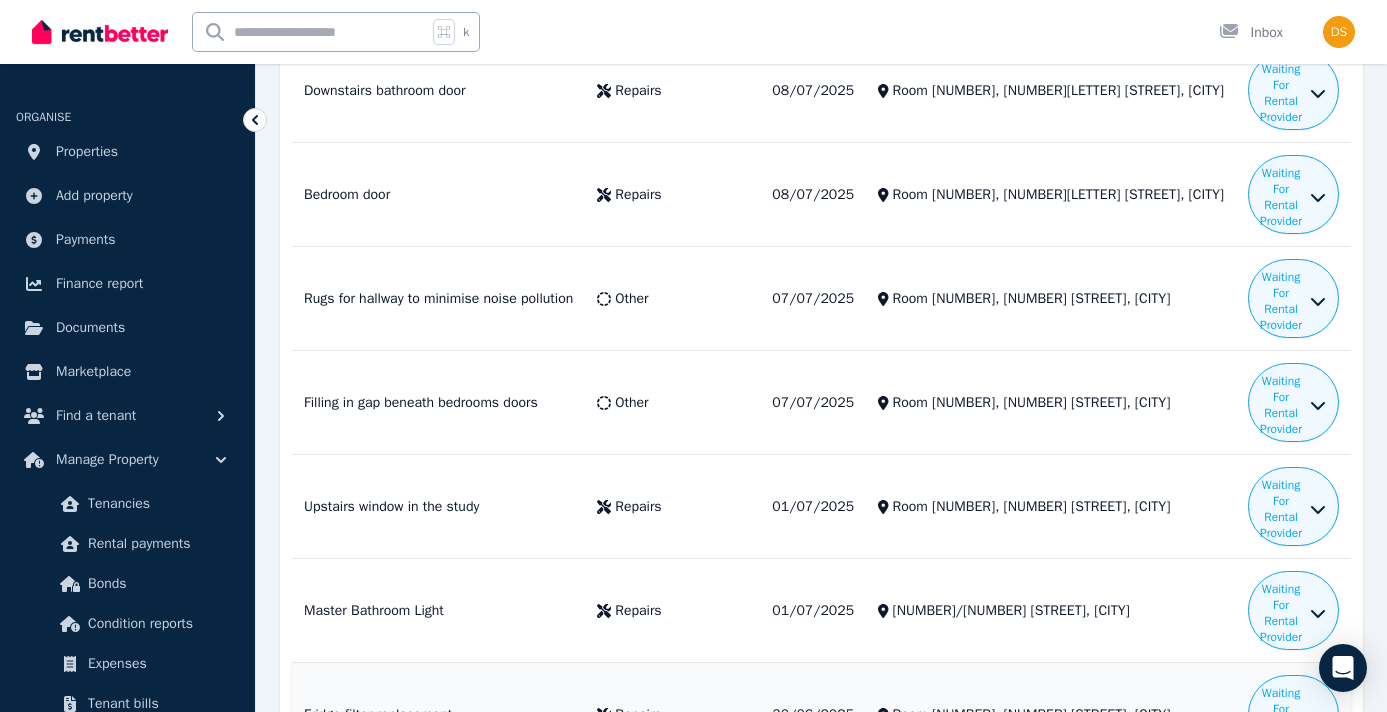click on "Approve" at bounding box center [1234, 783] 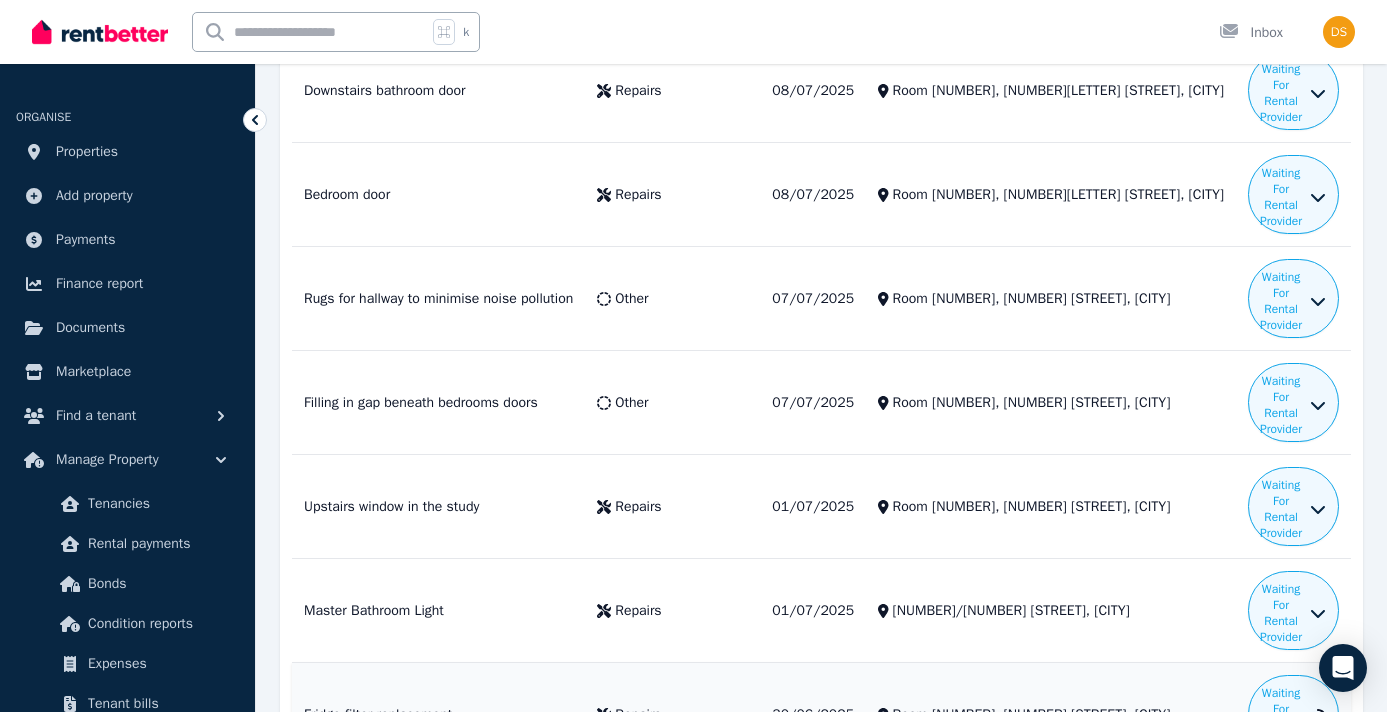 scroll, scrollTop: 0, scrollLeft: 0, axis: both 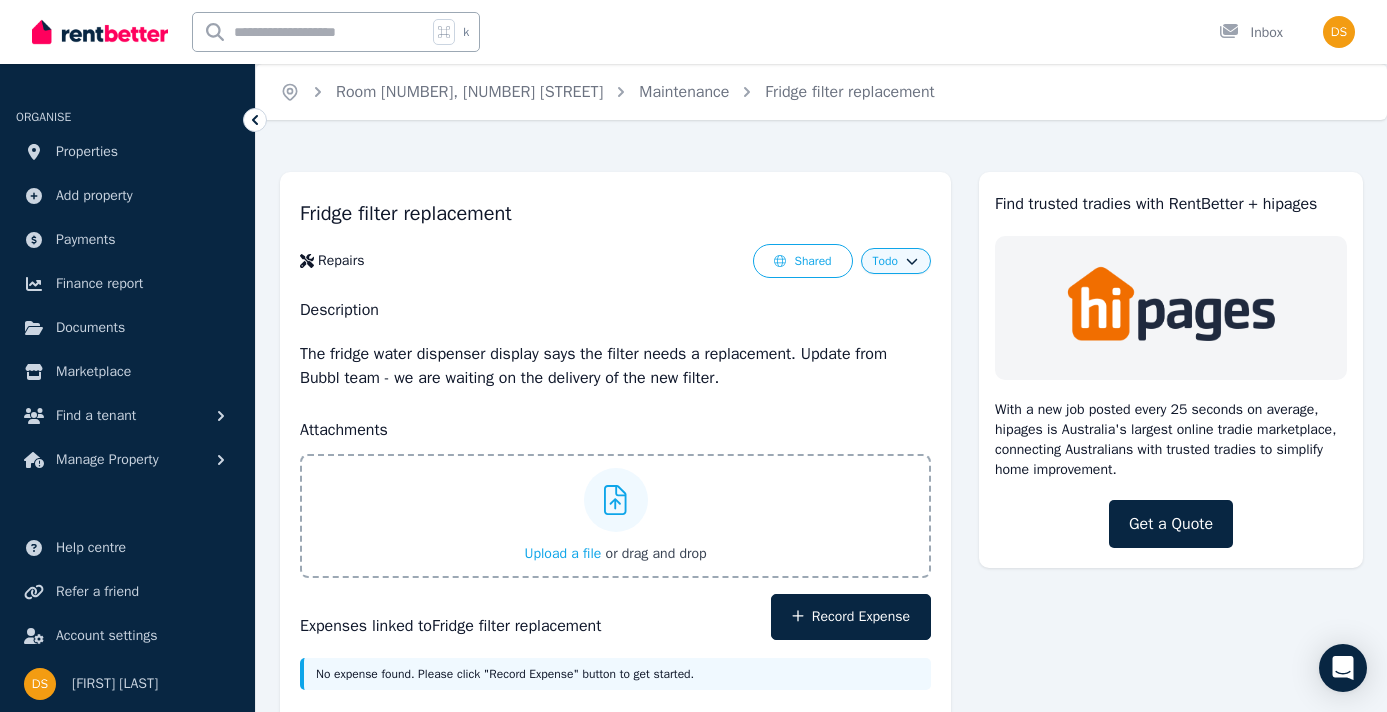 click on "Fridge filter replacement Repairs Shared Todo Description The fridge water dispenser display says the filter needs a replacement. Update from Bubbl team - we are waiting on the delivery of the new filter. Attachments Upload a file   or drag and drop Expenses linked to  Fridge filter replacement Record Expense No expense found. Please click "Record Expense" button to get started." at bounding box center [615, 469] 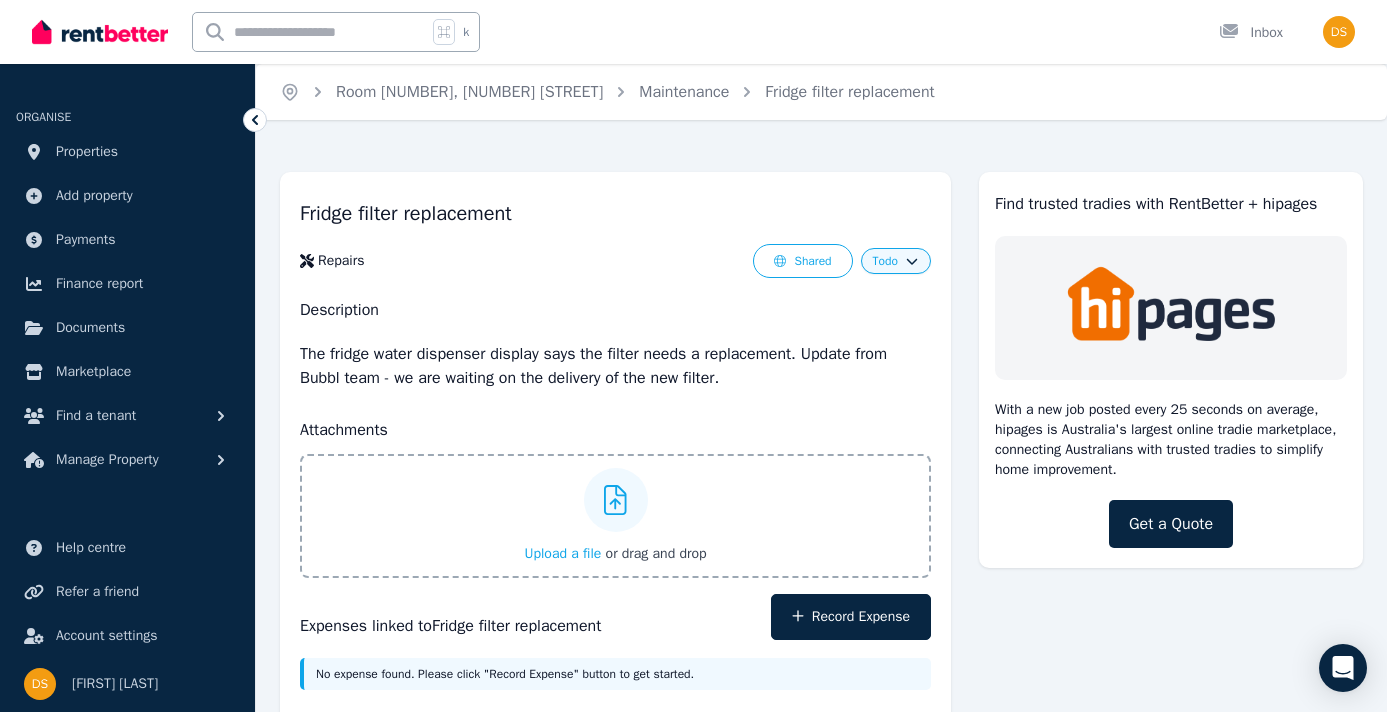 click on "Todo" at bounding box center [895, 261] 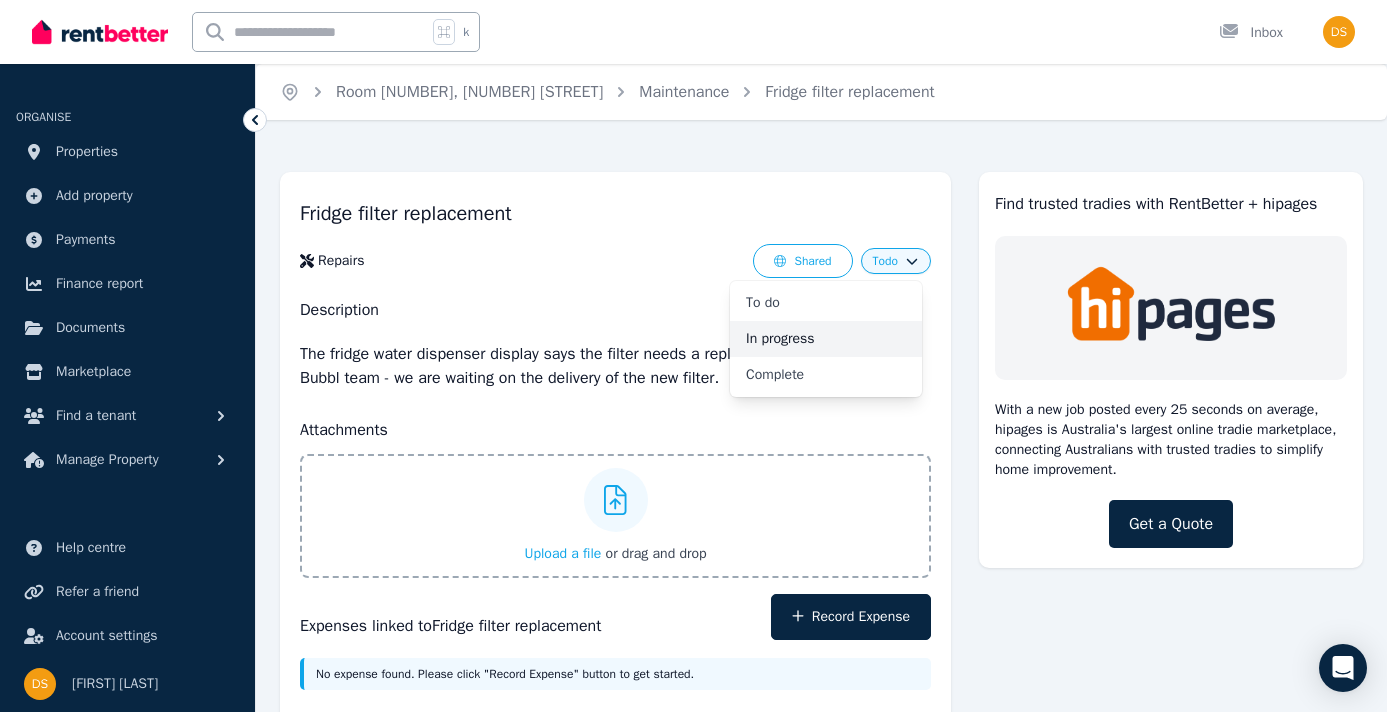 click on "In progress" at bounding box center [826, 339] 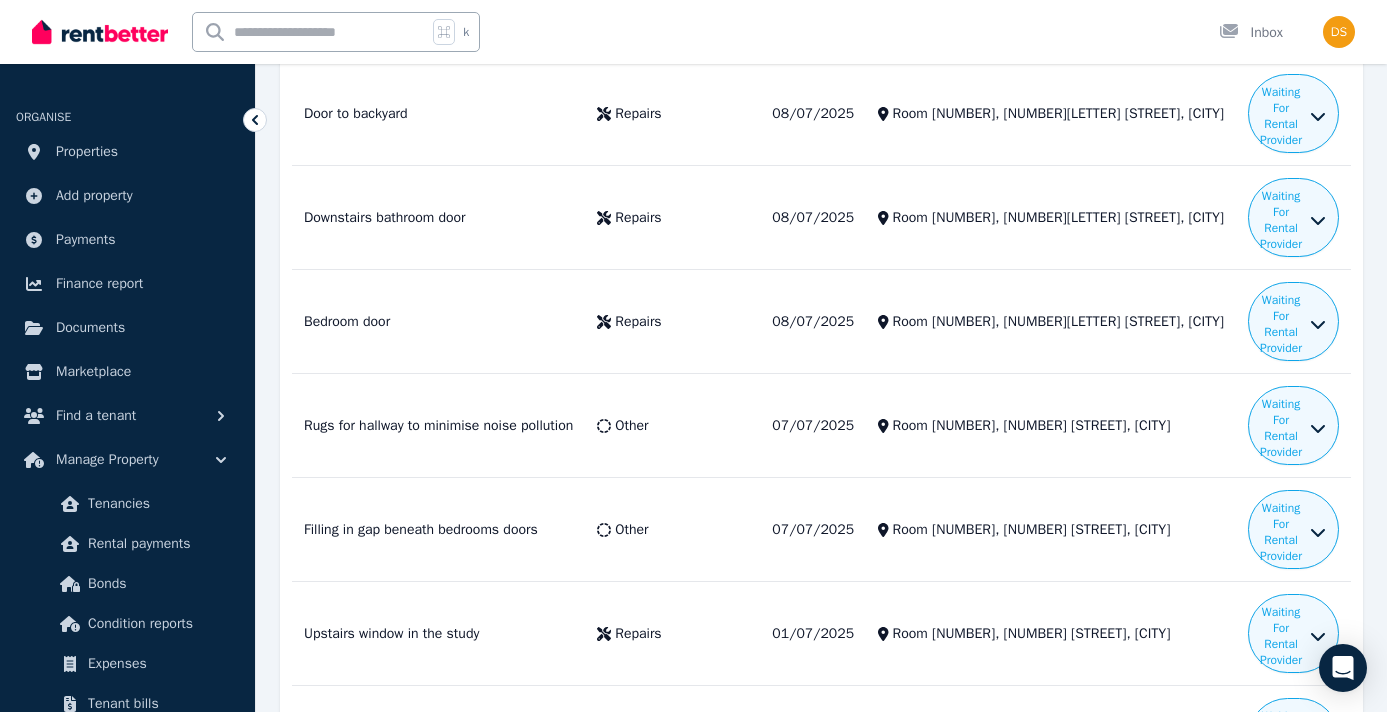 scroll, scrollTop: 617, scrollLeft: 0, axis: vertical 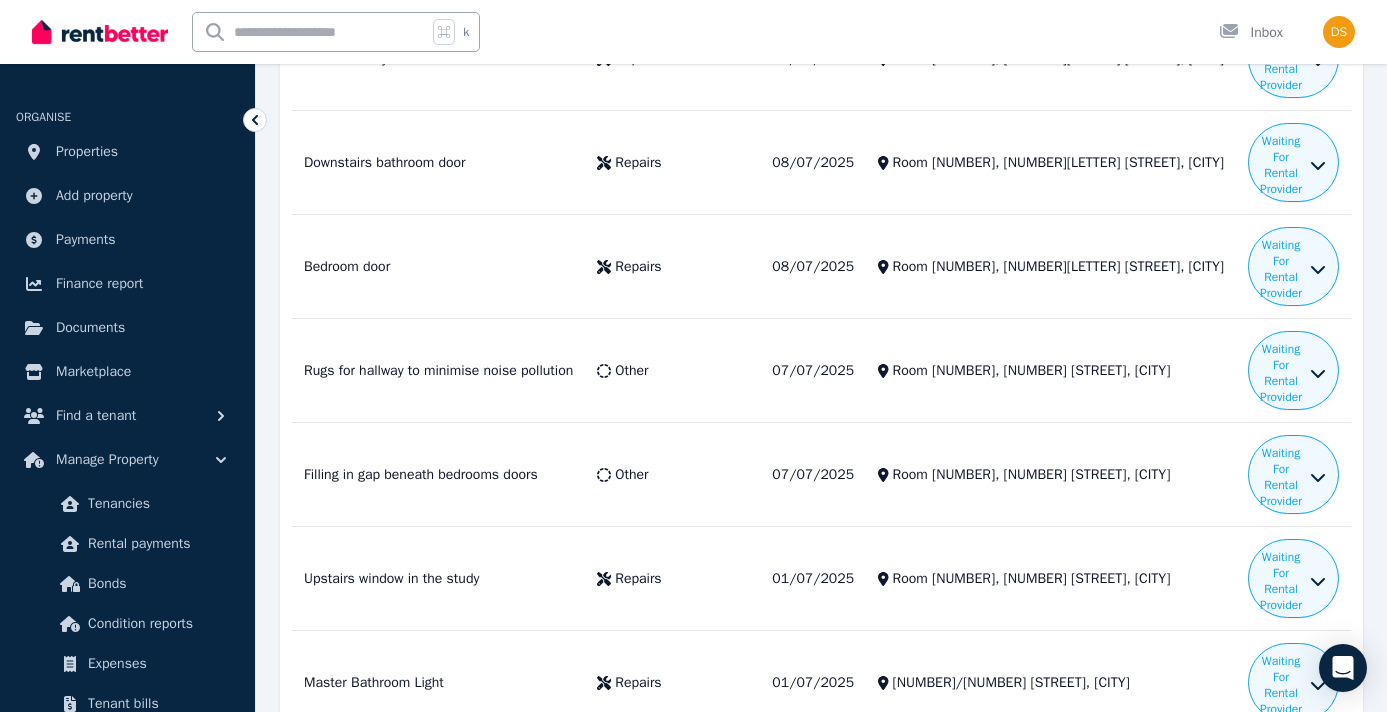 click on "Waiting For Rental Provider" at bounding box center [1293, 786] 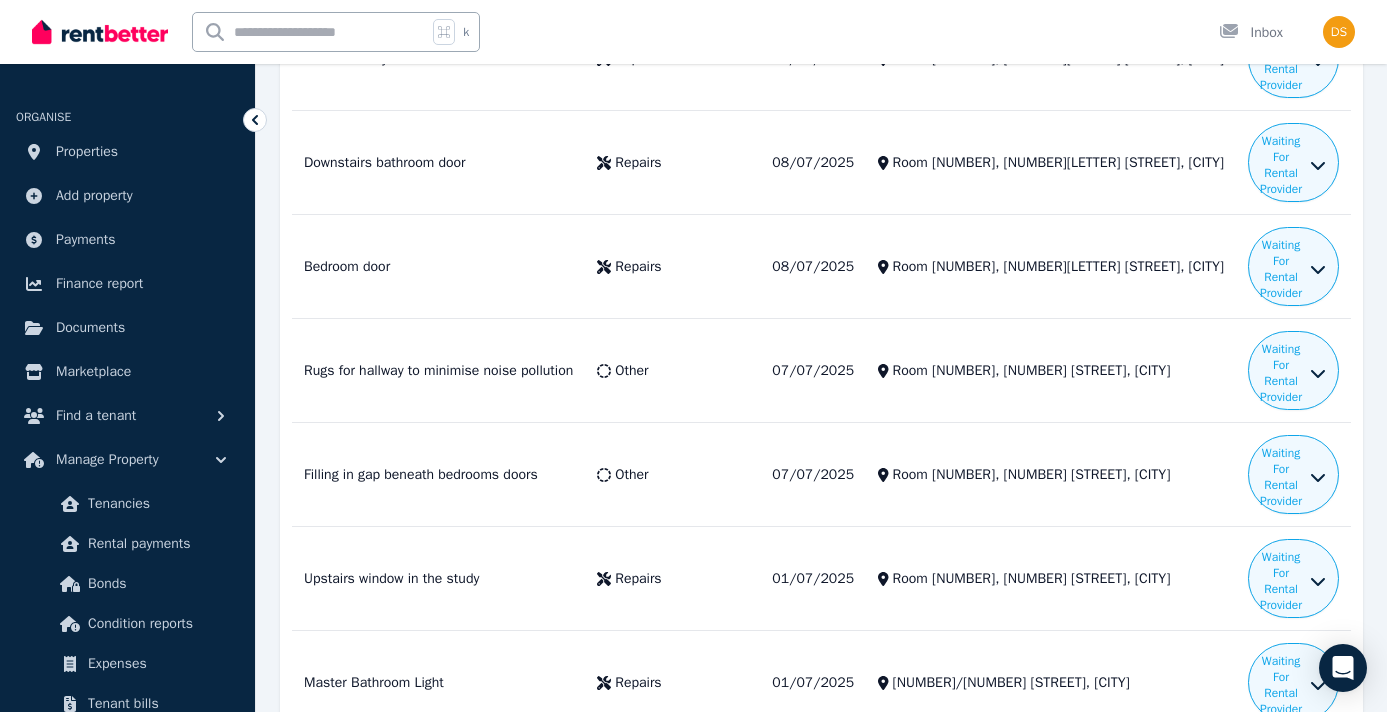 click 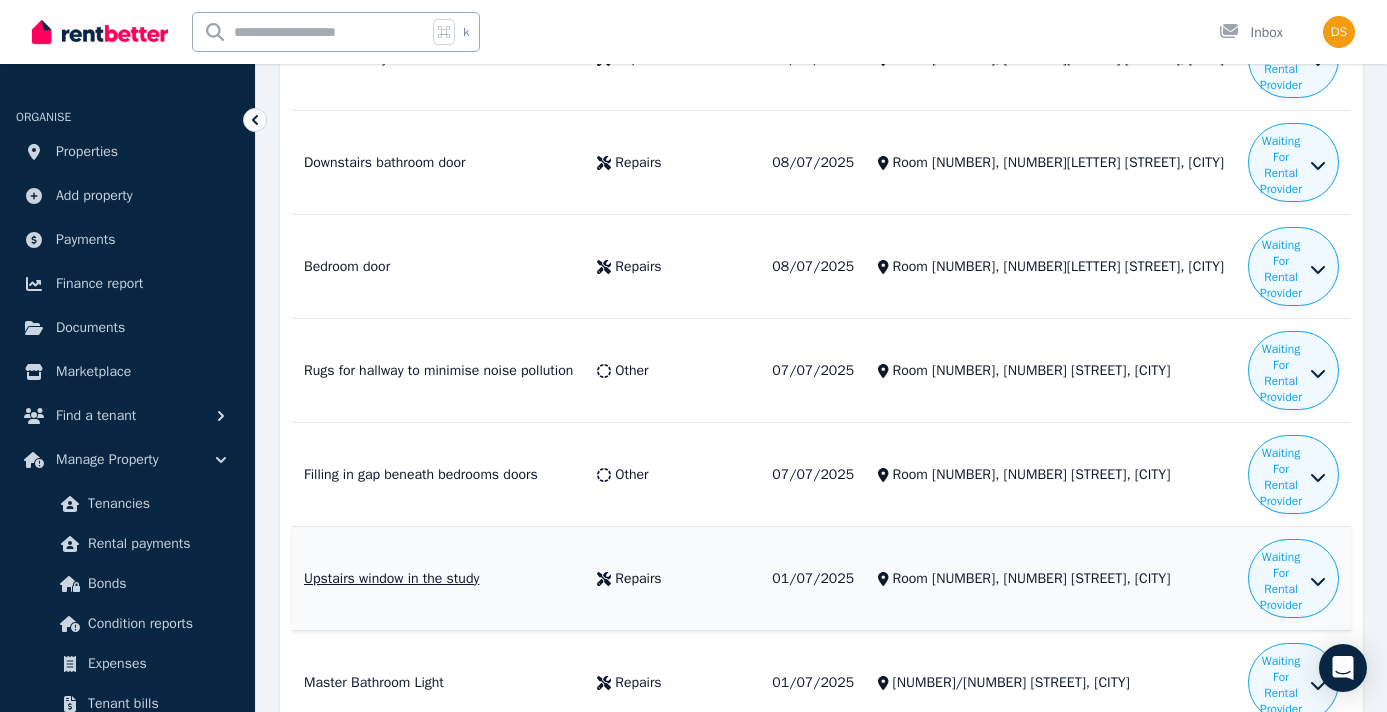 scroll, scrollTop: 0, scrollLeft: 0, axis: both 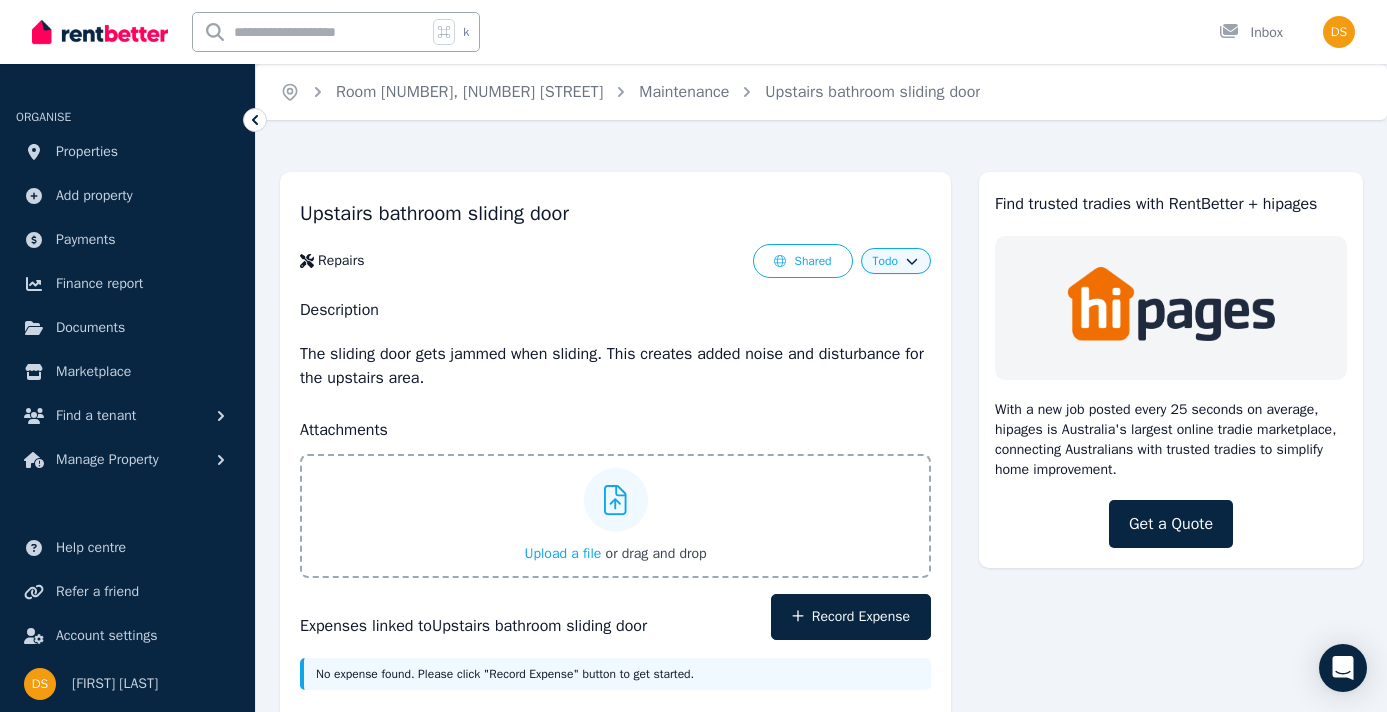 click on "Todo" at bounding box center (896, 261) 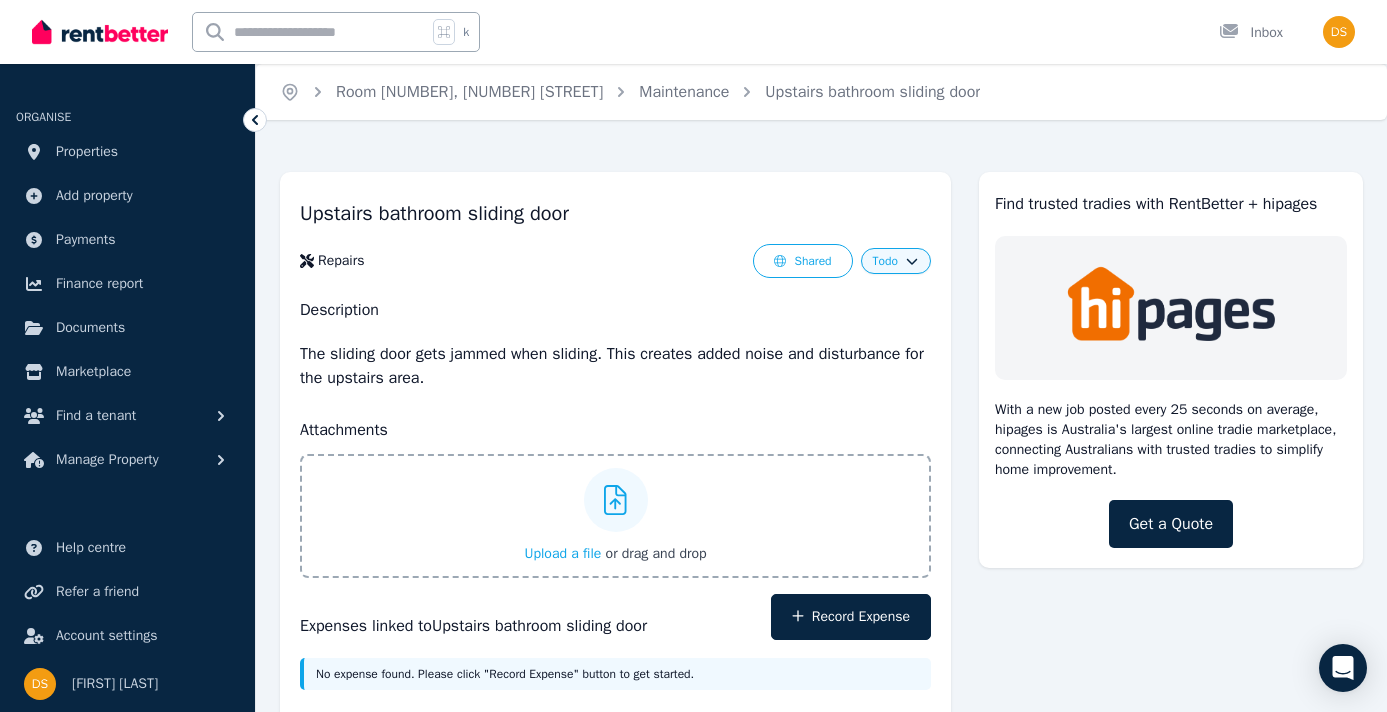 click 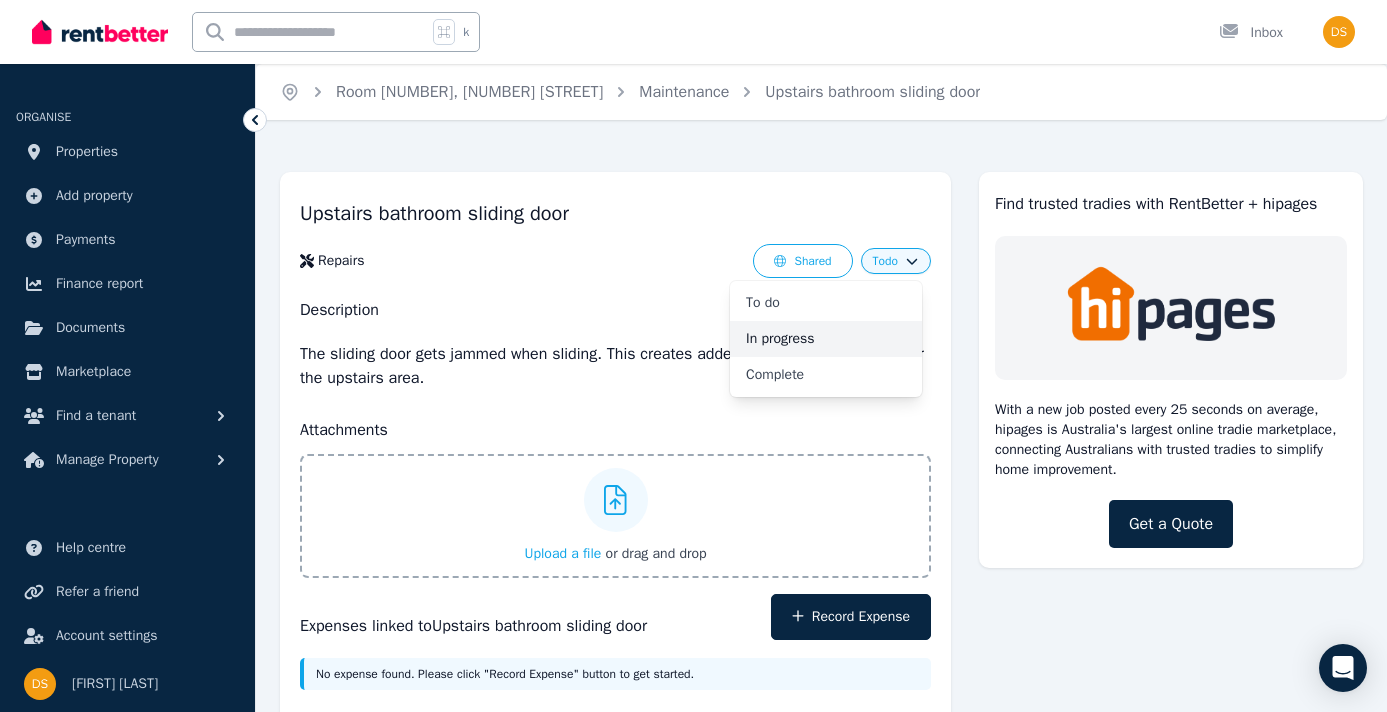 click on "In progress" at bounding box center (826, 339) 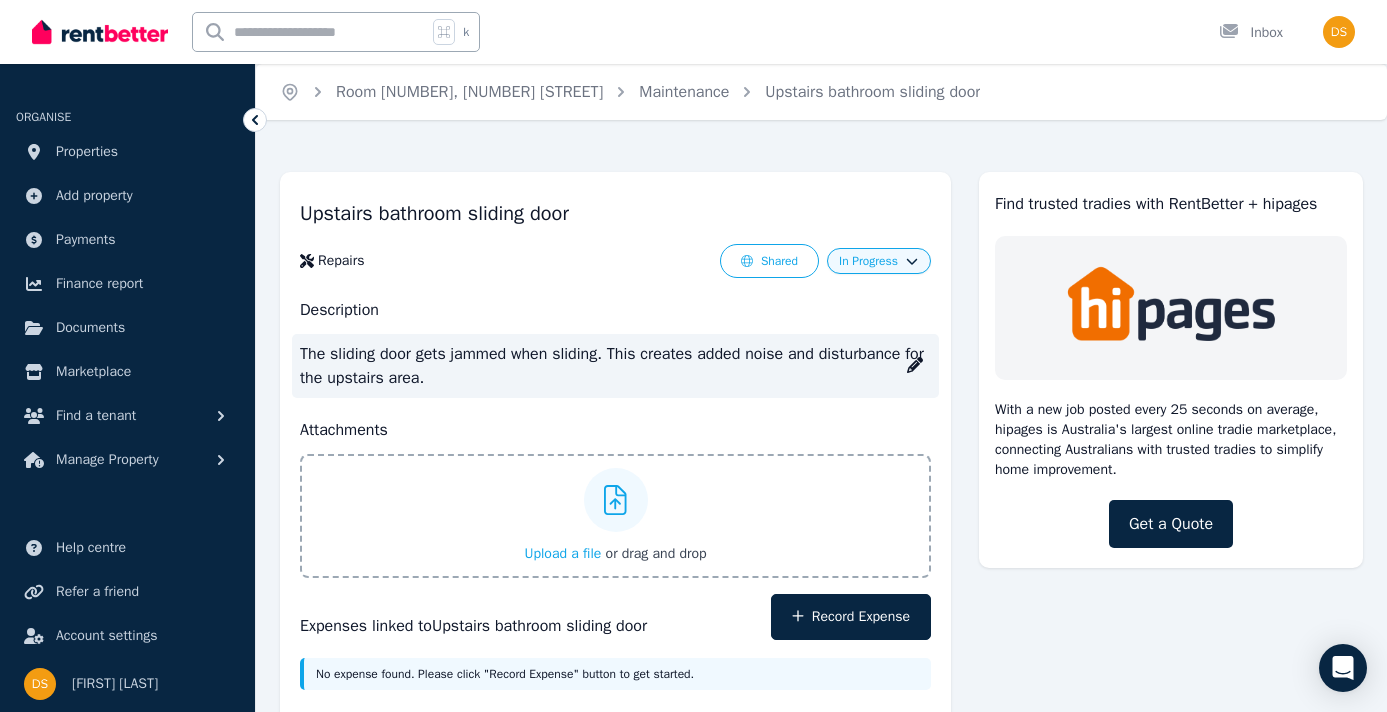 click on "The sliding door gets jammed when sliding. This creates added noise and disturbance for the upstairs area." at bounding box center (615, 366) 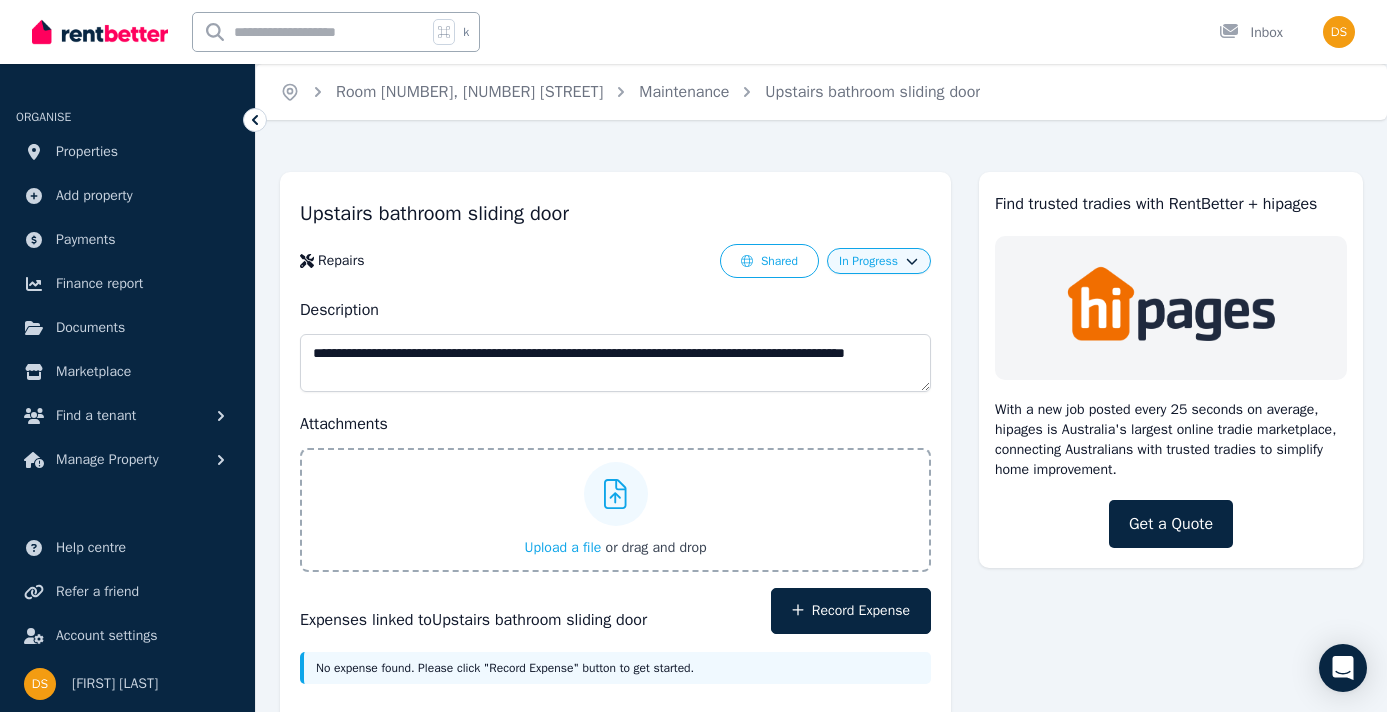 click on "**********" at bounding box center (615, 363) 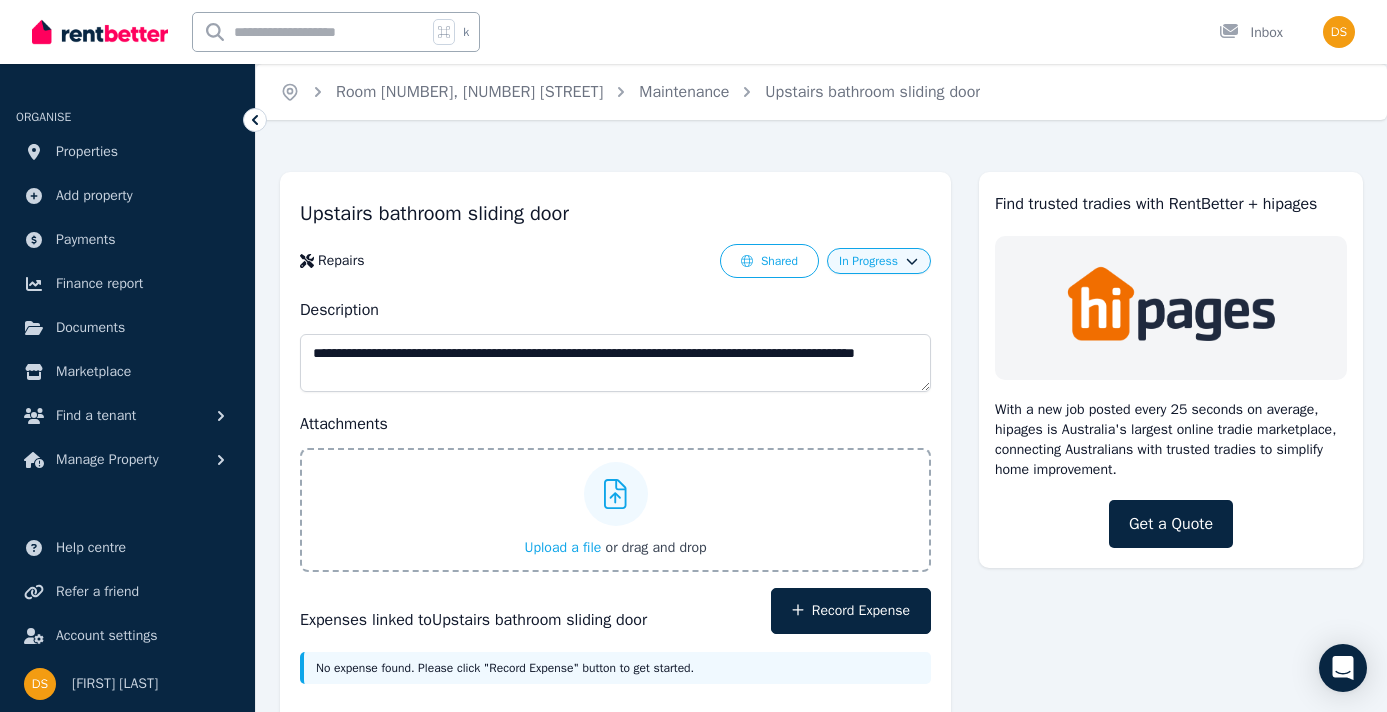 scroll, scrollTop: 30, scrollLeft: 0, axis: vertical 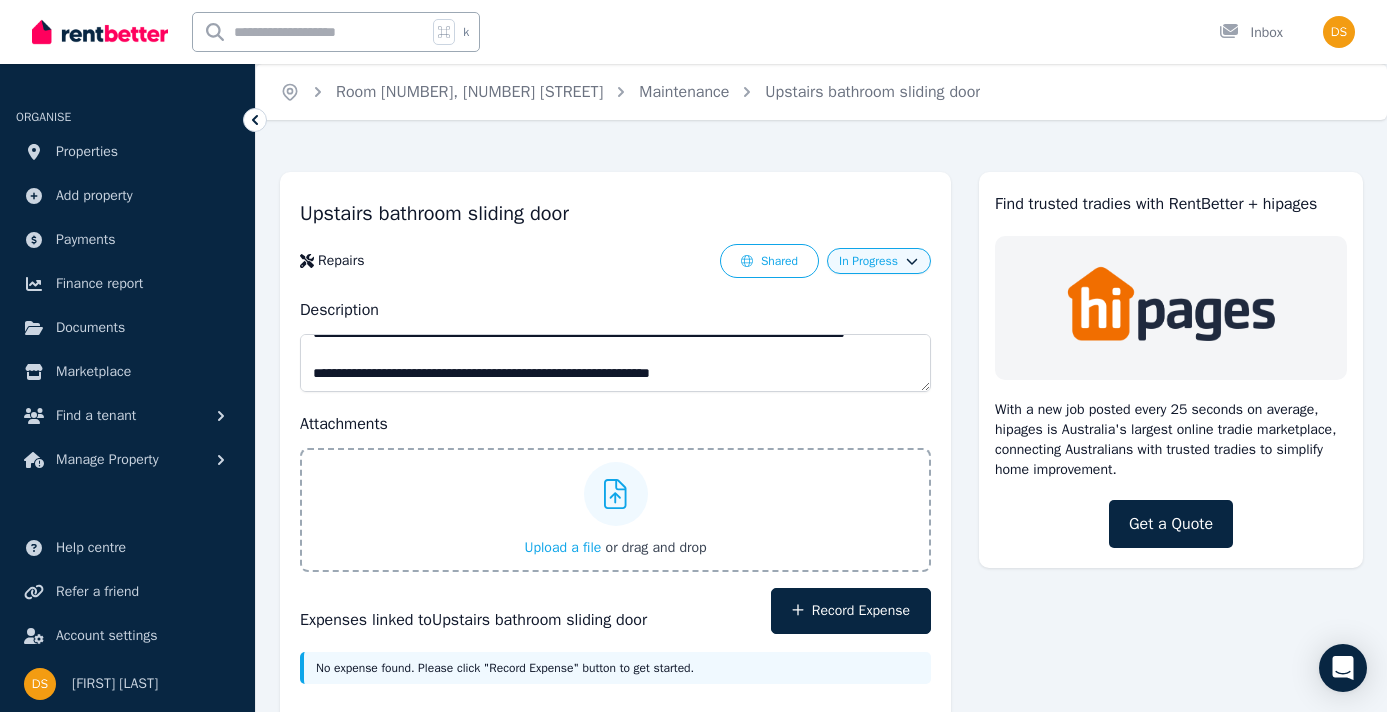 click on "**********" at bounding box center (615, 363) 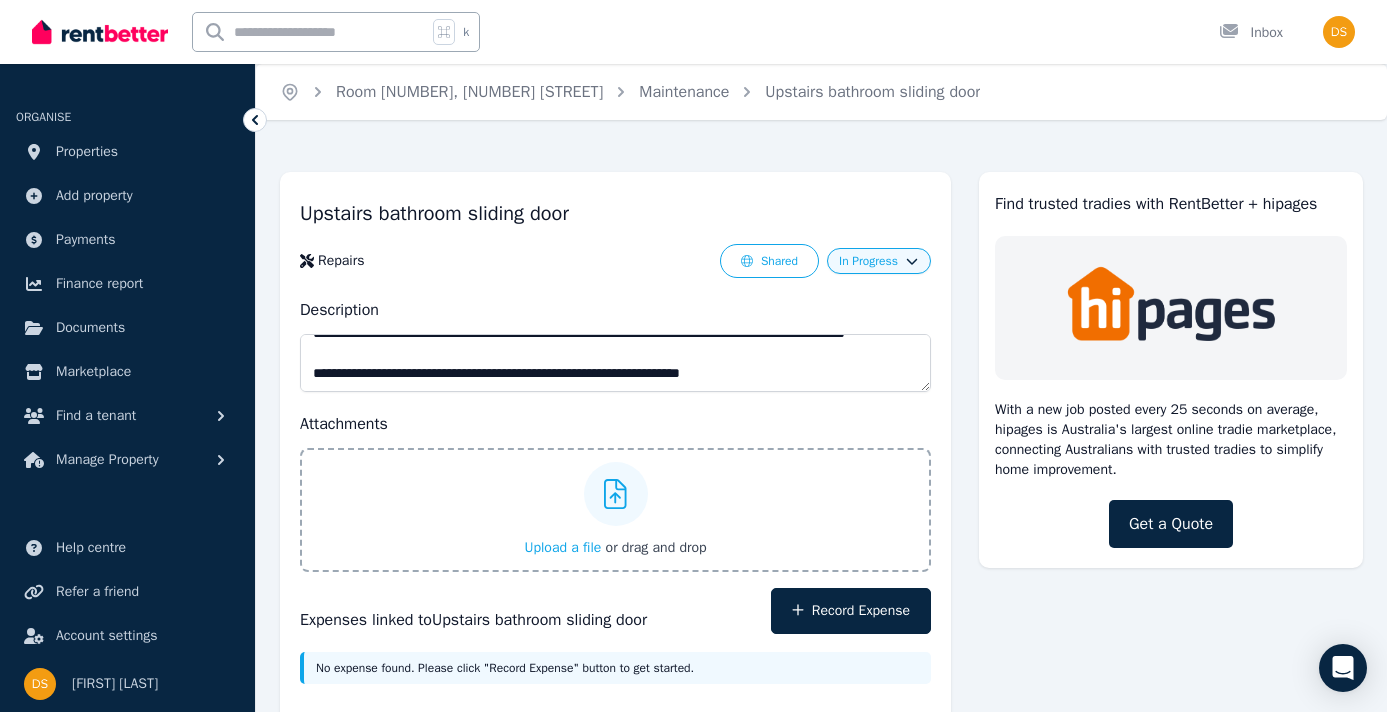 click on "**********" at bounding box center (615, 363) 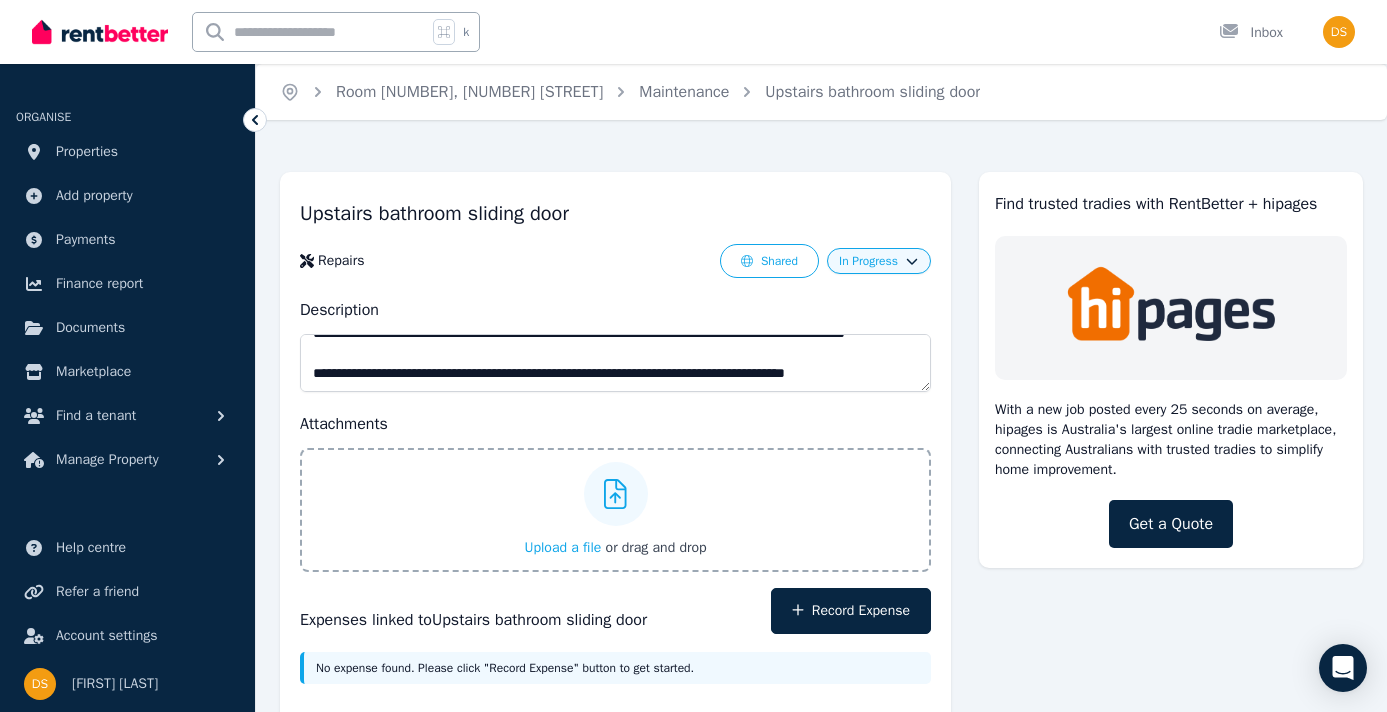 scroll, scrollTop: 50, scrollLeft: 0, axis: vertical 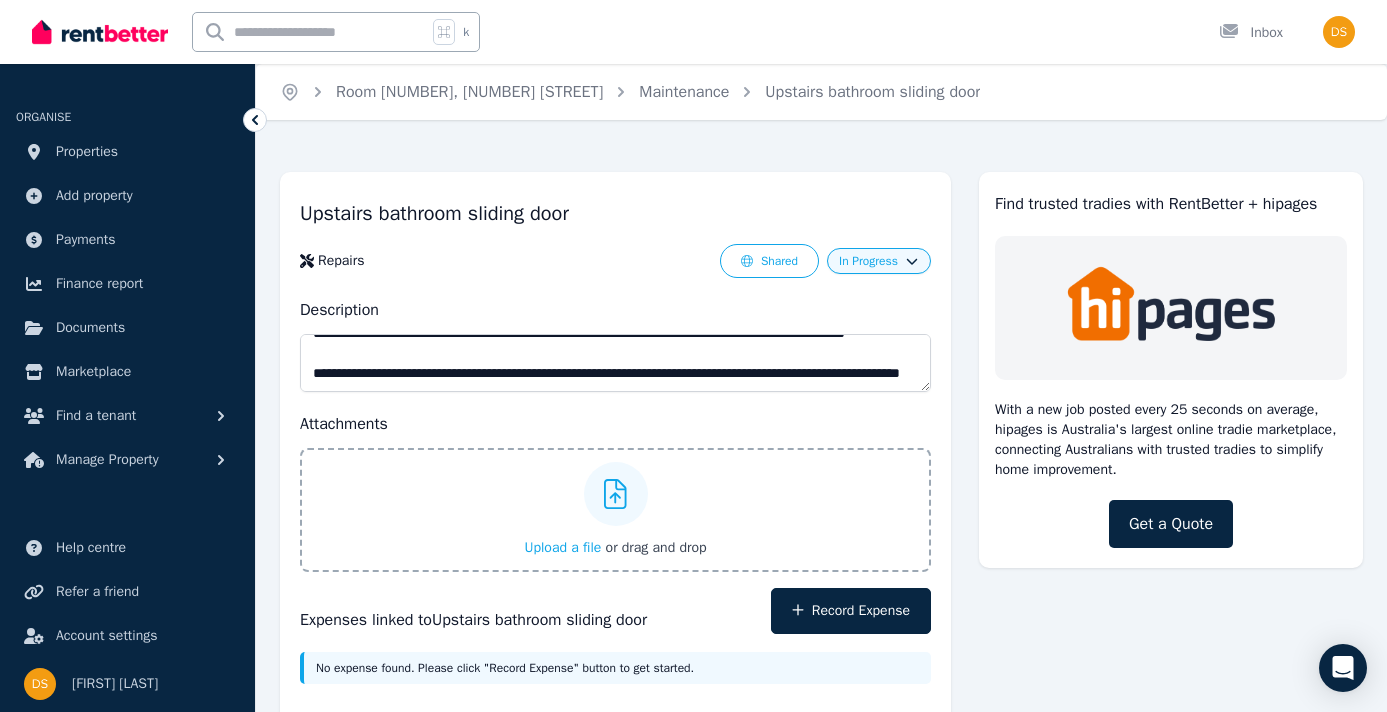 click on "**********" at bounding box center [615, 363] 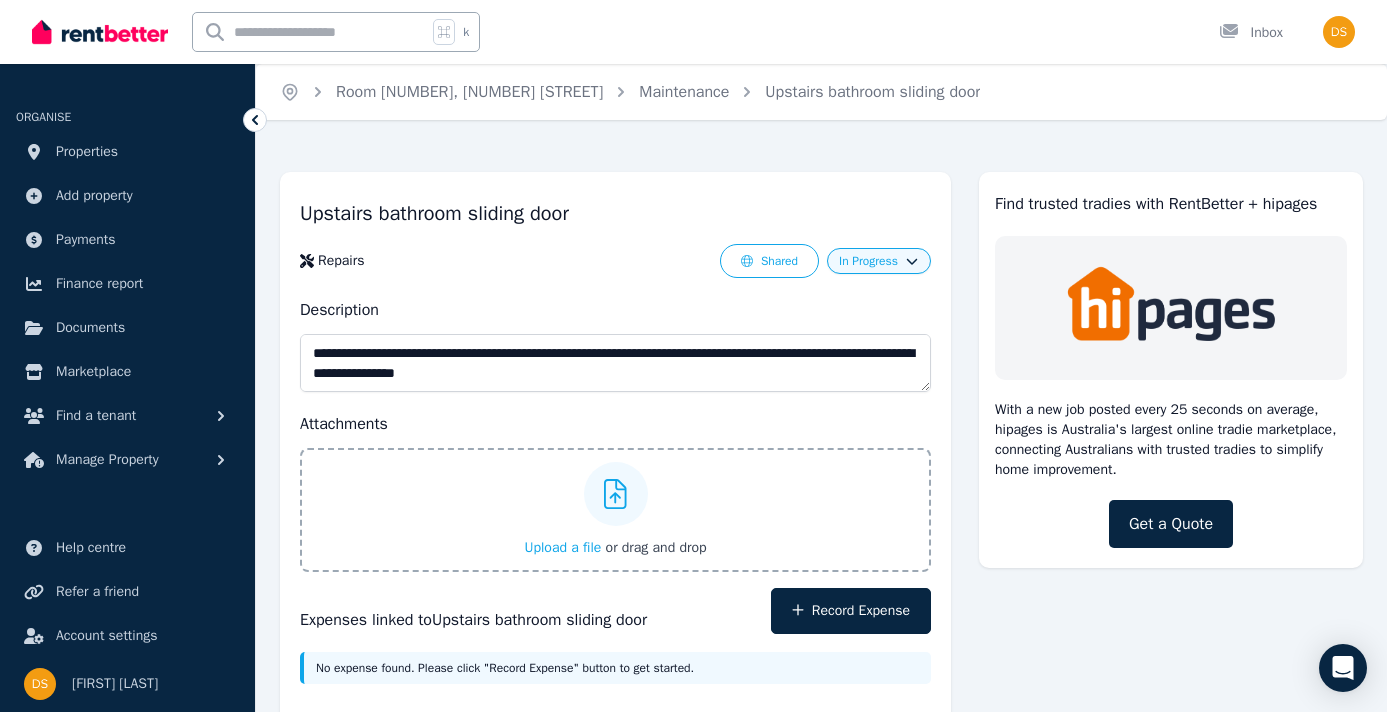 type on "**********" 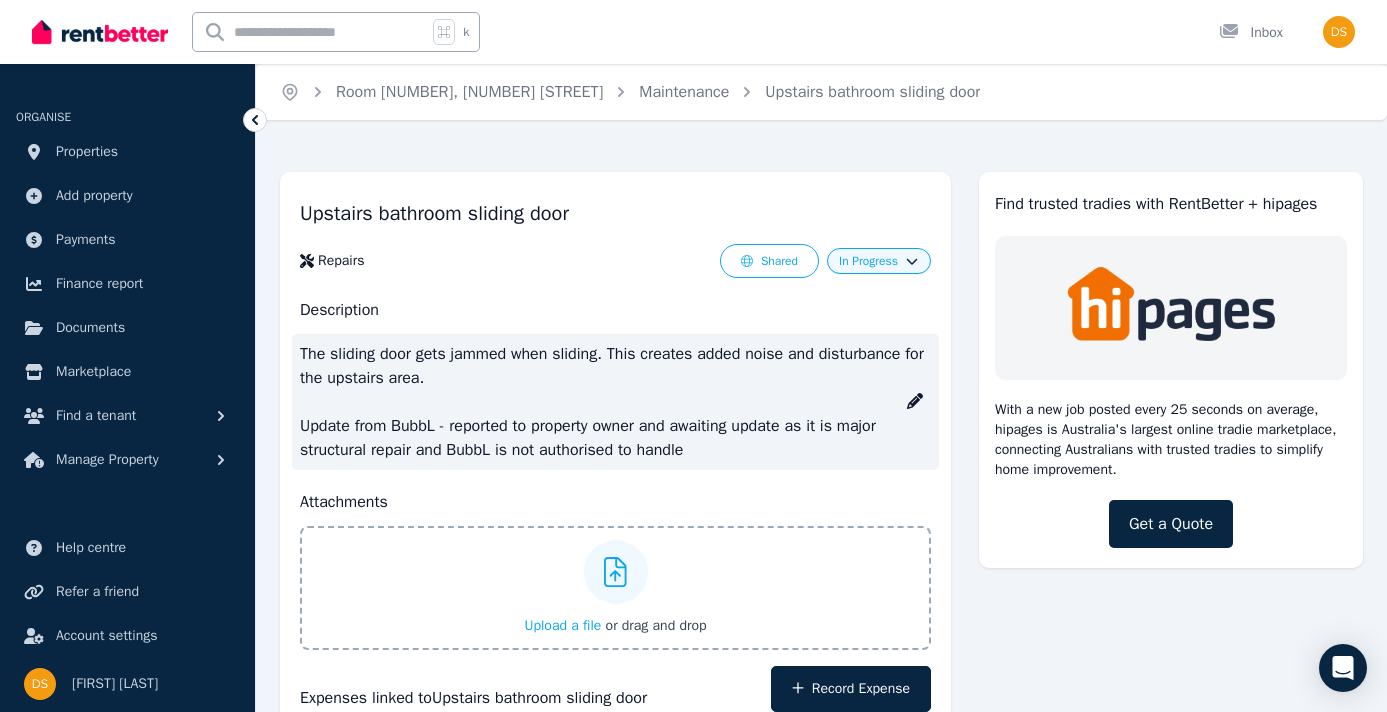 click on "The sliding door gets jammed when sliding. This creates added noise and disturbance for the upstairs area.
Update from BubbL - reported to property owner and awaiting update as it is major structural repair and BubbL is not authorised to handle" at bounding box center (615, 402) 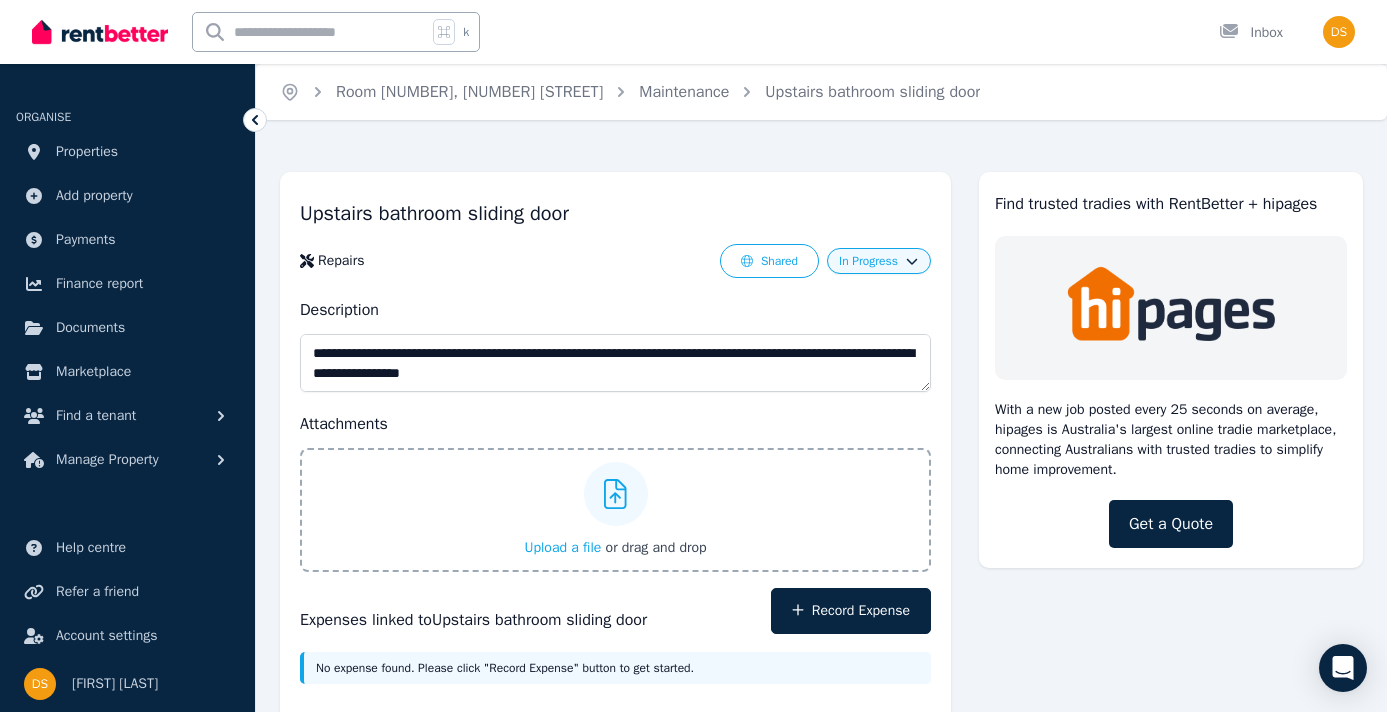 scroll, scrollTop: 60, scrollLeft: 0, axis: vertical 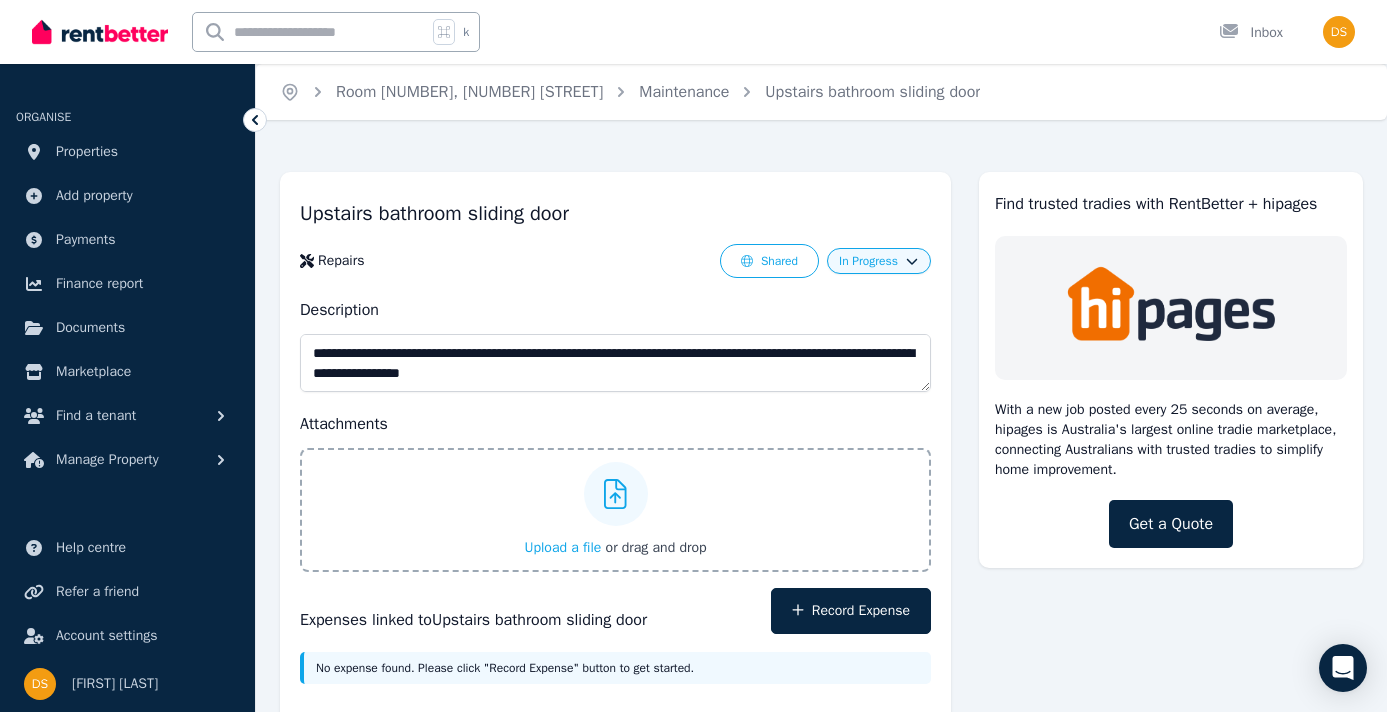 click on "**********" at bounding box center [615, 363] 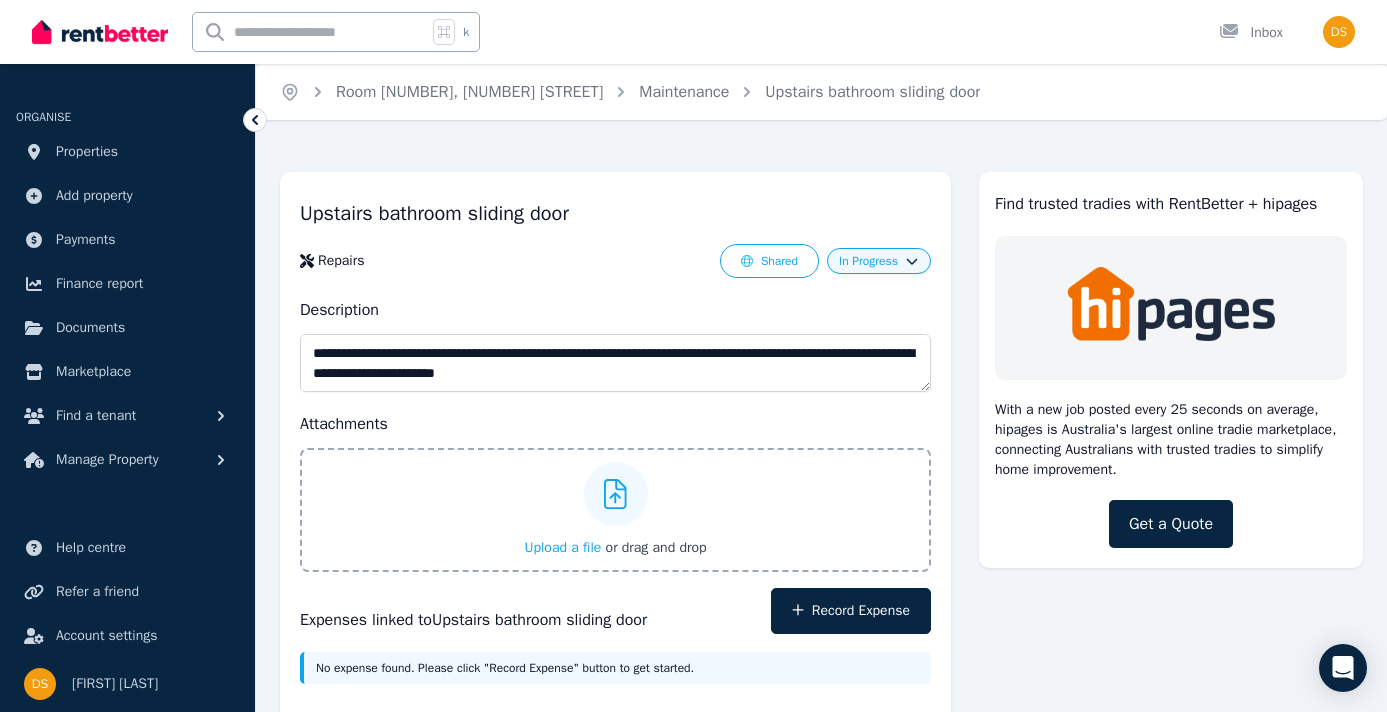 type on "**********" 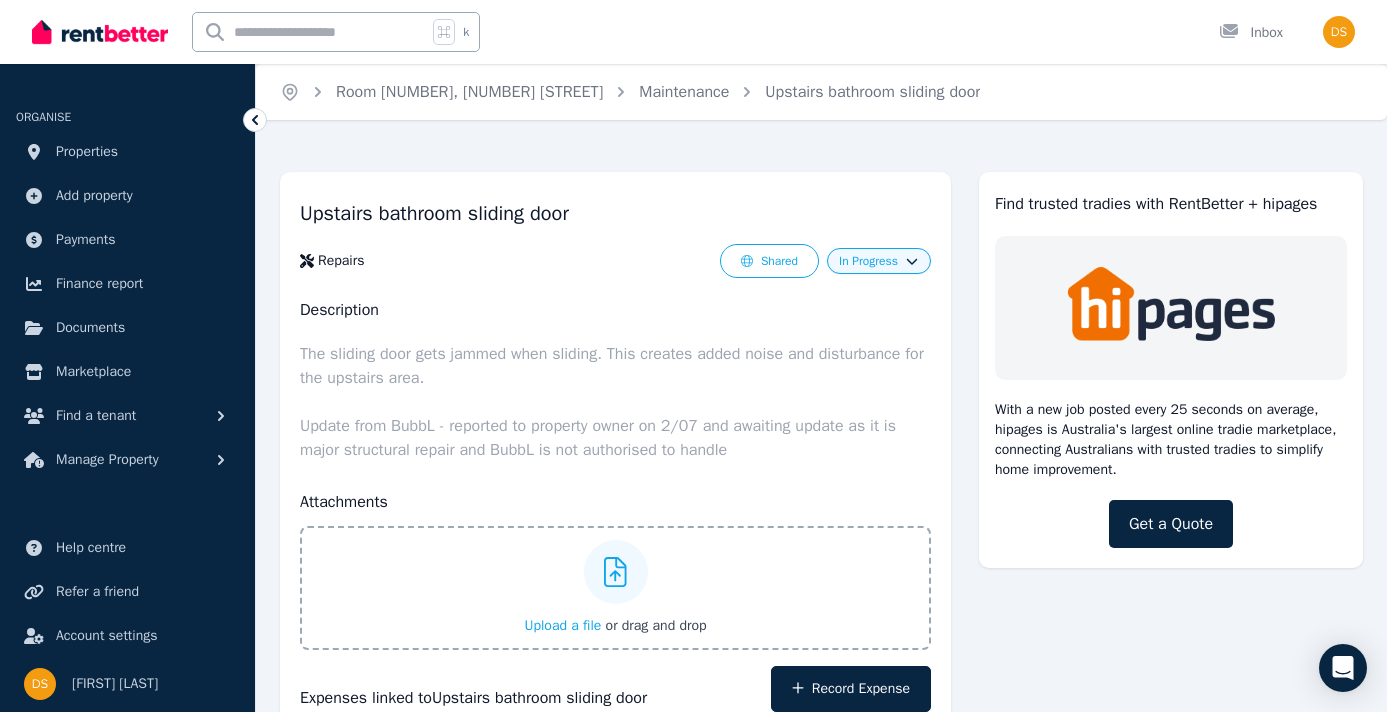 click on "Upstairs bathroom sliding door Repairs Shared In Progress Description The sliding door gets jammed when sliding. This creates added noise and disturbance for the upstairs area.
Update from BubbL - reported to property owner on 2/07 and awaiting update as it is major structural repair and BubbL is not authorised to handle Attachments Upload a file   or drag and drop Expenses linked to  Upstairs bathroom sliding door Record Expense No expense found. Please click "Record Expense" button to get started. Find trusted tradies with RentBetter + hipages With a new job posted every 25 seconds on average, hipages is Australia's largest online tradie marketplace, connecting Australians with trusted tradies to simplify home improvement. Get a Quote" at bounding box center (821, 495) 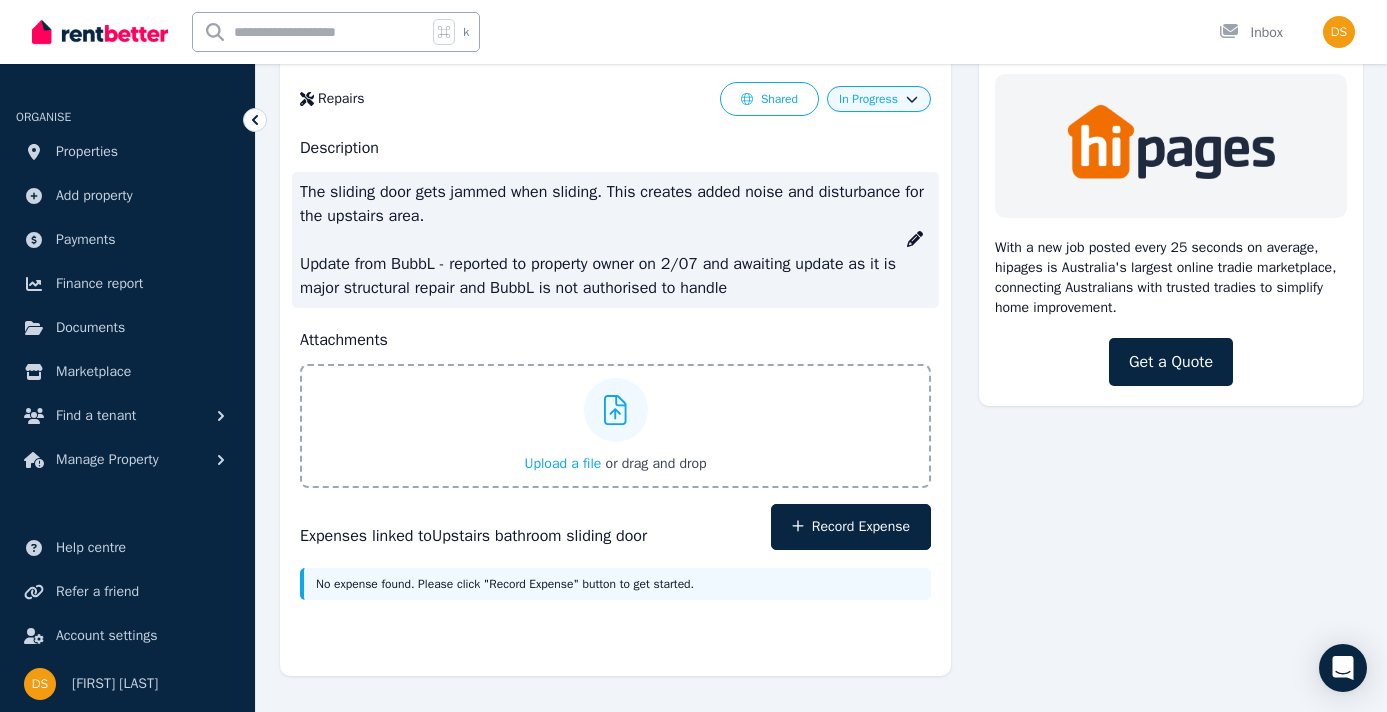 scroll, scrollTop: 0, scrollLeft: 0, axis: both 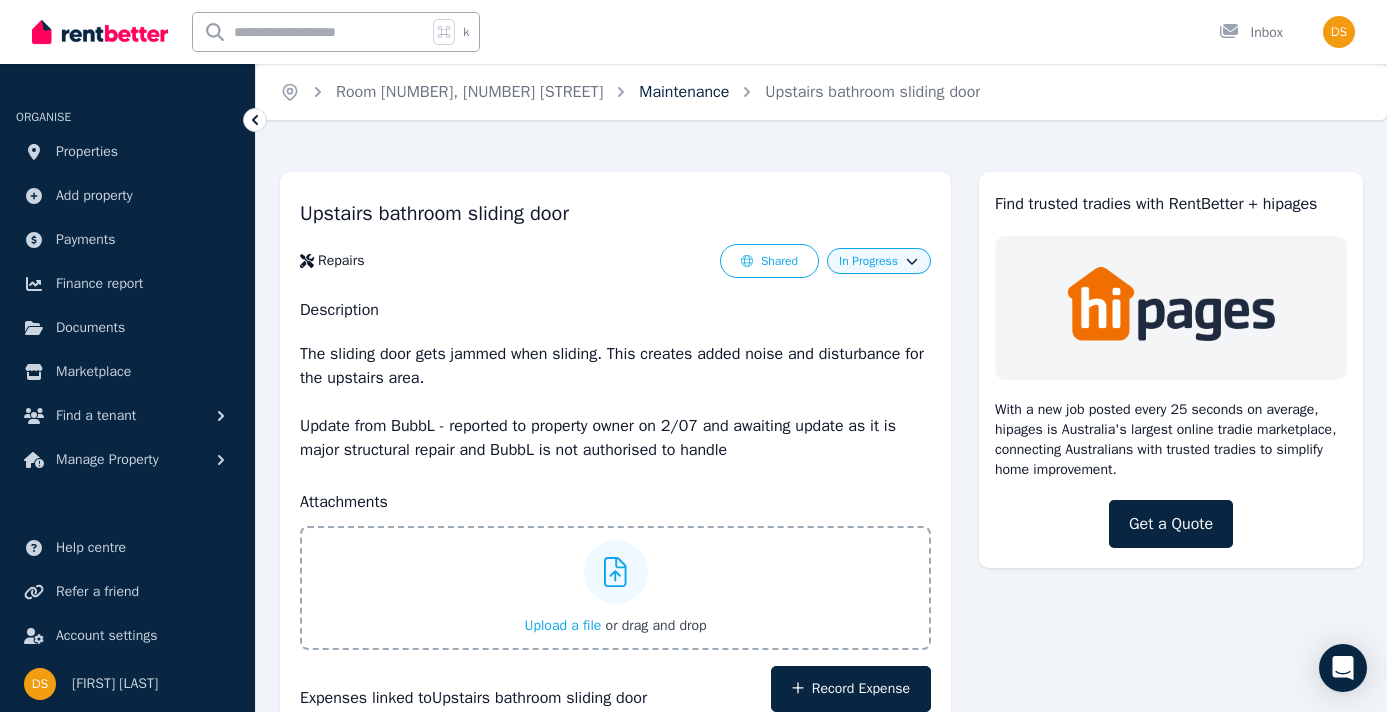 click on "Maintenance" at bounding box center [684, 92] 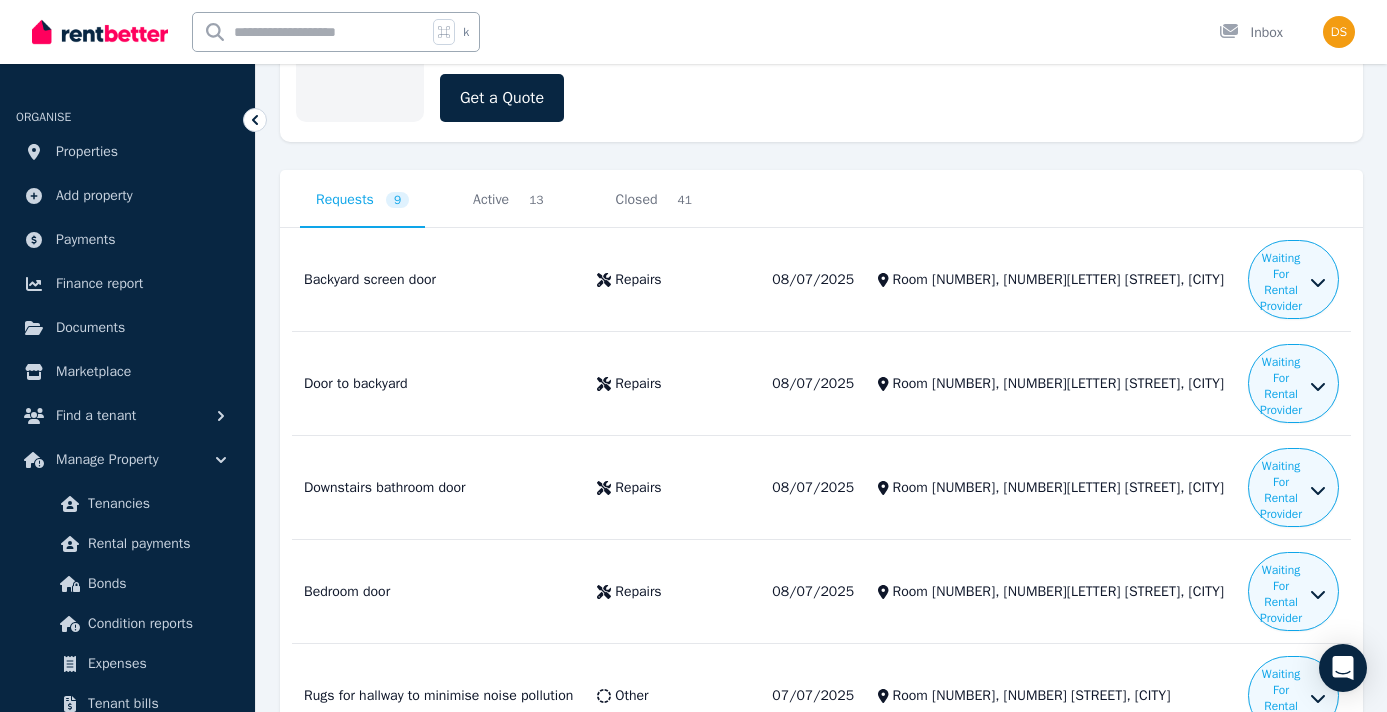 scroll, scrollTop: 544, scrollLeft: 0, axis: vertical 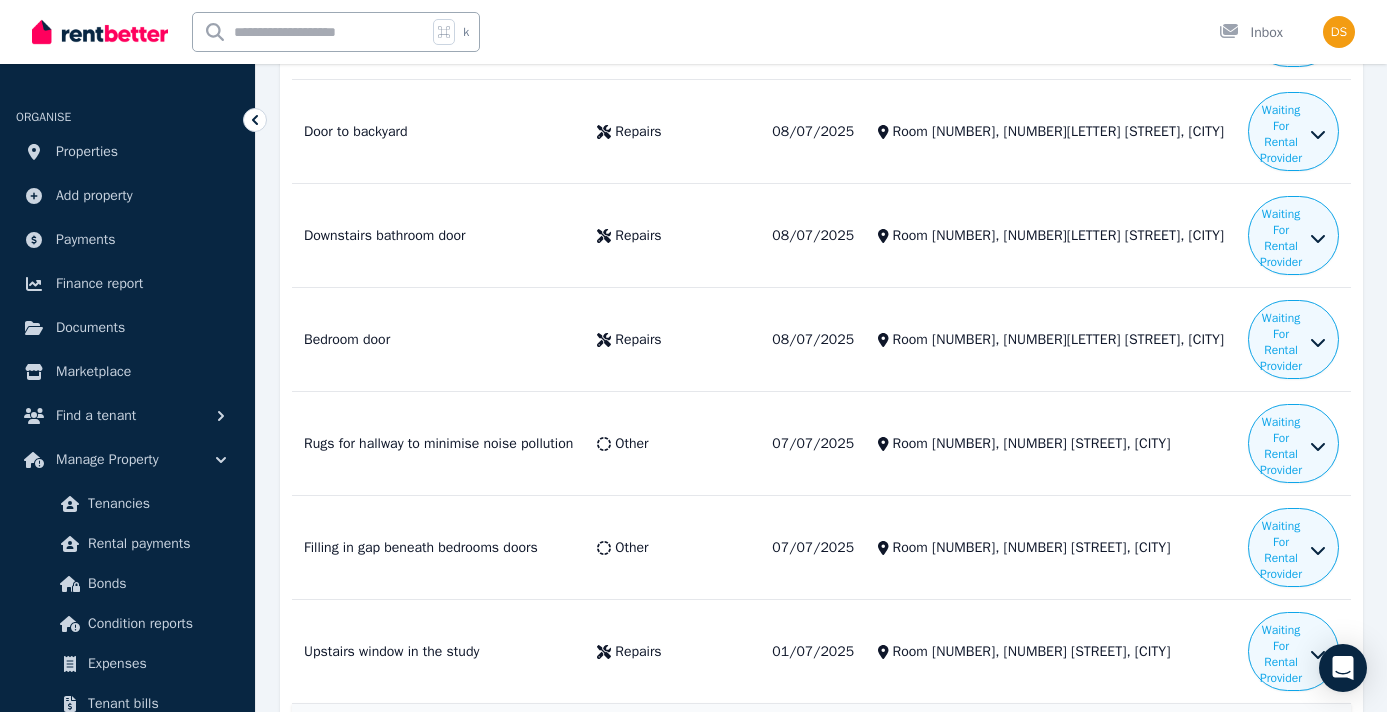click on "Master Bathroom Light" at bounding box center (438, 756) 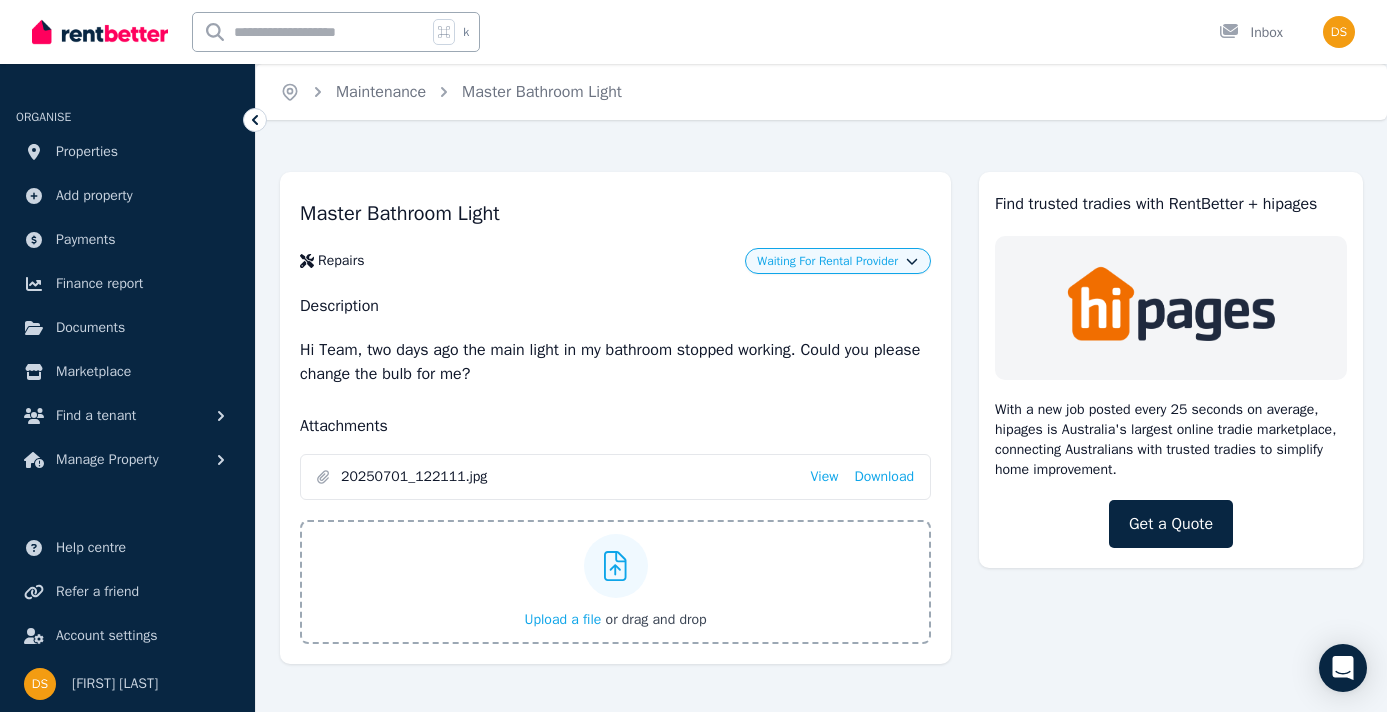 click on "Waiting For Rental Provider" at bounding box center [827, 261] 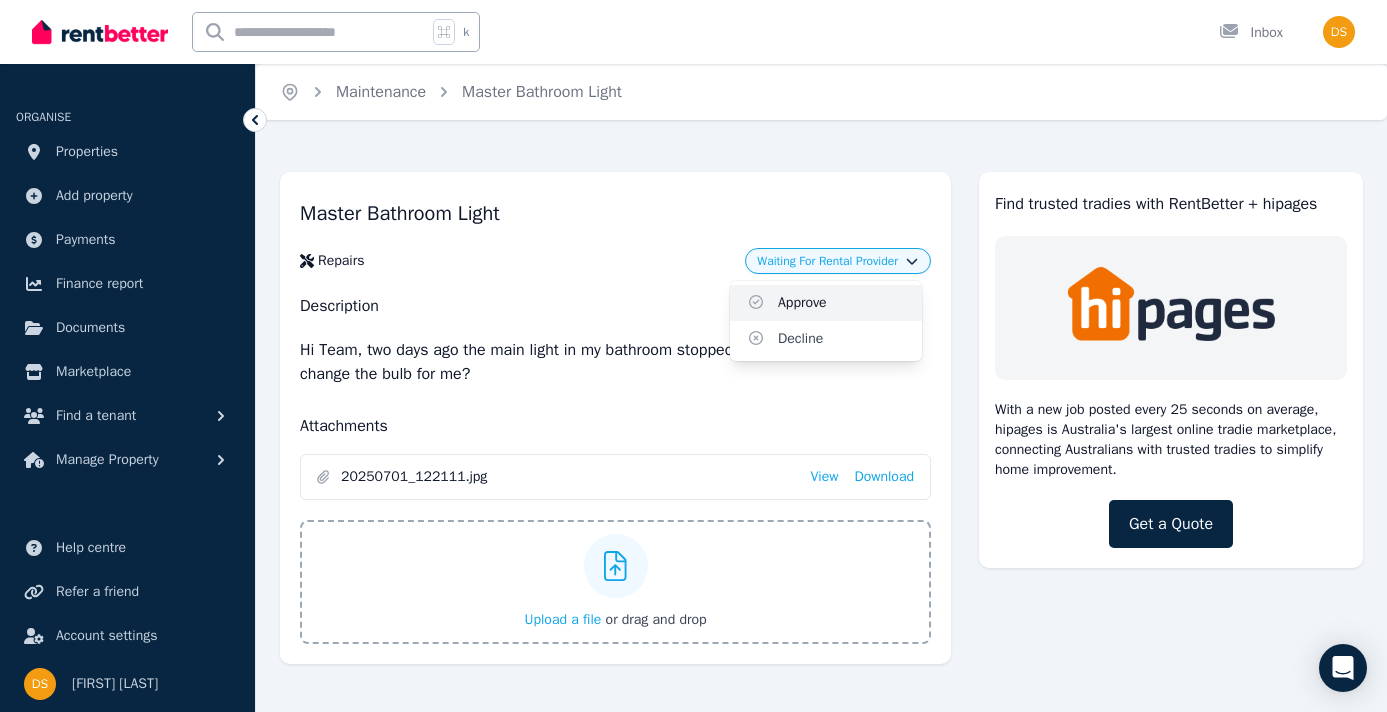 click on "Approve" at bounding box center (826, 303) 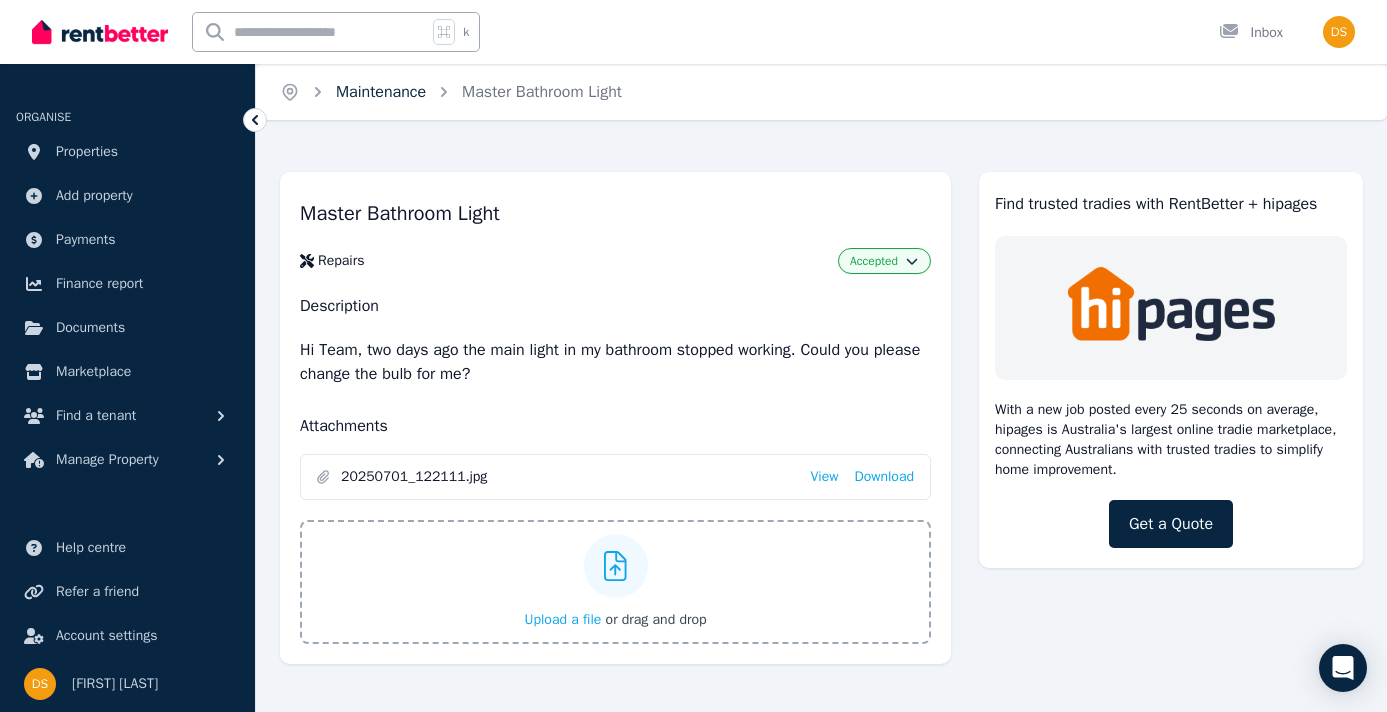 click on "Maintenance" at bounding box center [381, 92] 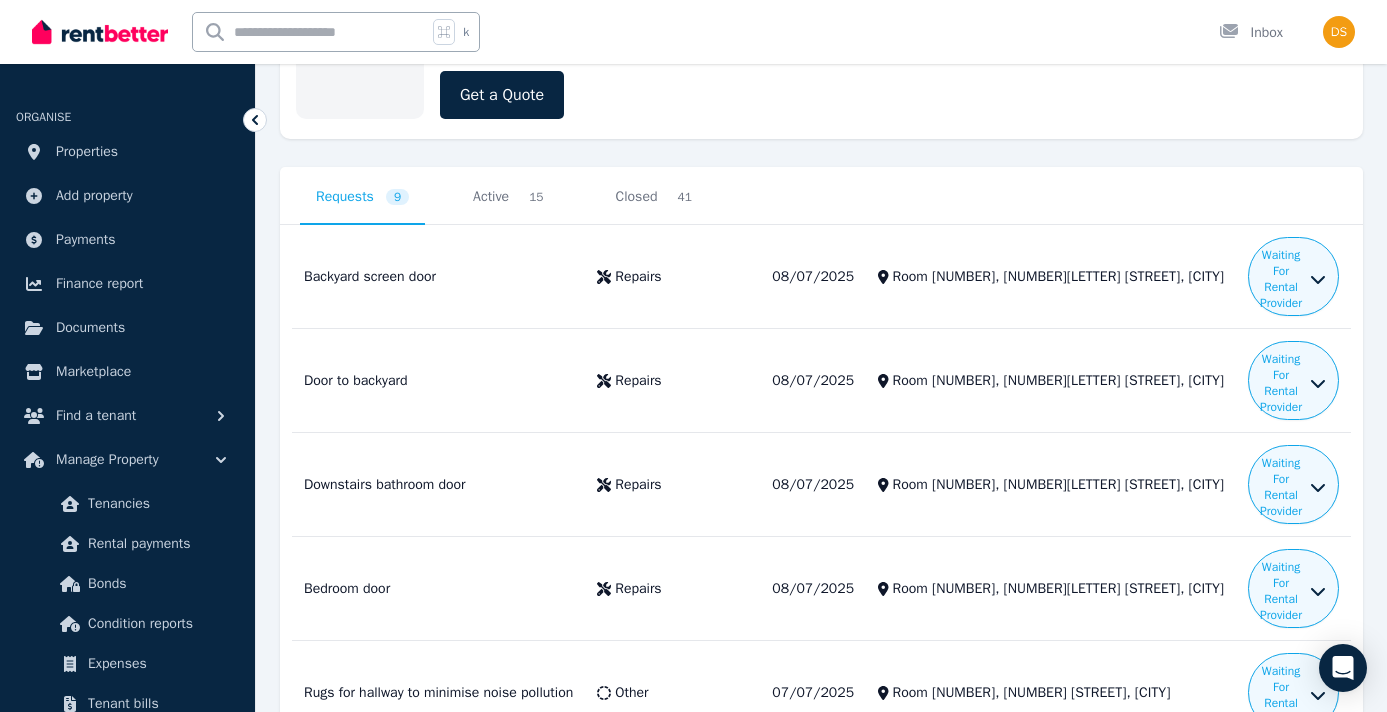 scroll, scrollTop: 472, scrollLeft: 0, axis: vertical 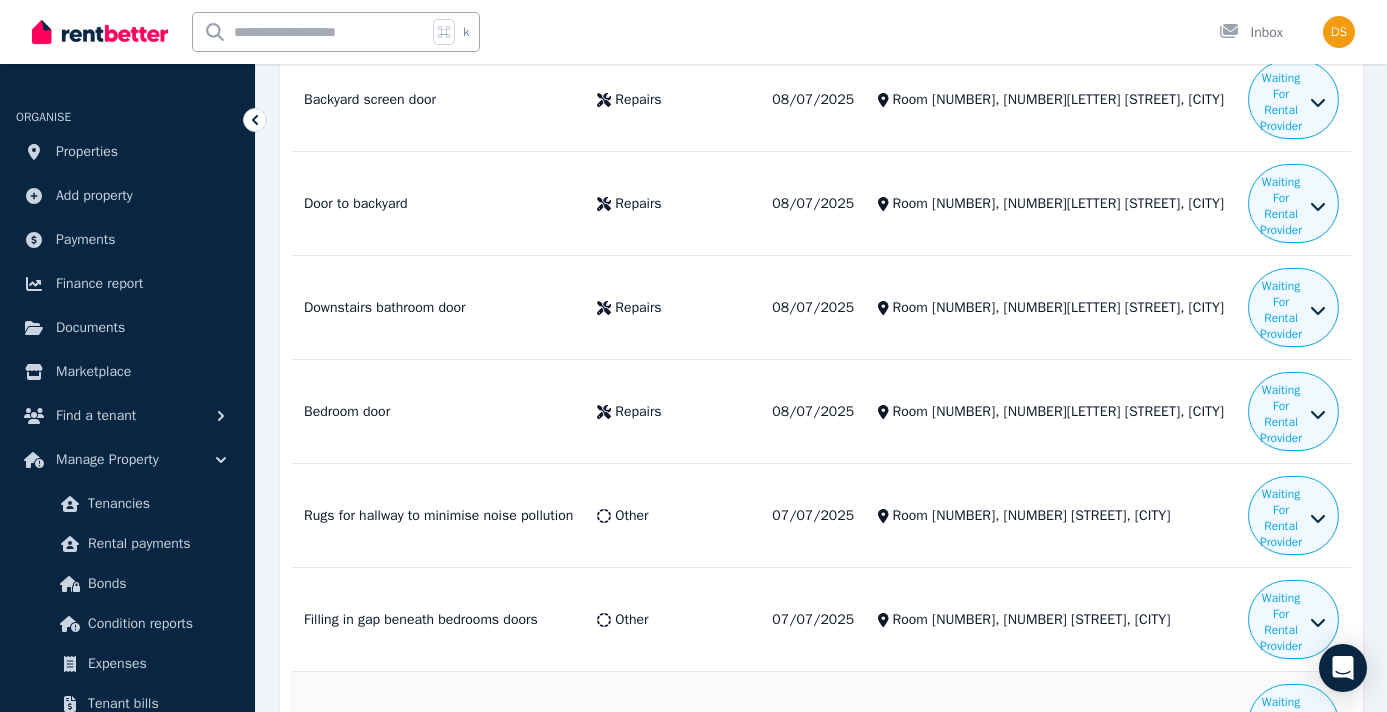 click on "Upstairs window in the study" at bounding box center (438, 724) 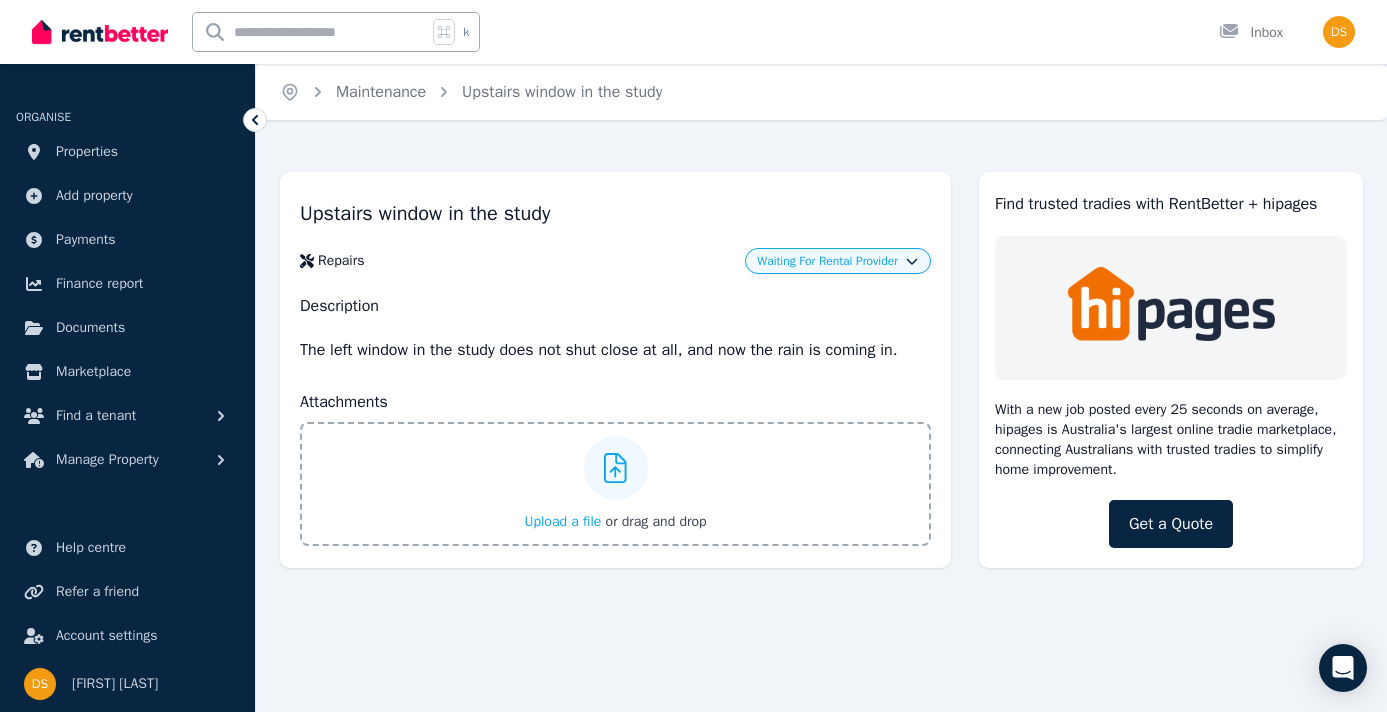 click on "Waiting For Rental Provider" at bounding box center (838, 261) 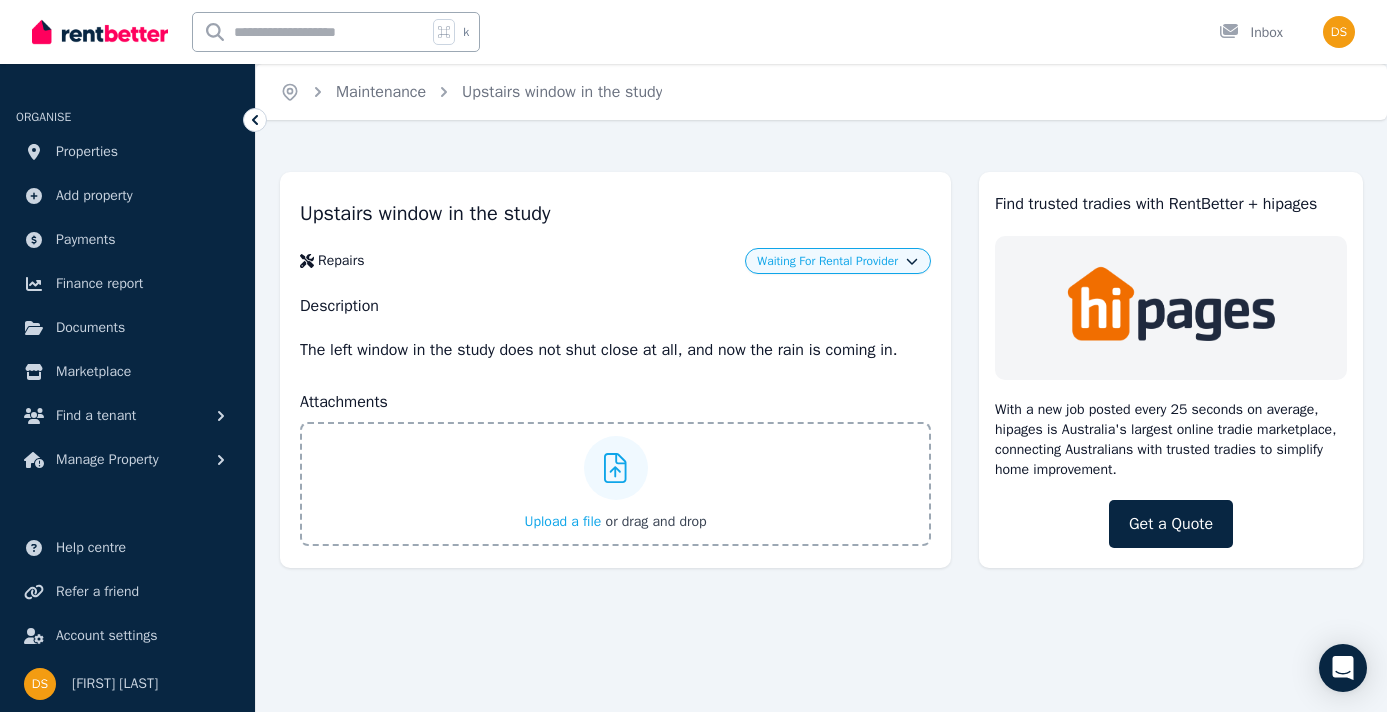 click on "Waiting For Rental Provider" at bounding box center (827, 261) 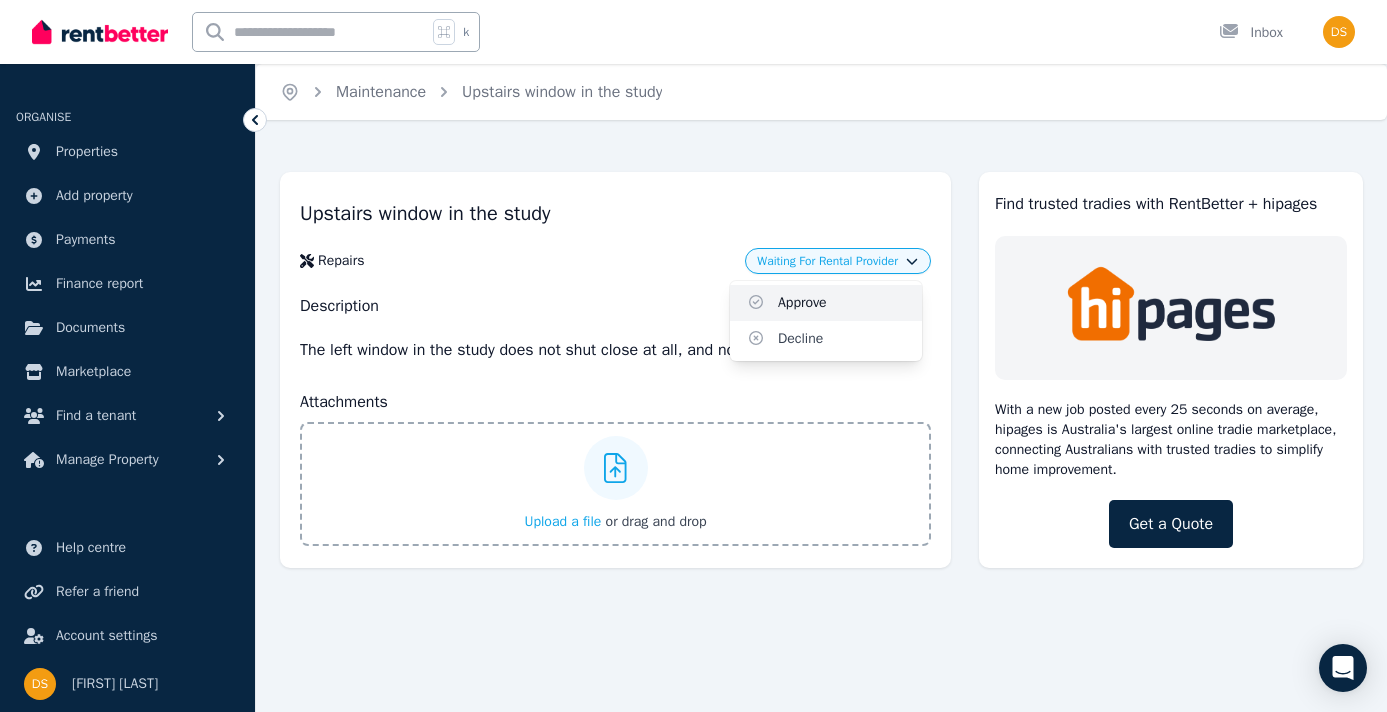 click on "Approve" at bounding box center (826, 303) 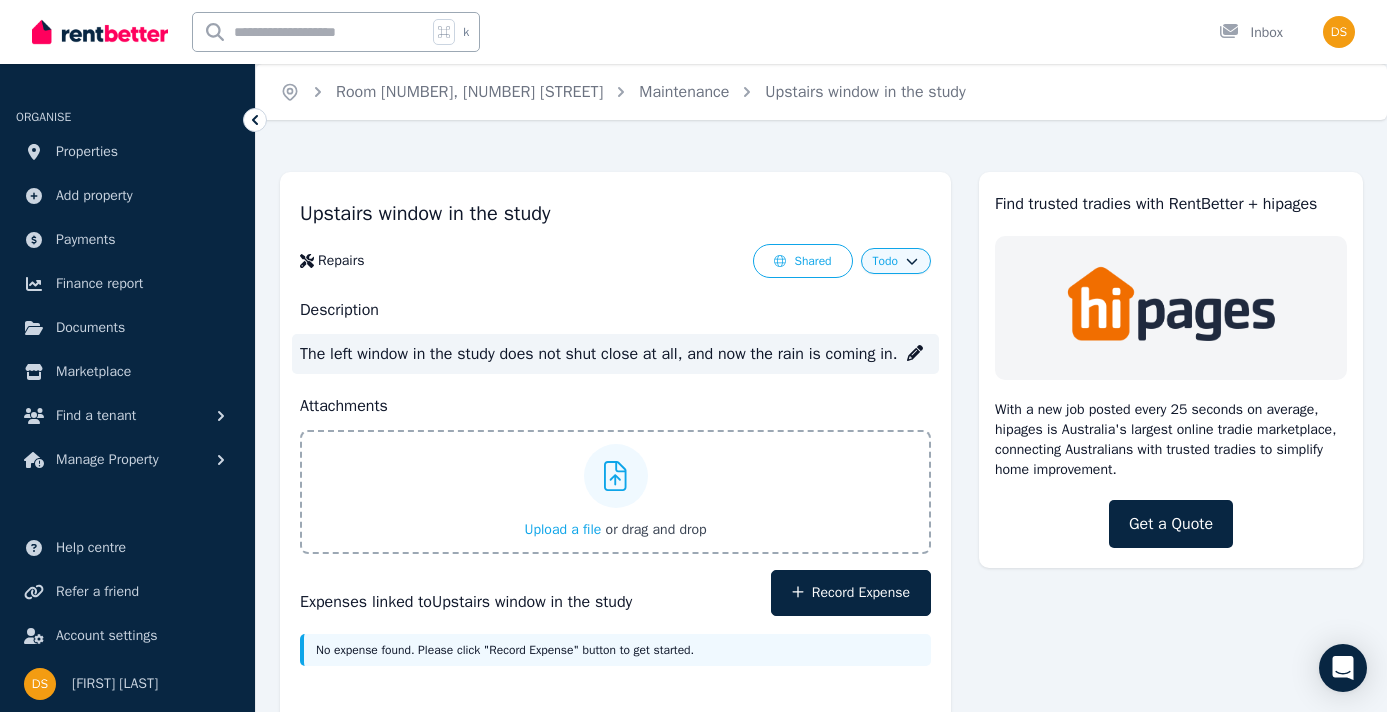click on "The left window in the study does not shut close at all, and now the rain is coming in." at bounding box center [615, 354] 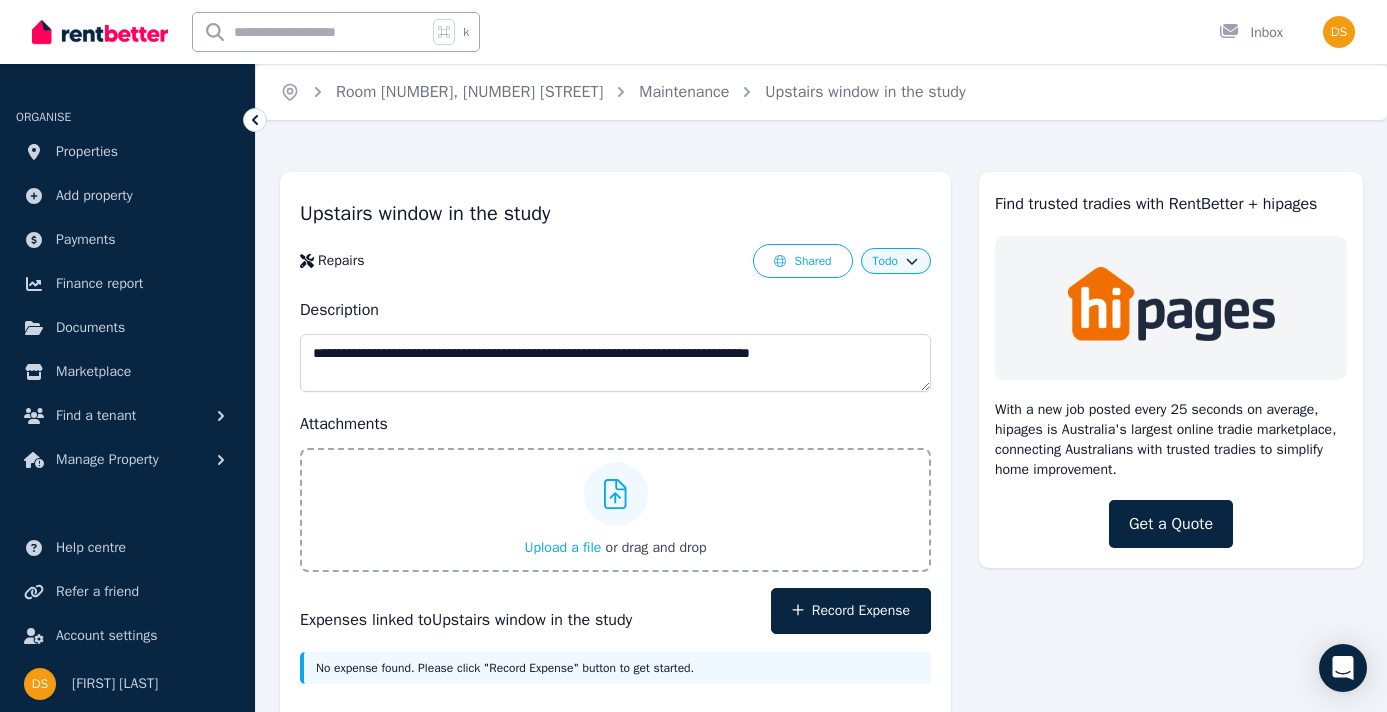 click on "**********" at bounding box center [615, 363] 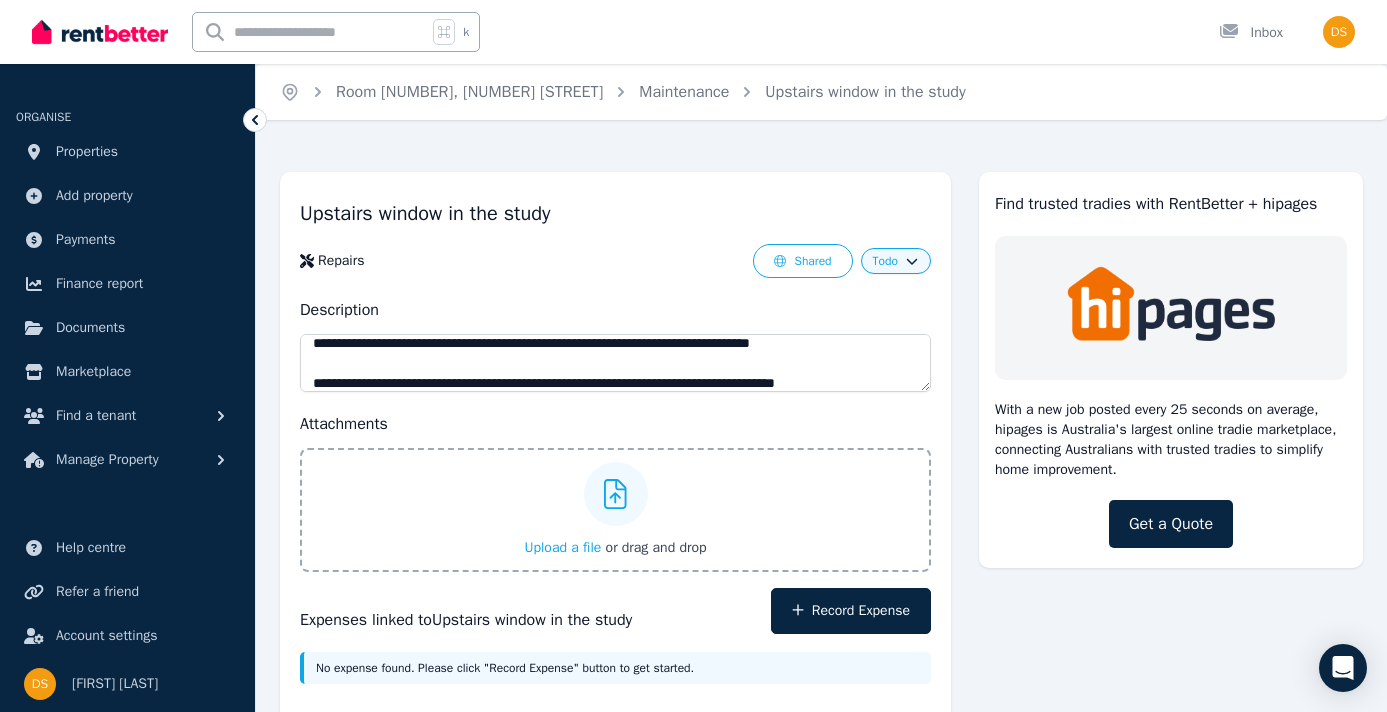 scroll, scrollTop: 30, scrollLeft: 0, axis: vertical 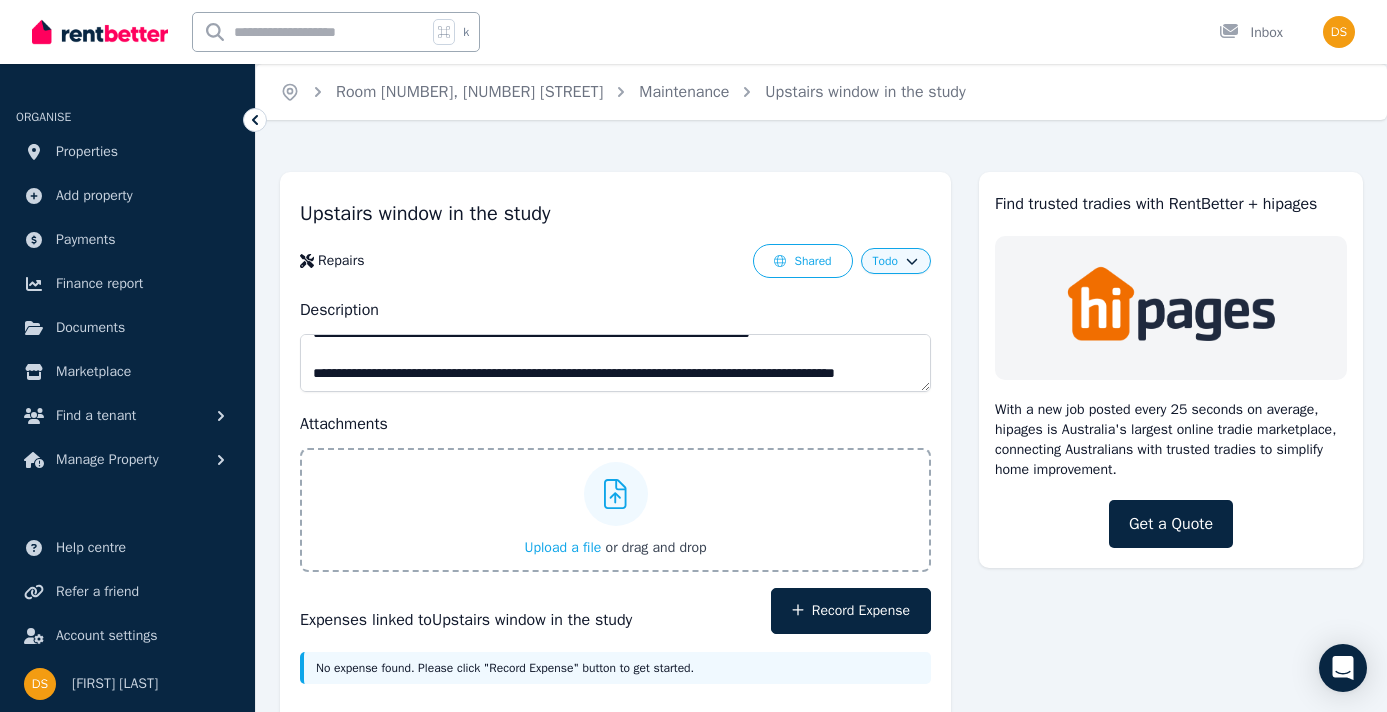 click on "**********" at bounding box center (615, 363) 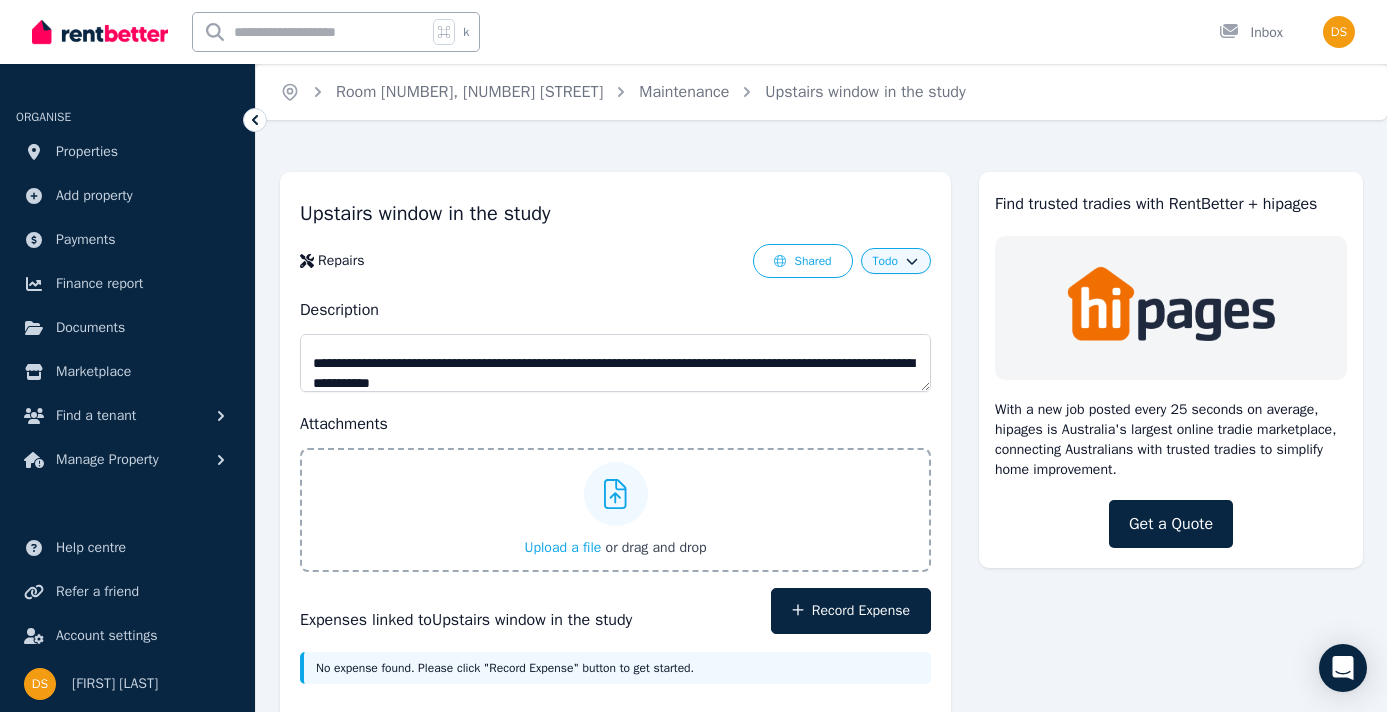 type on "**********" 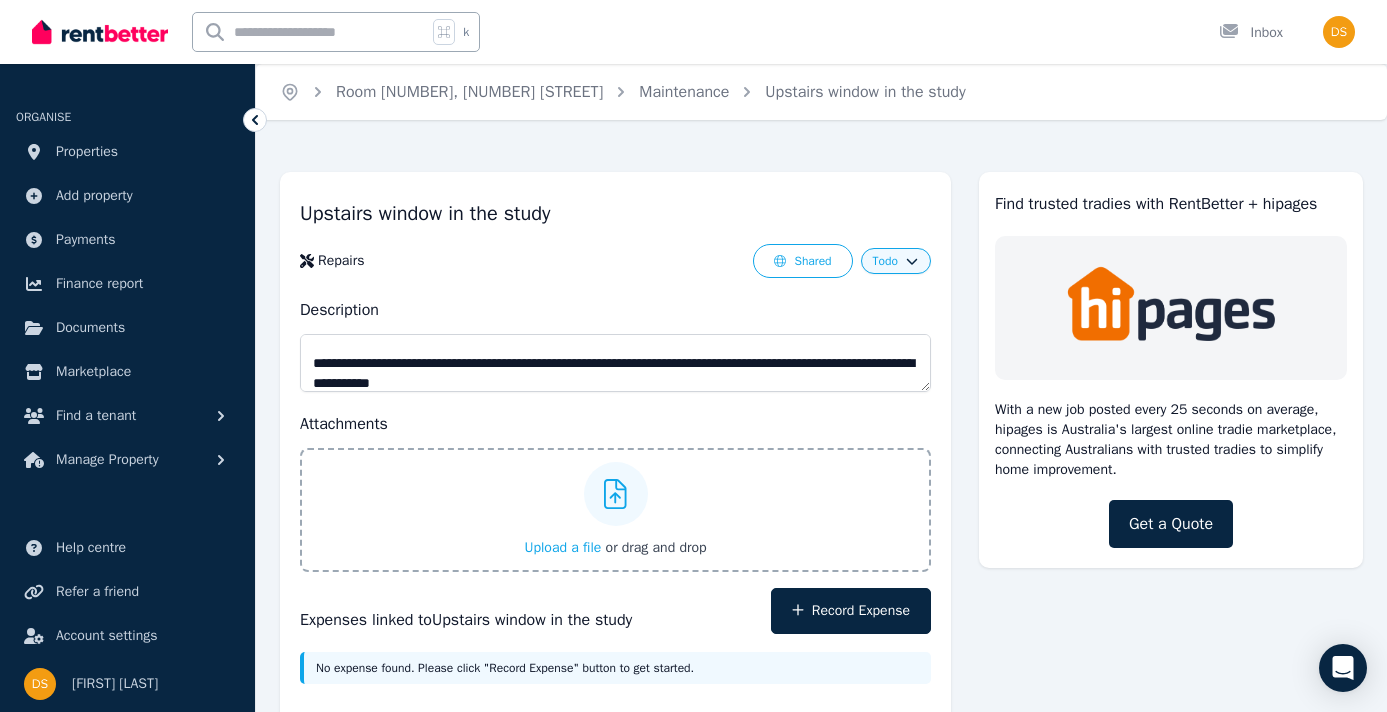 click on "**********" at bounding box center [615, 363] 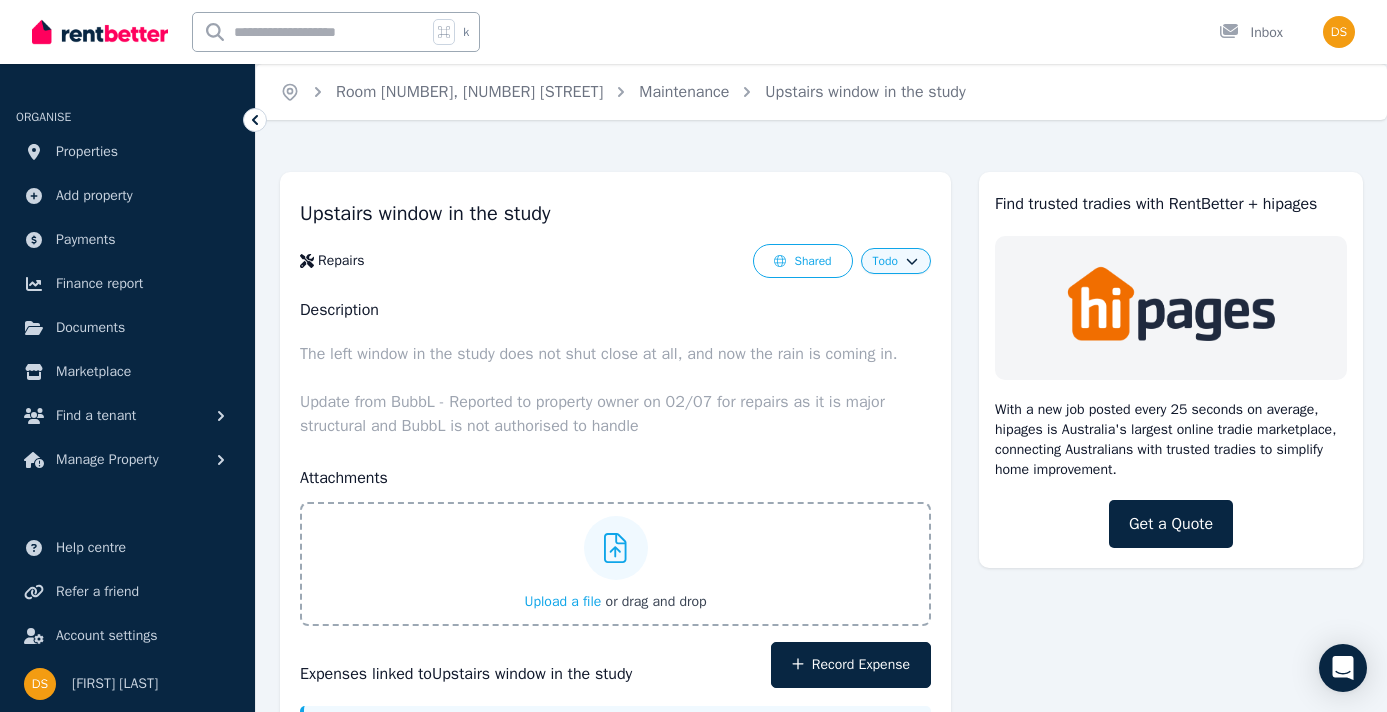 click on "Upstairs window in the study Repairs Shared Todo Description The left window in the study does not shut close at all, and now the rain is coming in.
Update from BubbL - Reported to property owner on 02/07 for repairs as it is major structural and BubbL is not authorised to handle Attachments Upload a file   or drag and drop Expenses linked to  Upstairs window in the study Record Expense No expense found. Please click "Record Expense" button to get started." at bounding box center (615, 493) 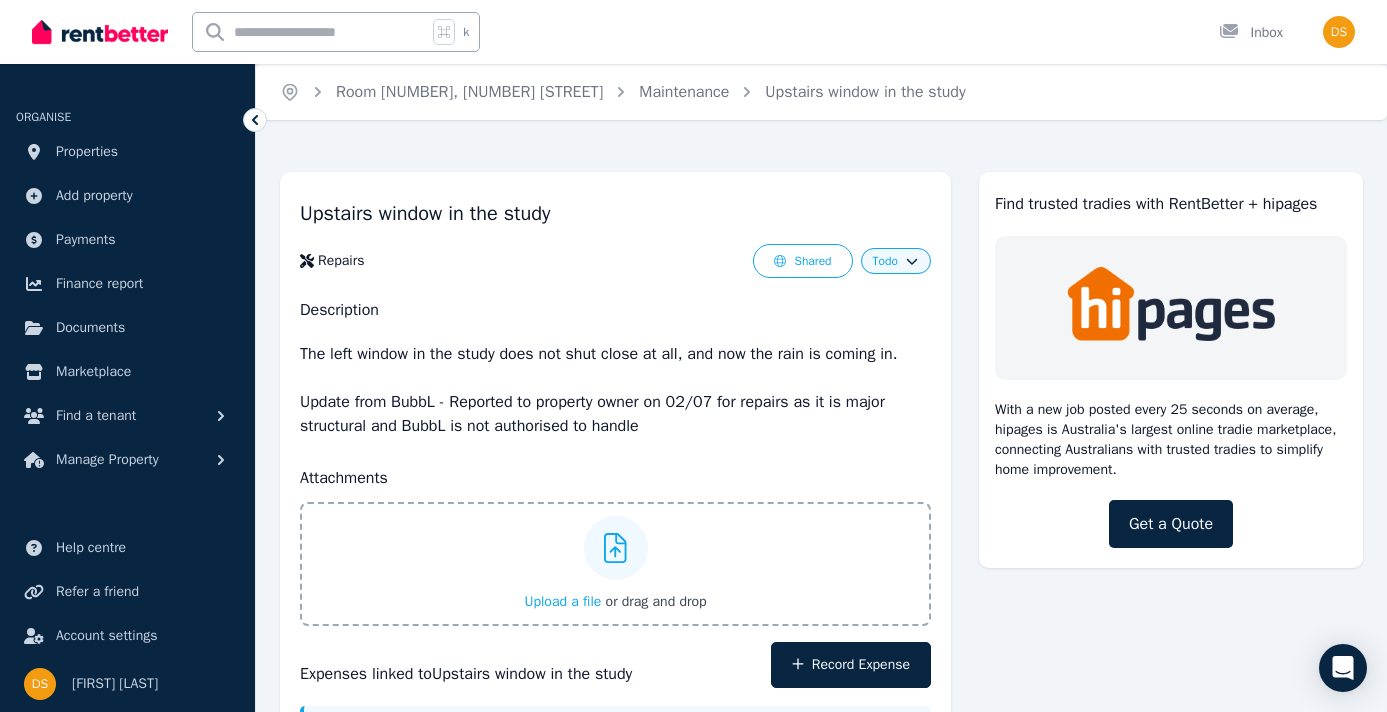 click on "Todo" at bounding box center (896, 261) 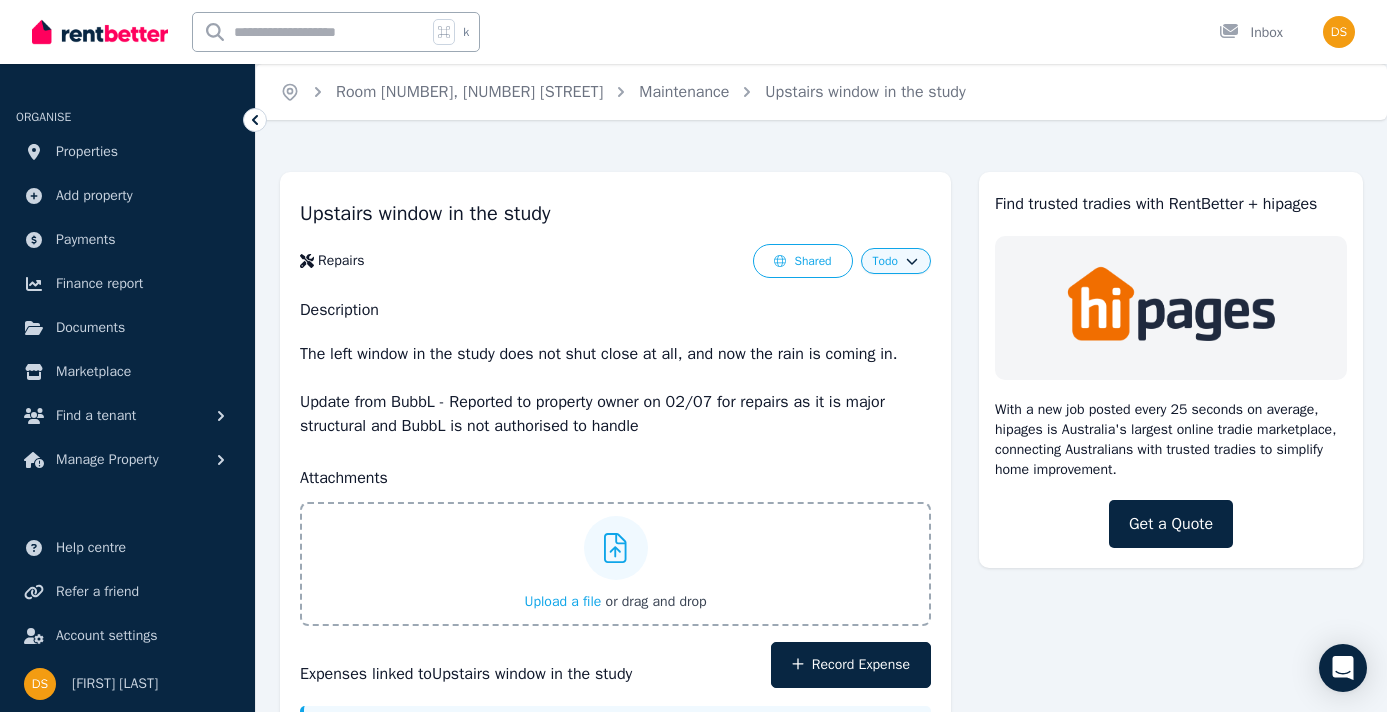 click 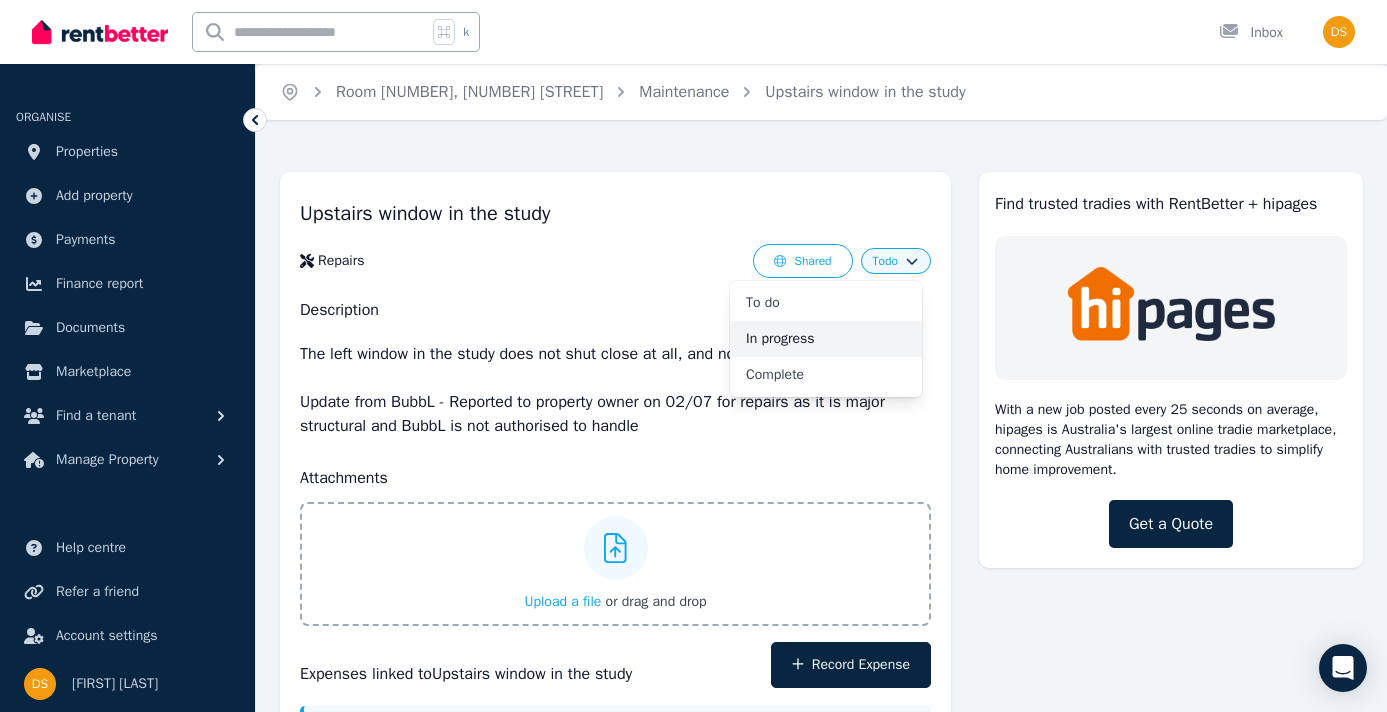 click on "In progress" at bounding box center [826, 339] 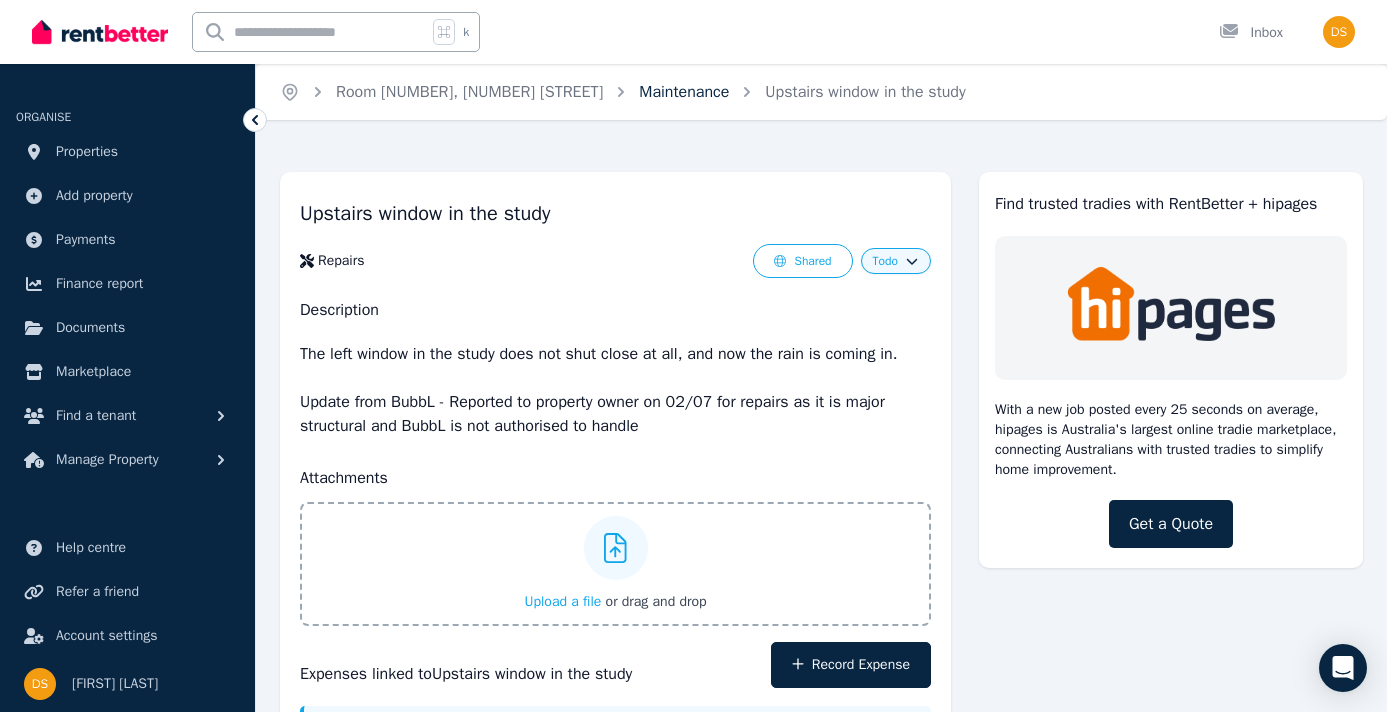 click on "Maintenance" at bounding box center (684, 92) 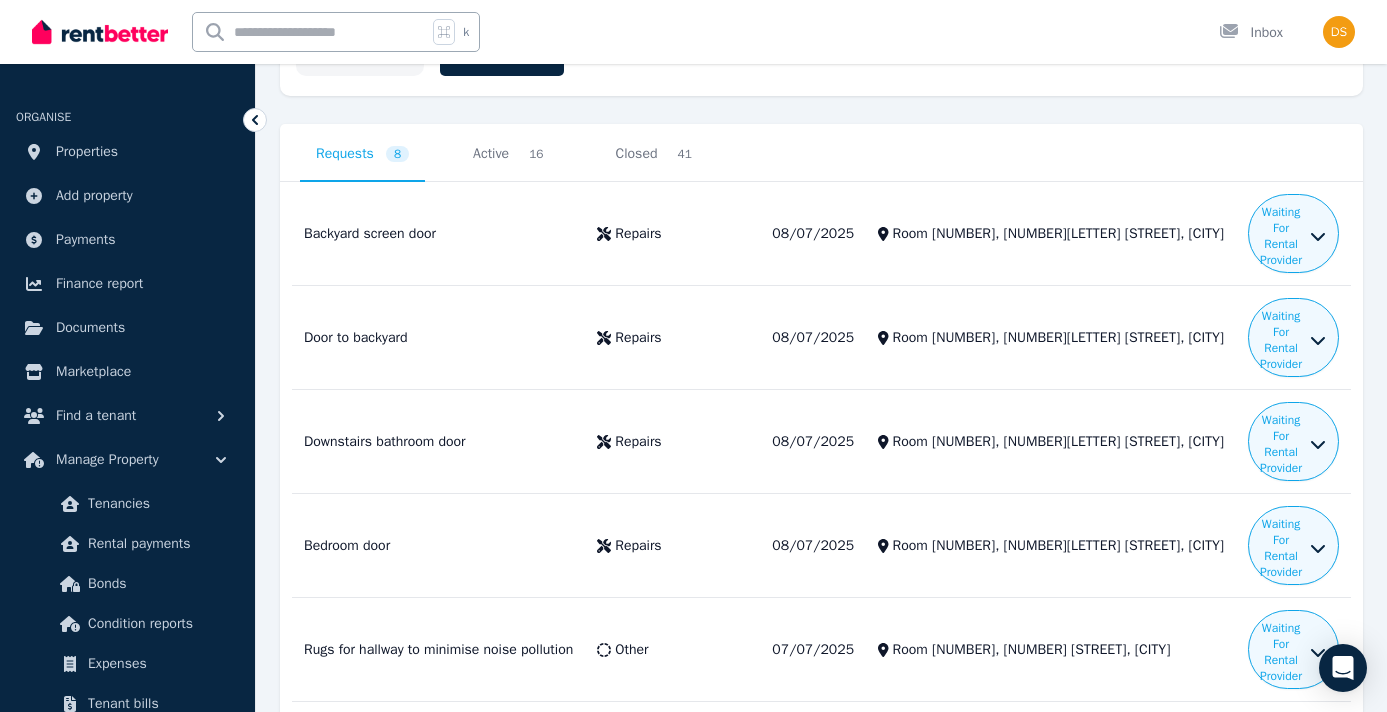 scroll, scrollTop: 399, scrollLeft: 0, axis: vertical 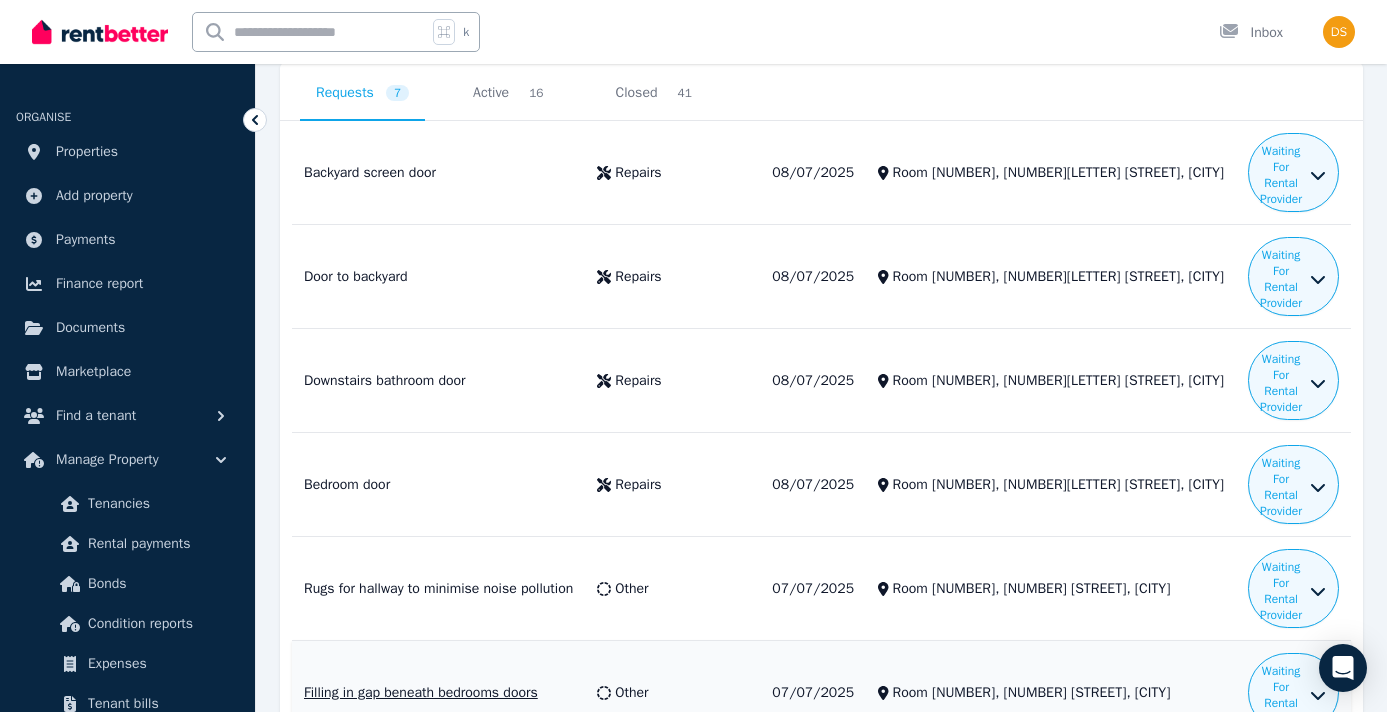 click on "Filling in gap beneath bedrooms doors" at bounding box center [438, 693] 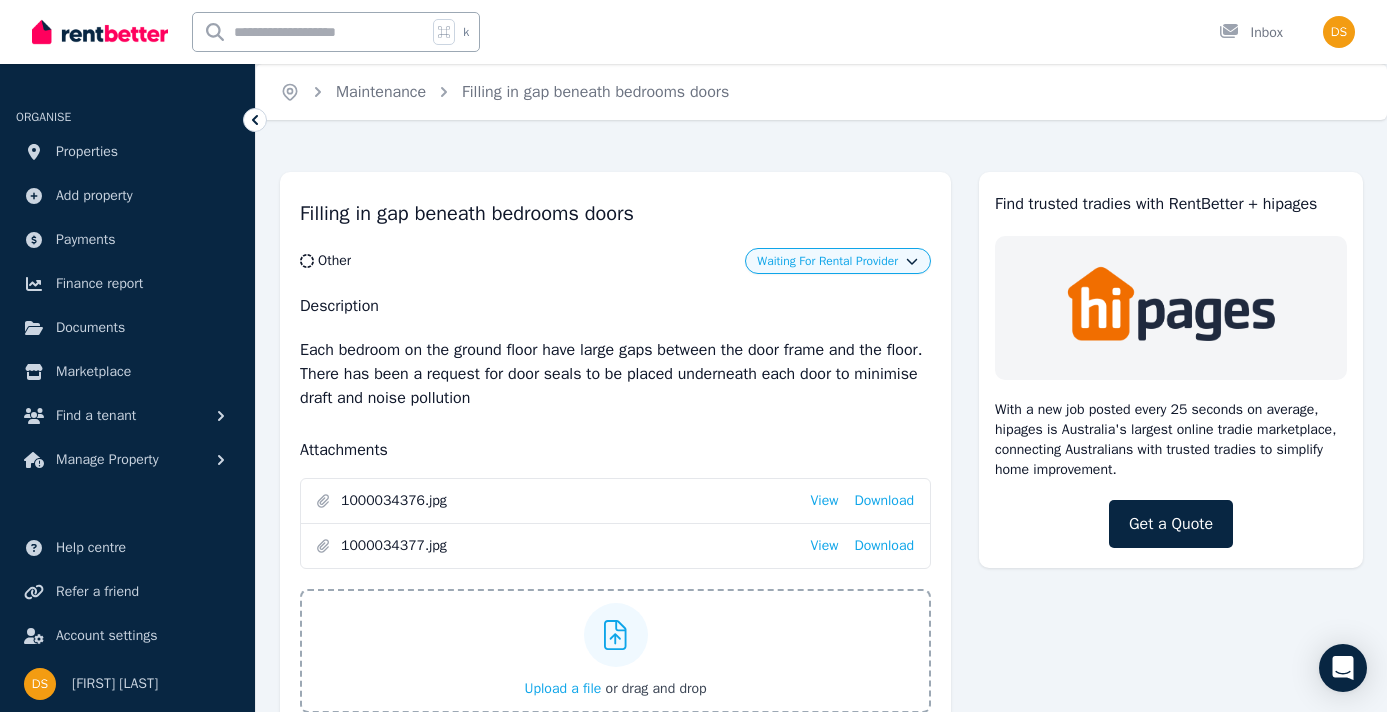 click on "Waiting For Rental Provider" at bounding box center [827, 261] 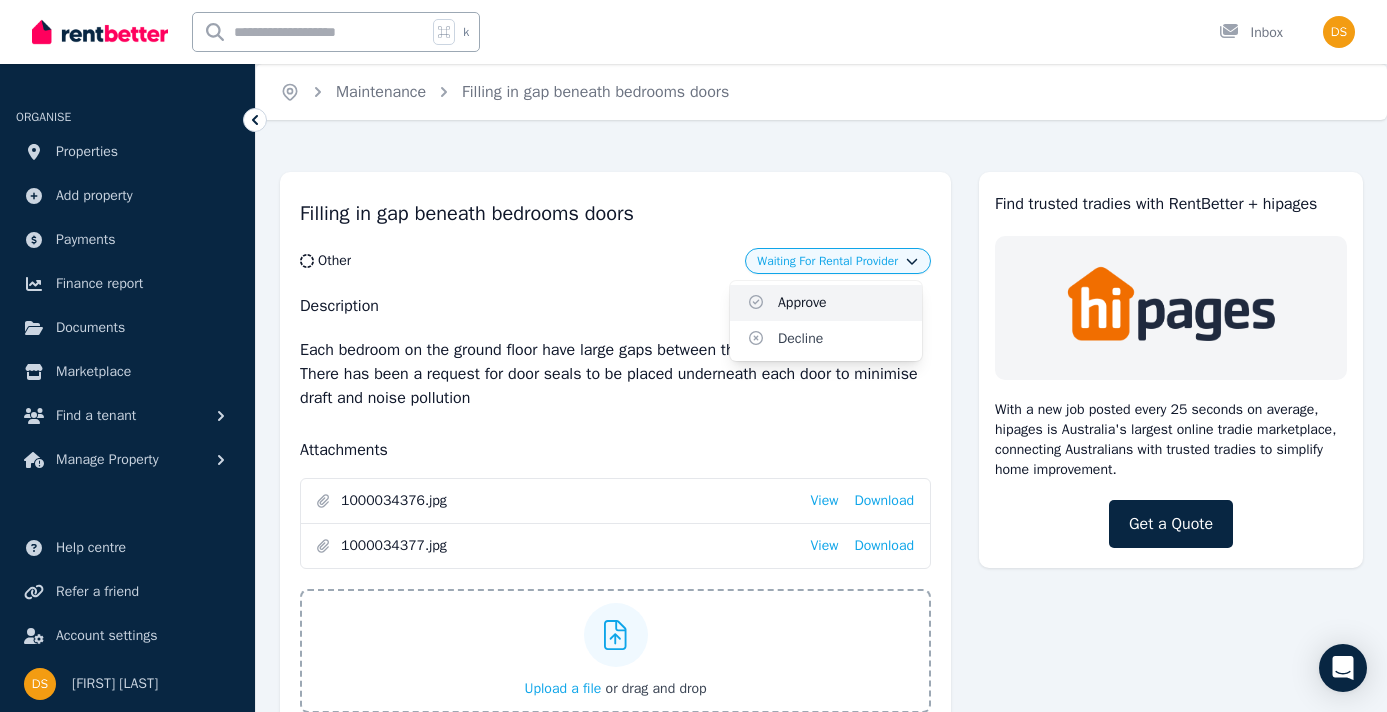click on "Approve" at bounding box center (826, 303) 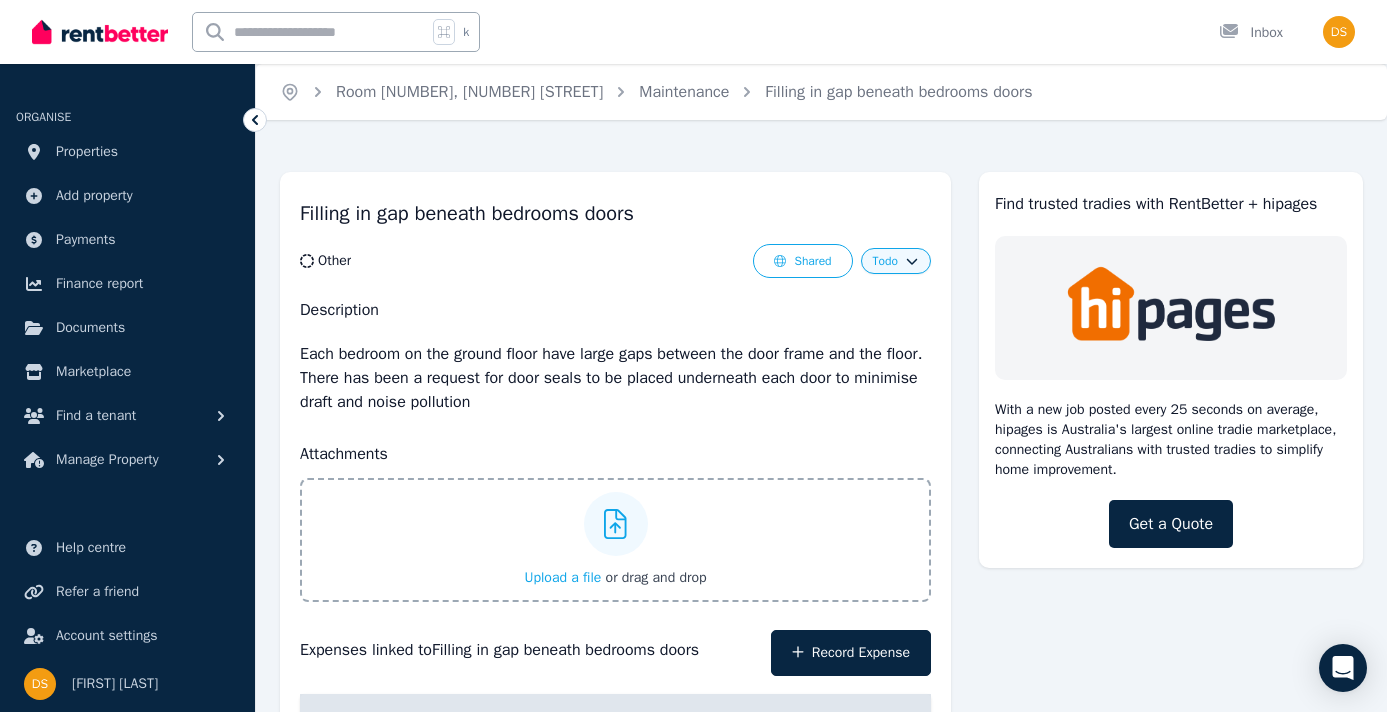 click on "Todo" at bounding box center [895, 261] 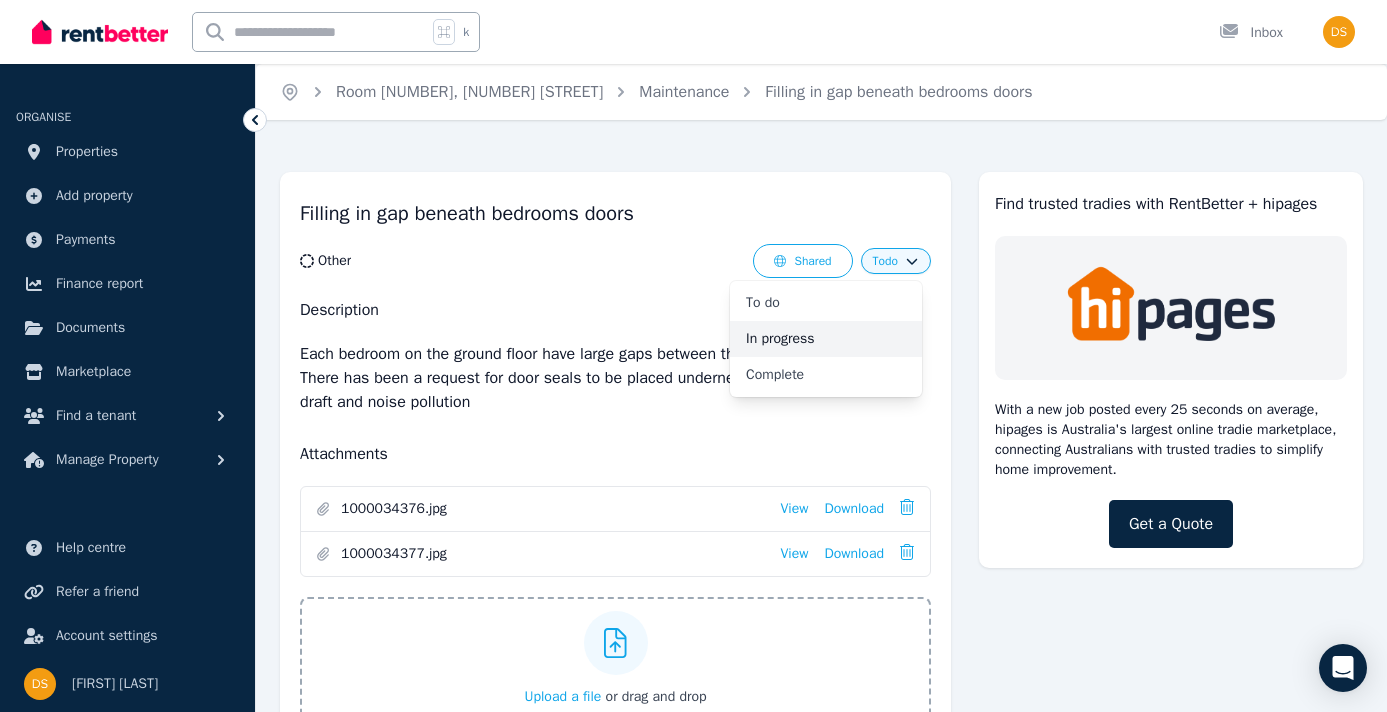click on "In progress" at bounding box center [826, 339] 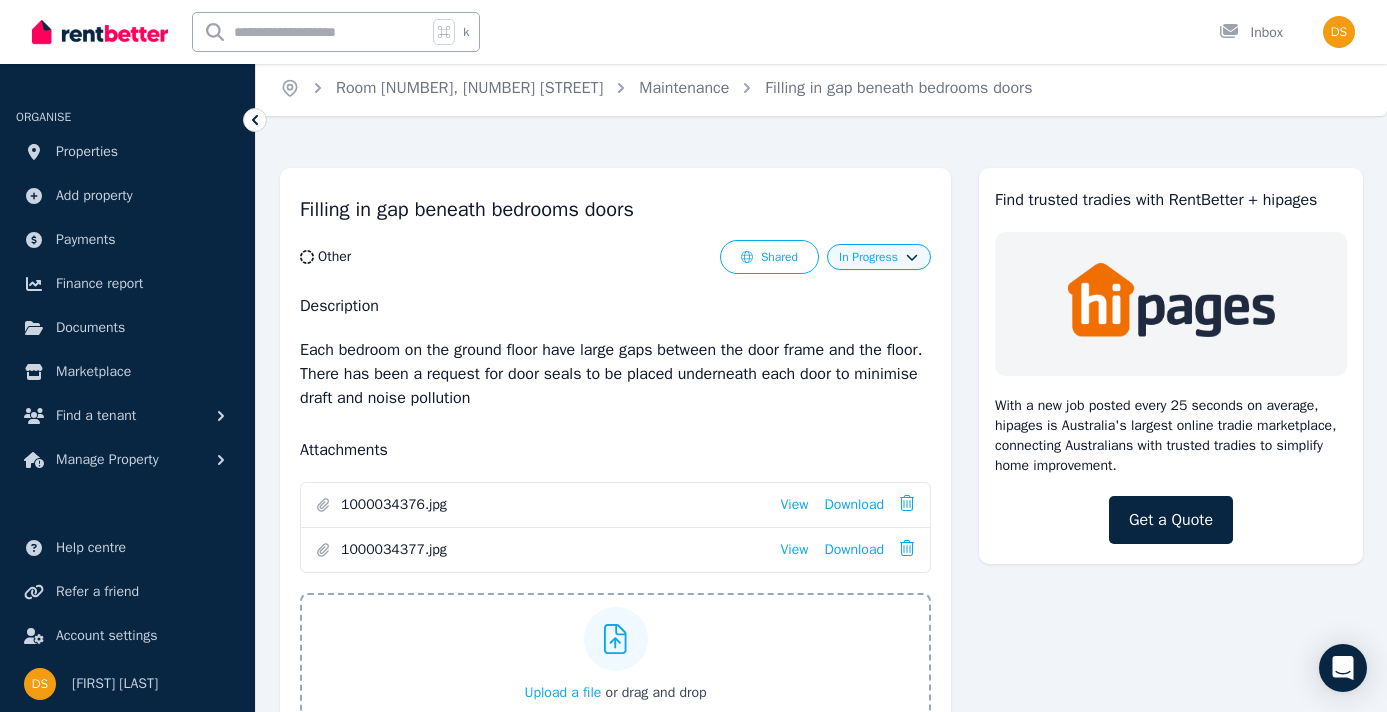 scroll, scrollTop: 0, scrollLeft: 0, axis: both 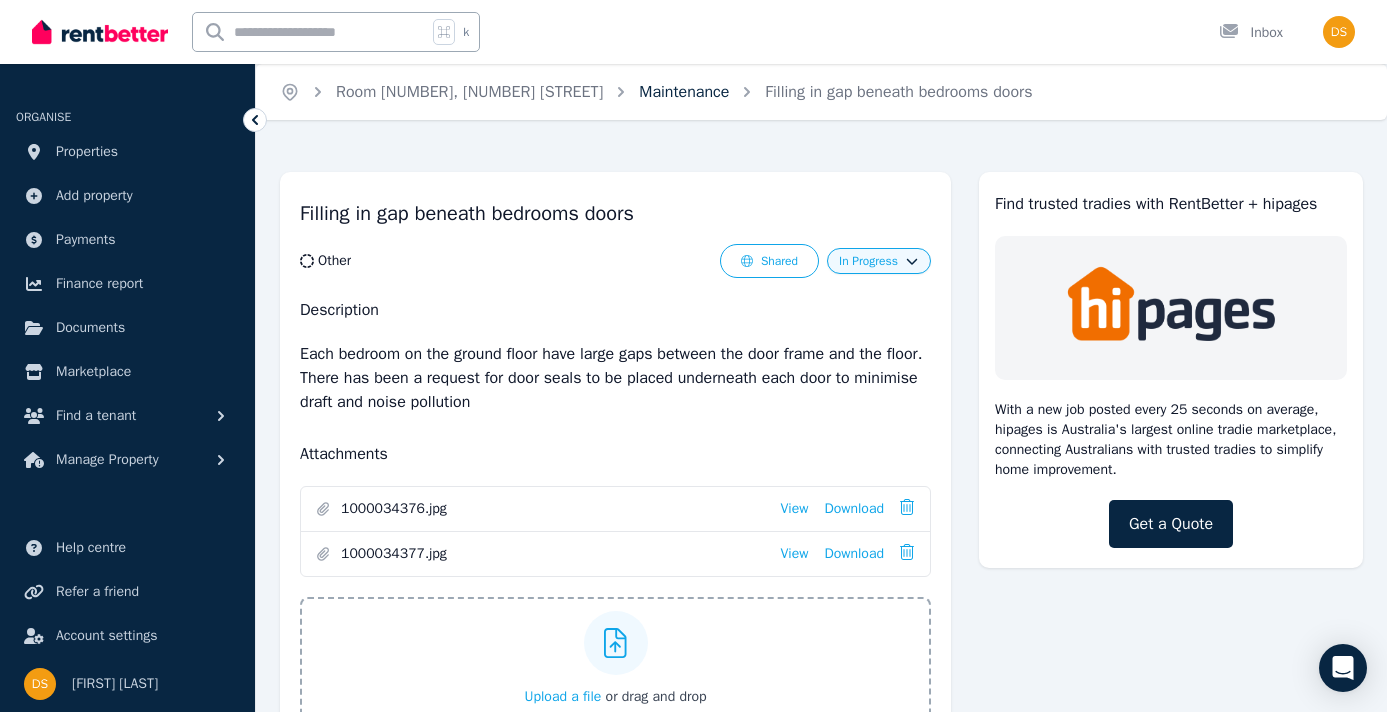 click on "Maintenance" at bounding box center [684, 92] 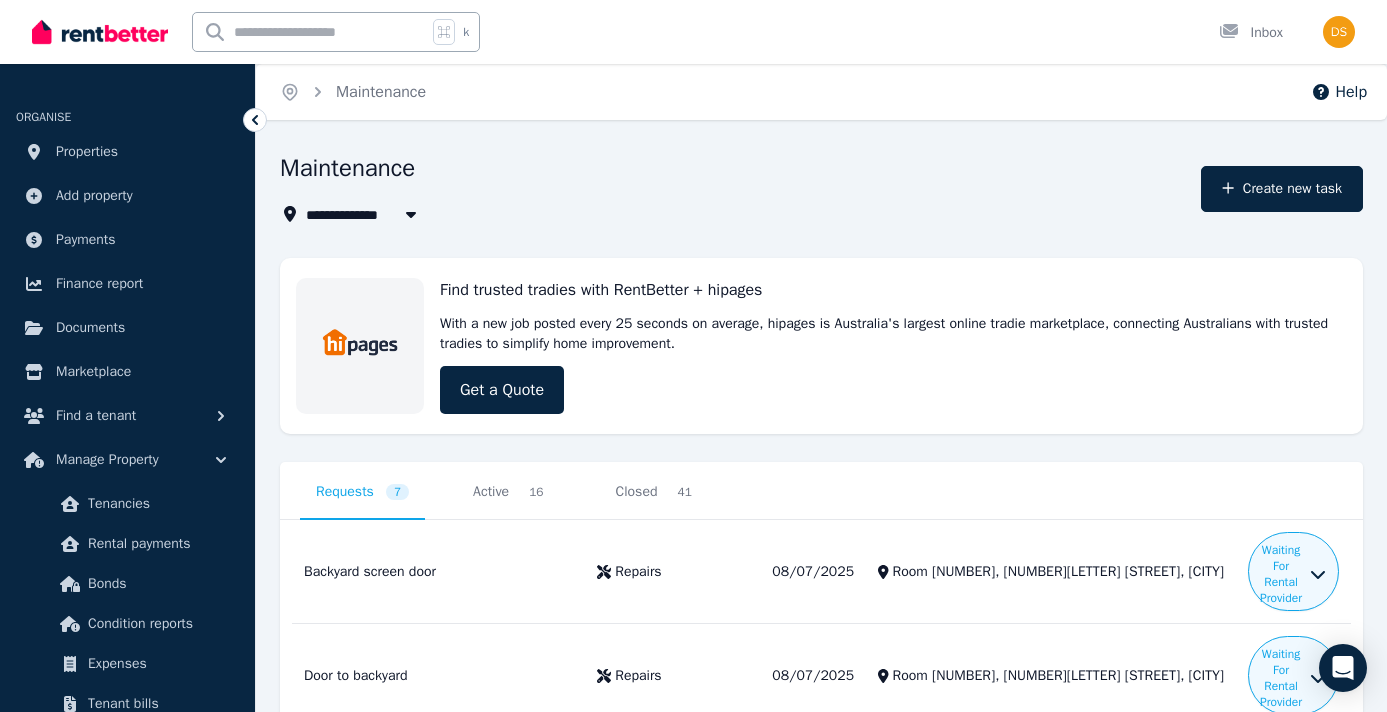 scroll, scrollTop: 327, scrollLeft: 0, axis: vertical 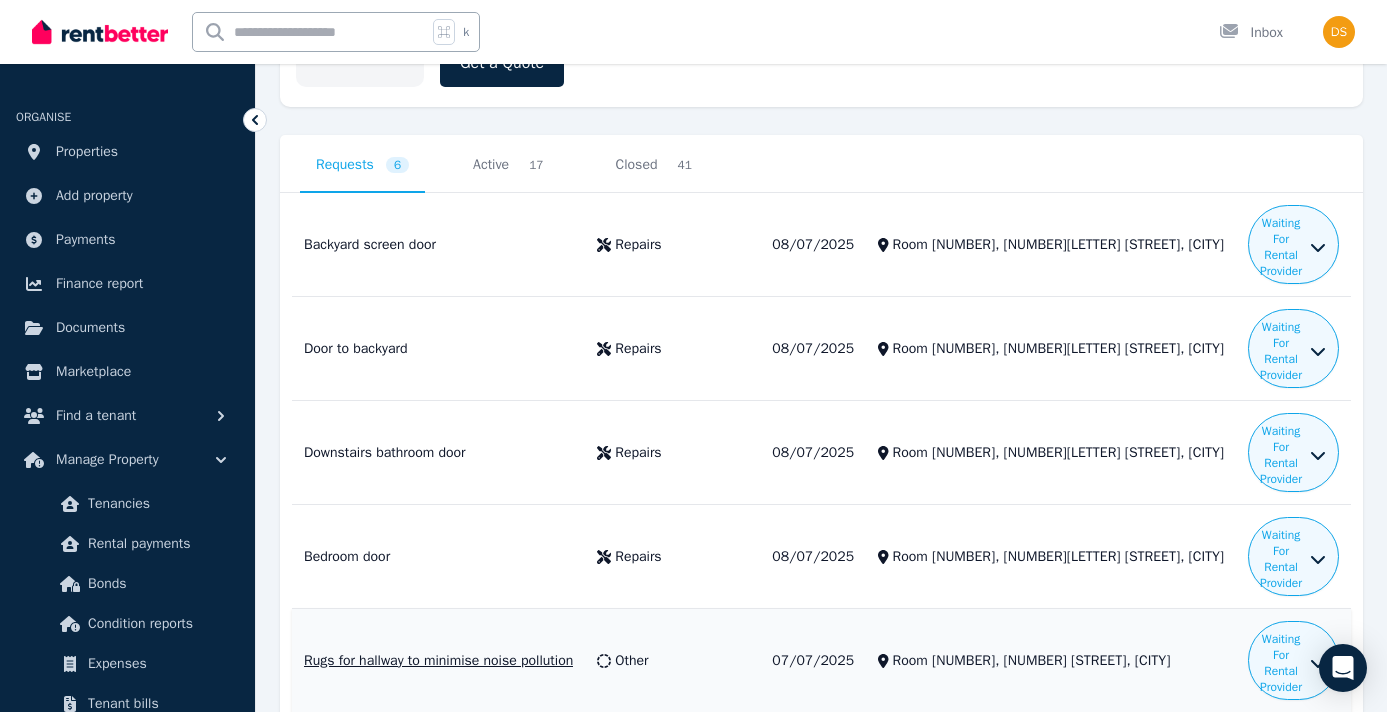 click on "Rugs for hallway to minimise noise pollution" at bounding box center [438, 661] 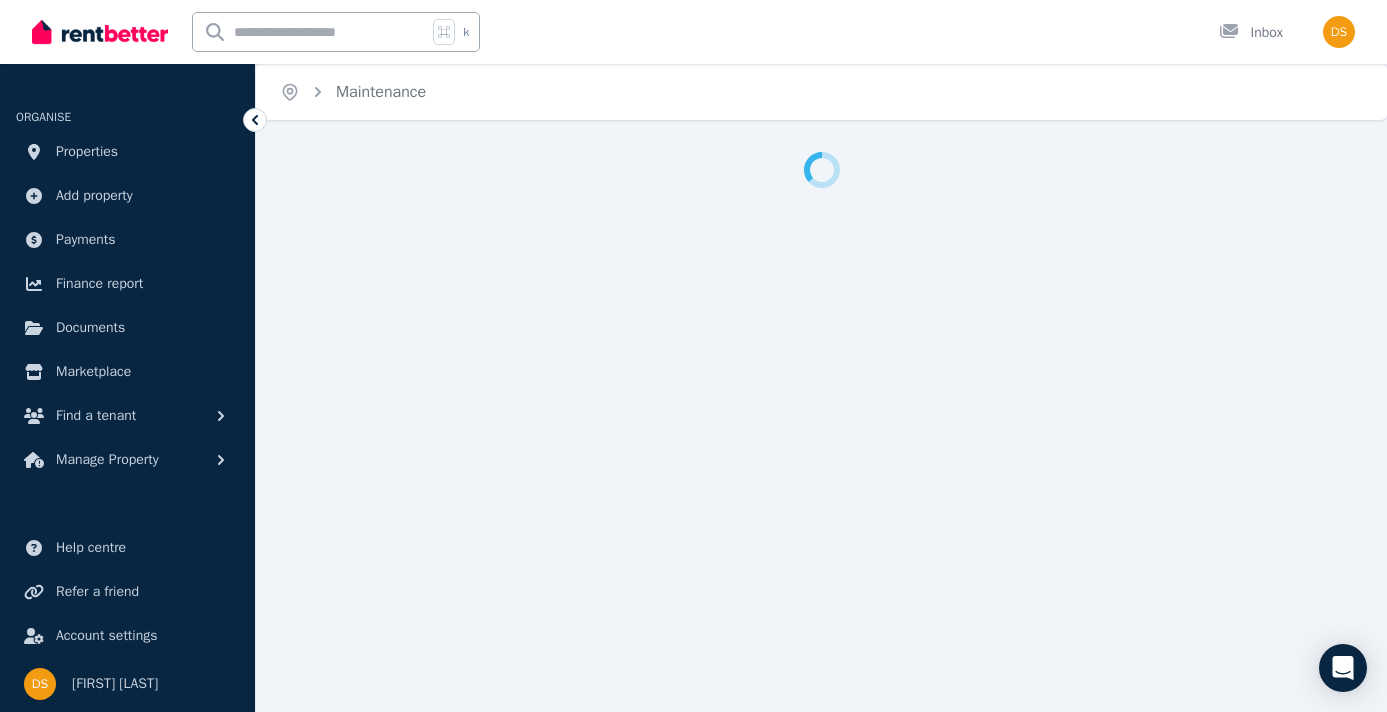 scroll, scrollTop: 0, scrollLeft: 0, axis: both 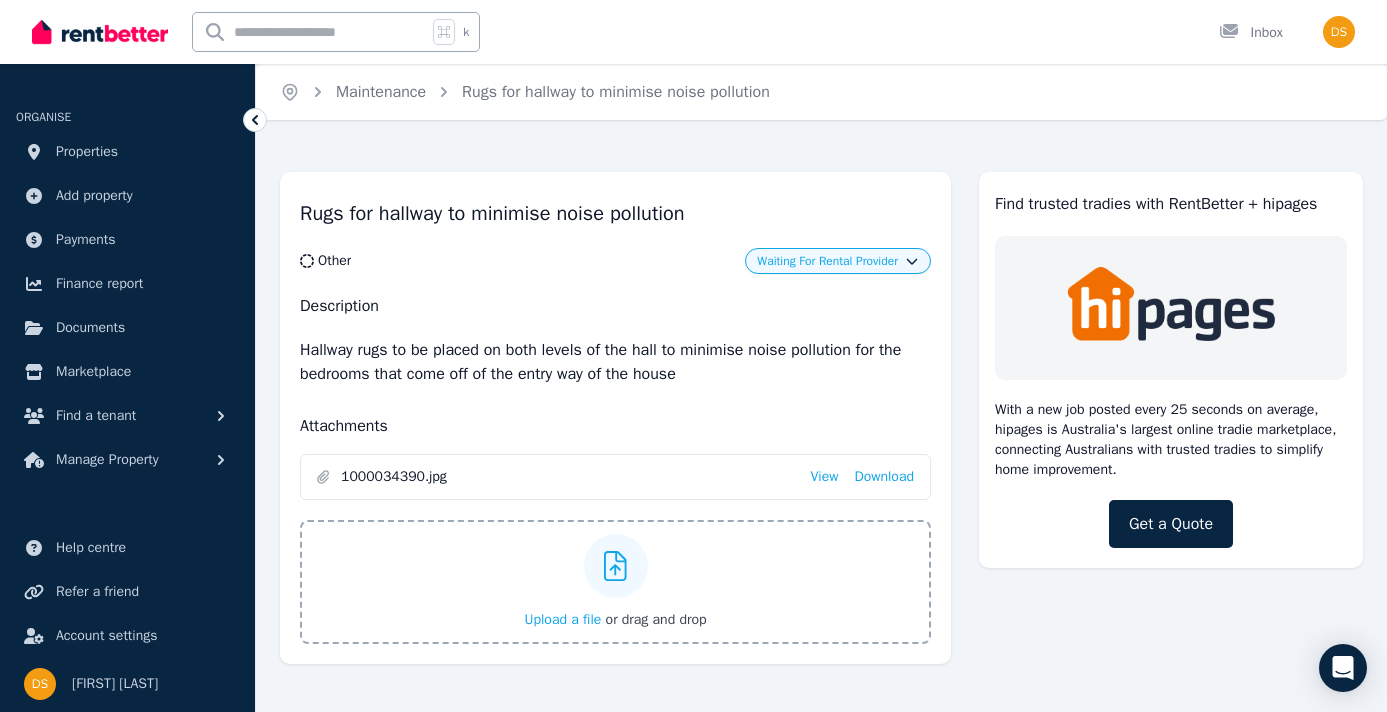 click on "Waiting For Rental Provider" at bounding box center [837, 261] 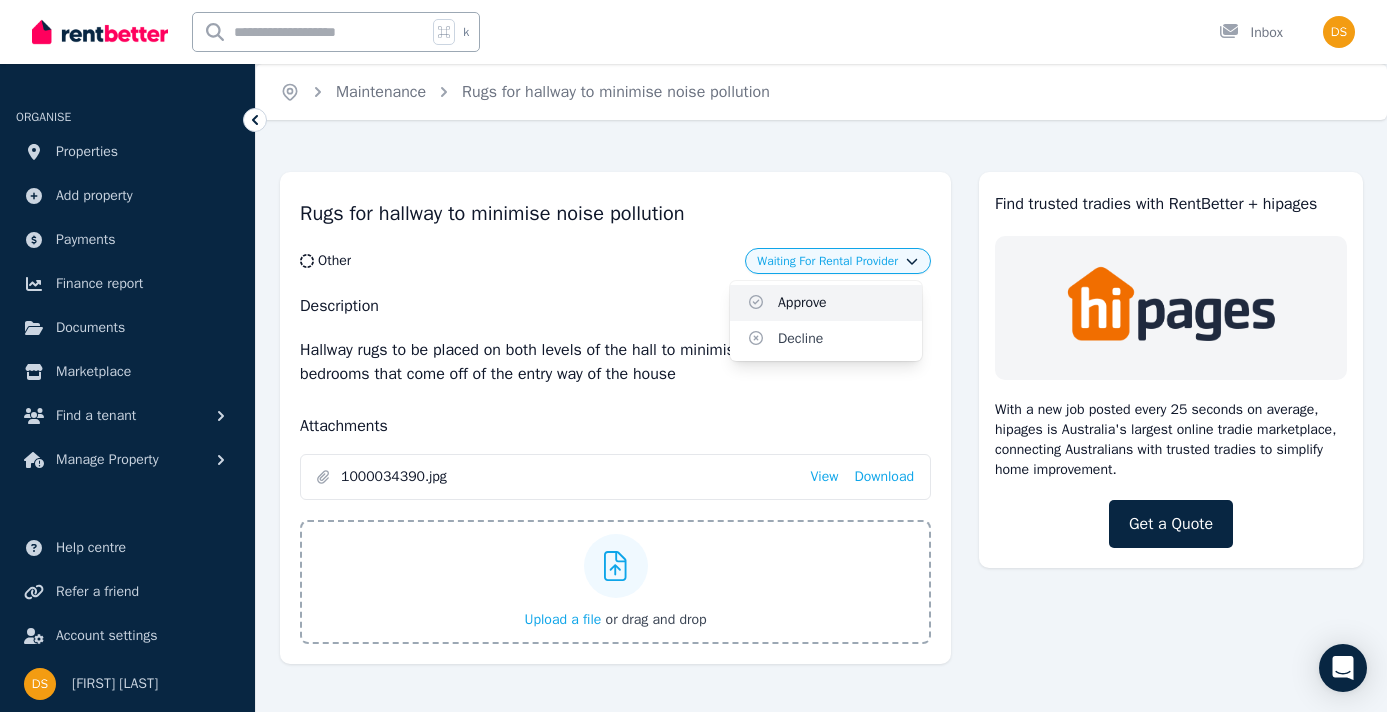 click on "Approve" at bounding box center (826, 303) 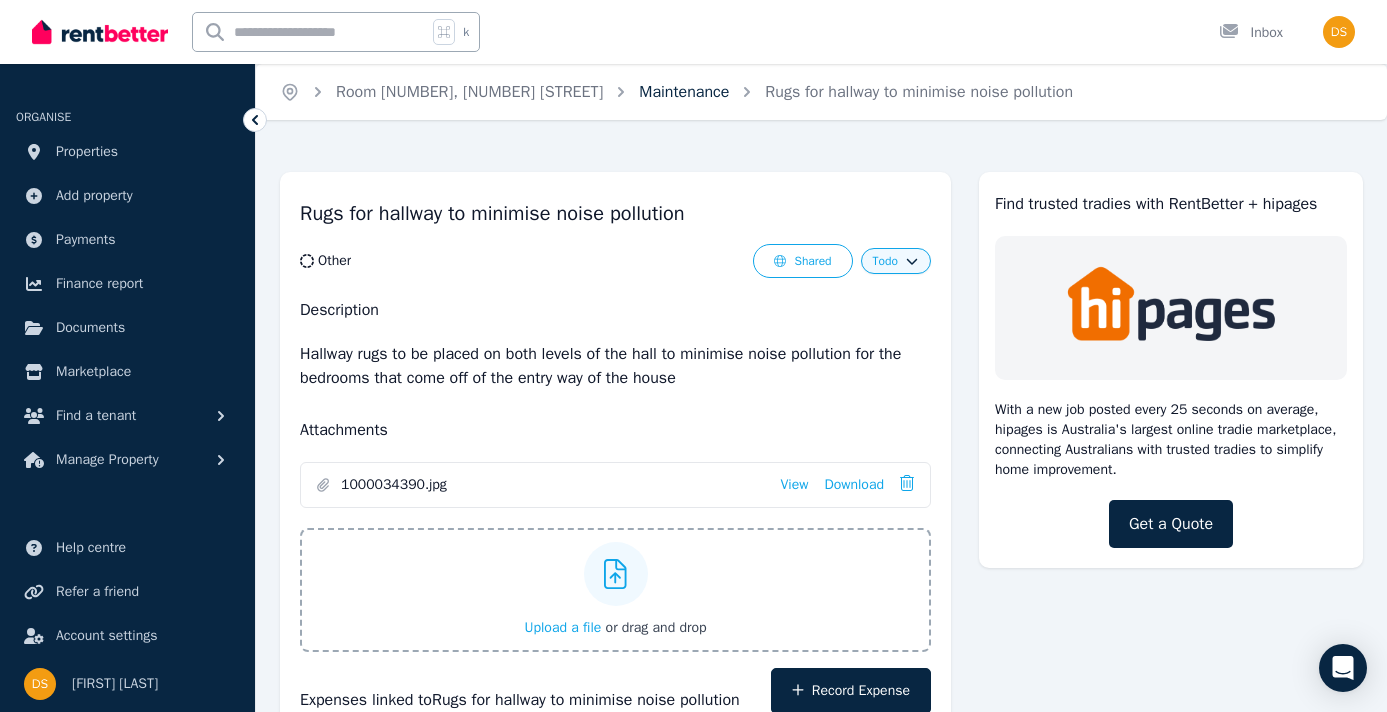 click on "Maintenance" at bounding box center (684, 92) 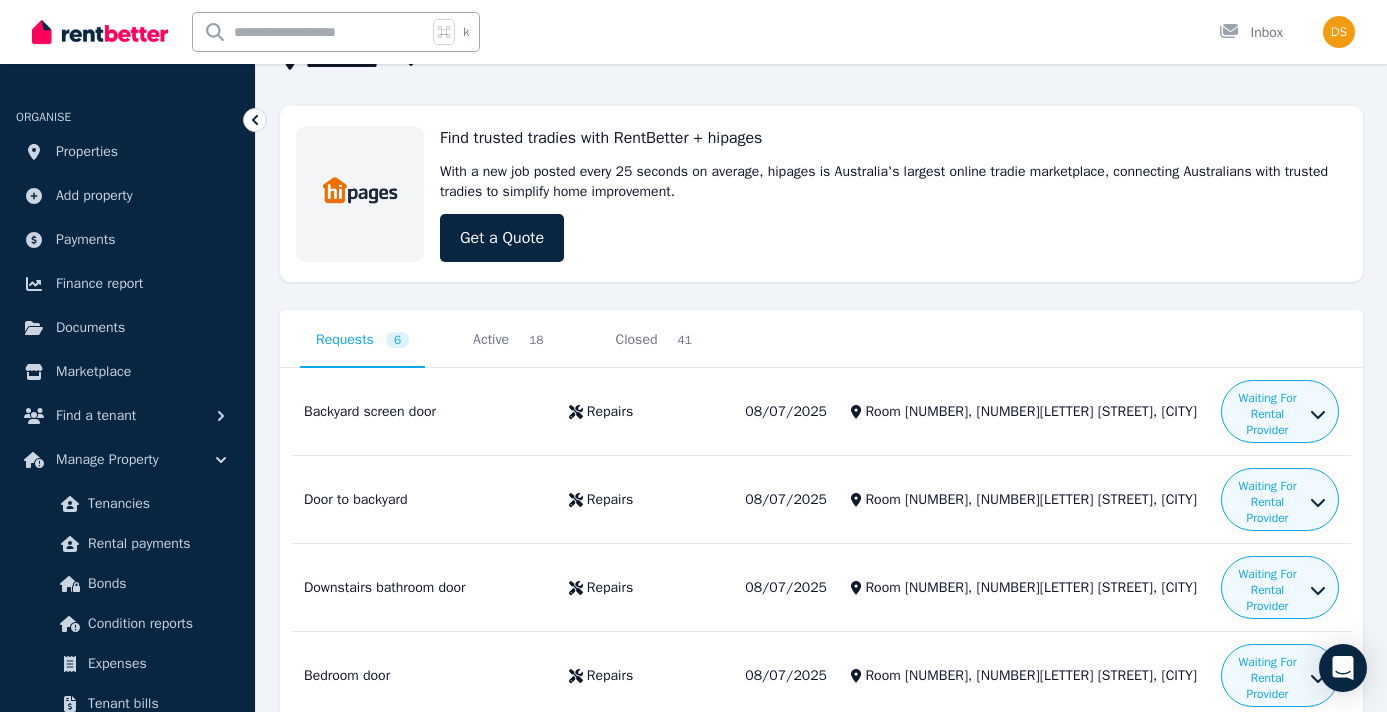 scroll, scrollTop: 187, scrollLeft: 0, axis: vertical 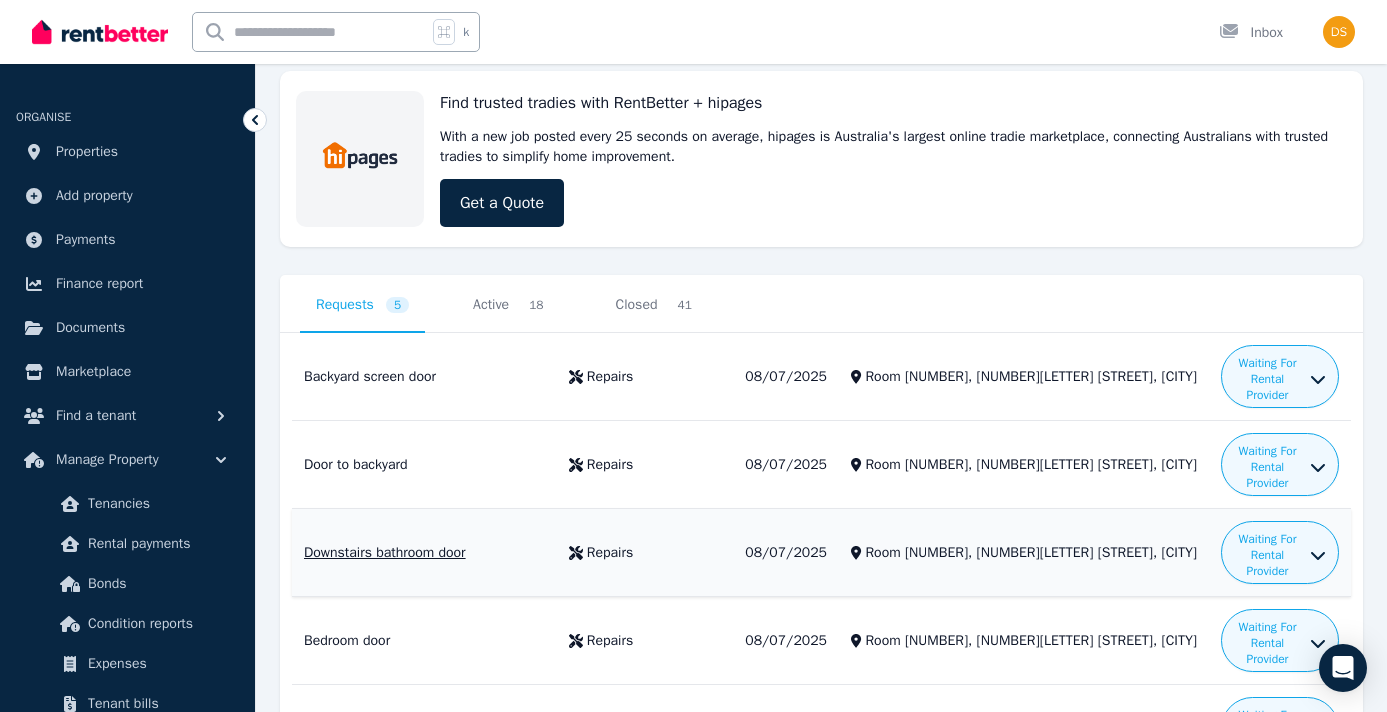 click on "Downstairs bathroom door" at bounding box center [424, 553] 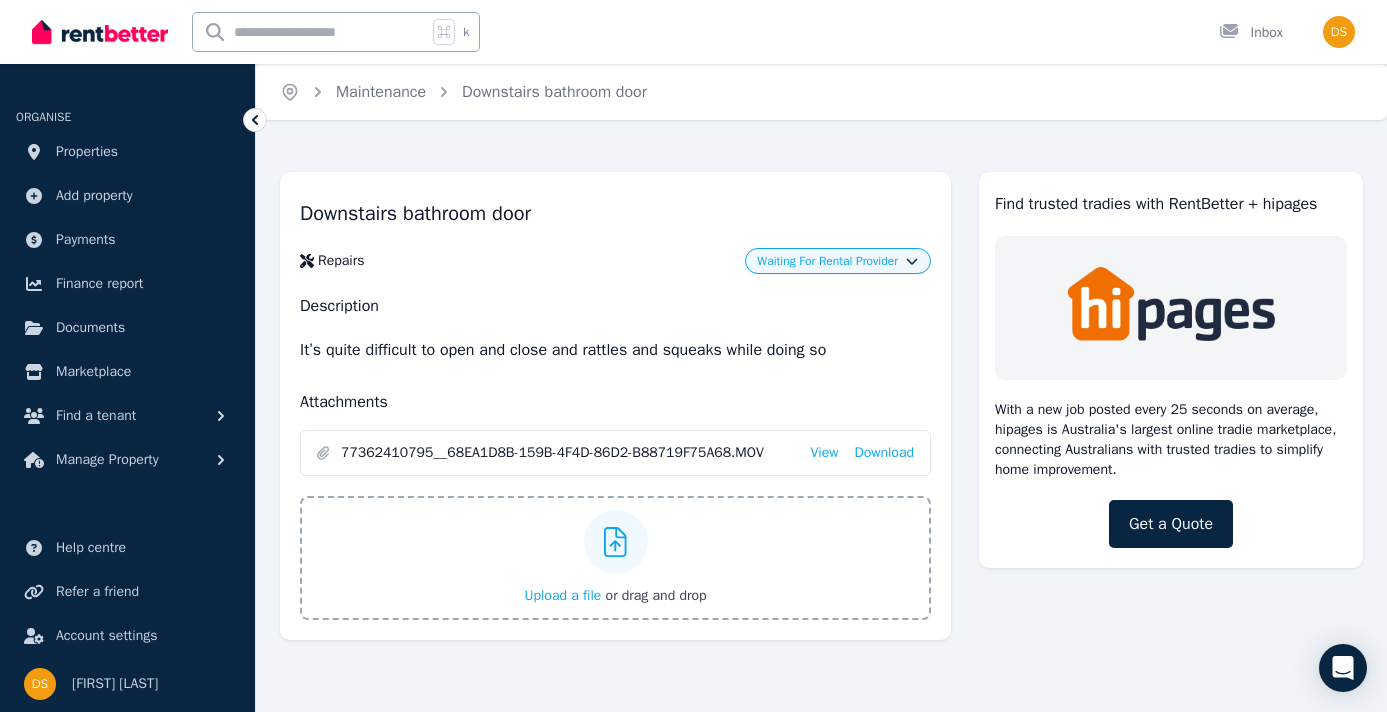 click on "Waiting For Rental Provider" at bounding box center (838, 261) 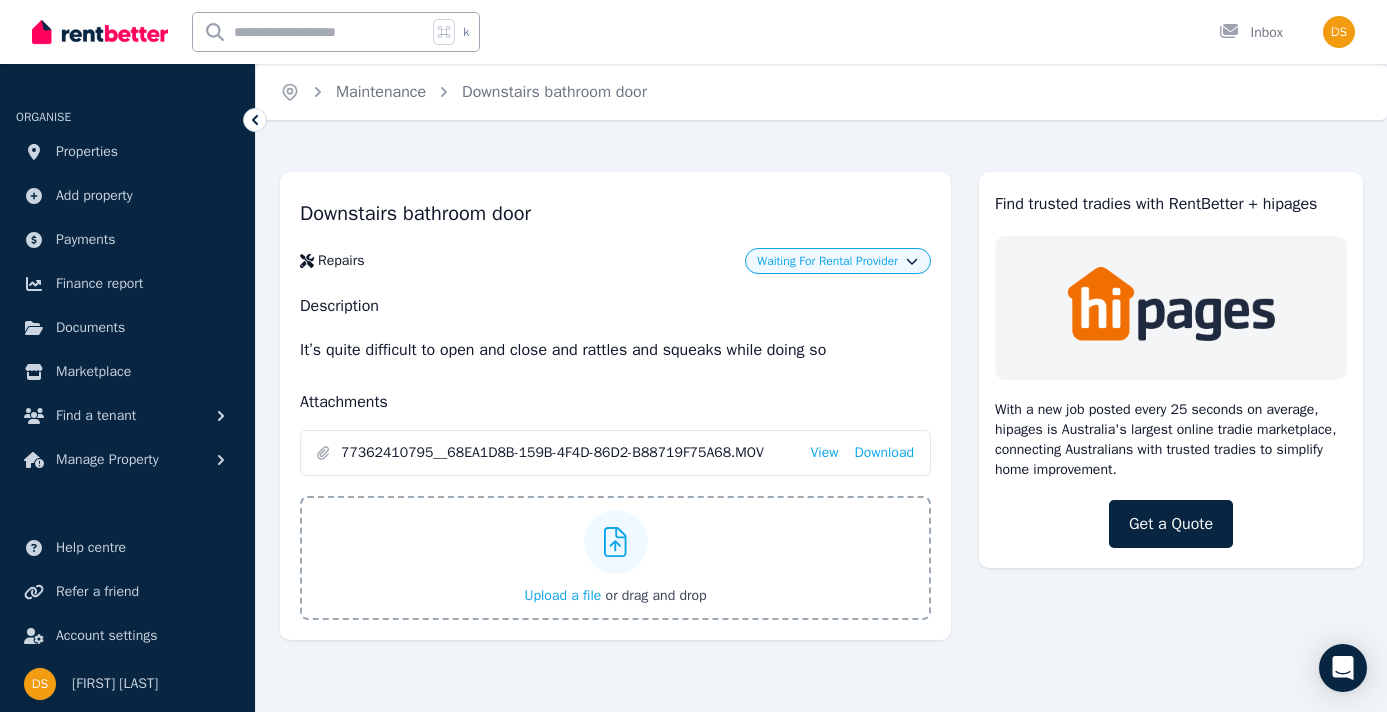 click 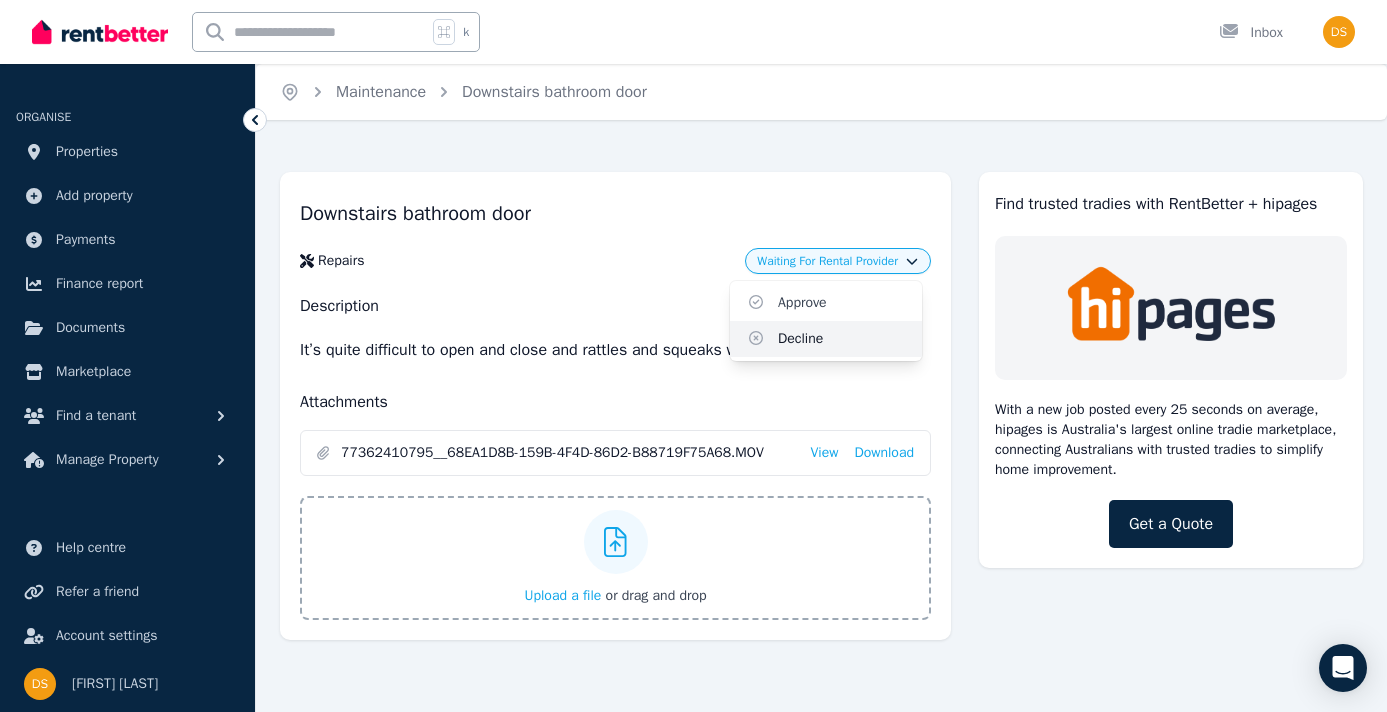 click on "Decline" at bounding box center (826, 339) 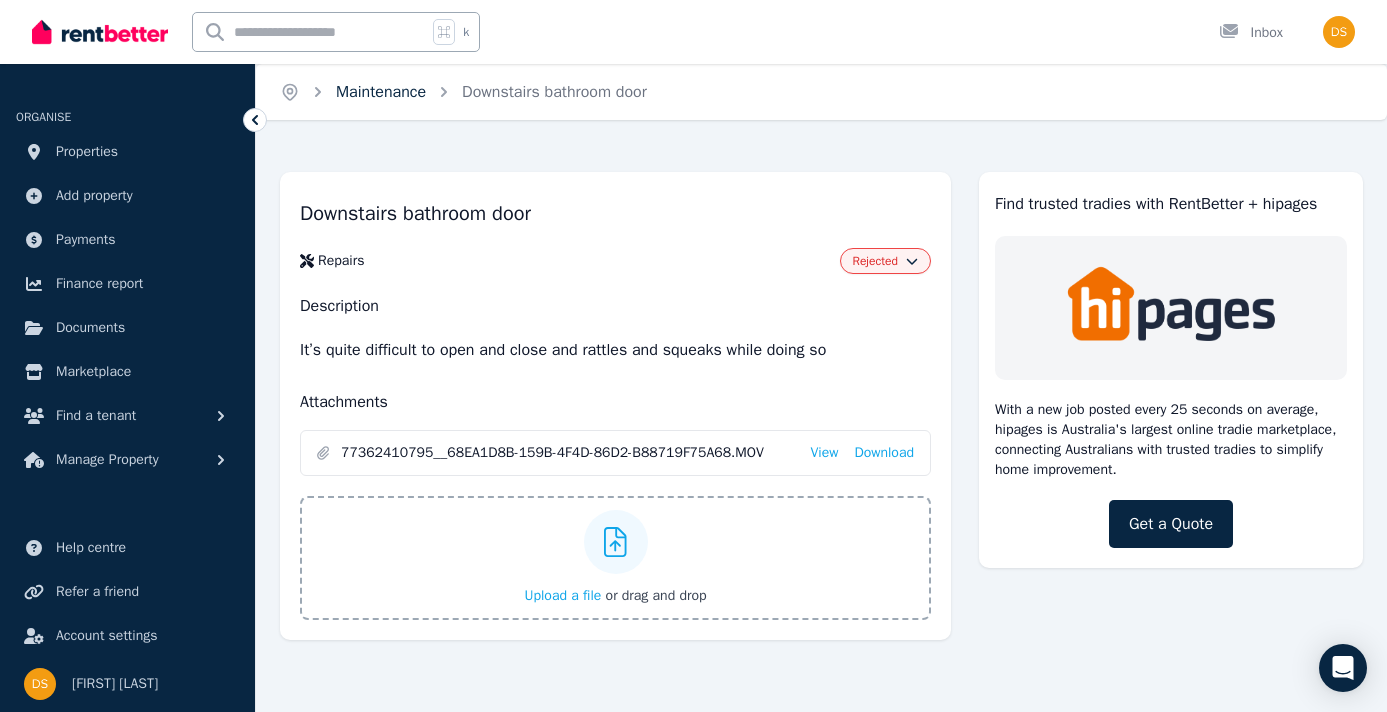 click on "Maintenance" at bounding box center [381, 92] 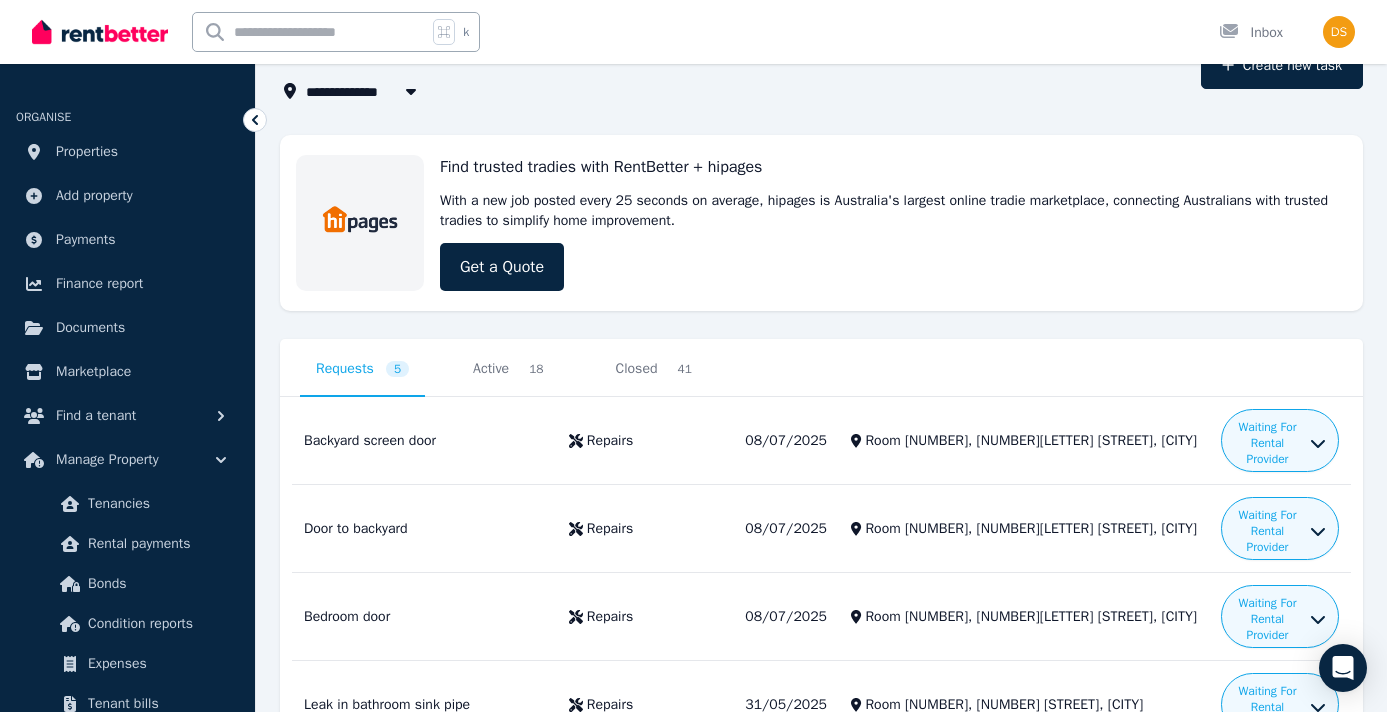 scroll, scrollTop: 128, scrollLeft: 0, axis: vertical 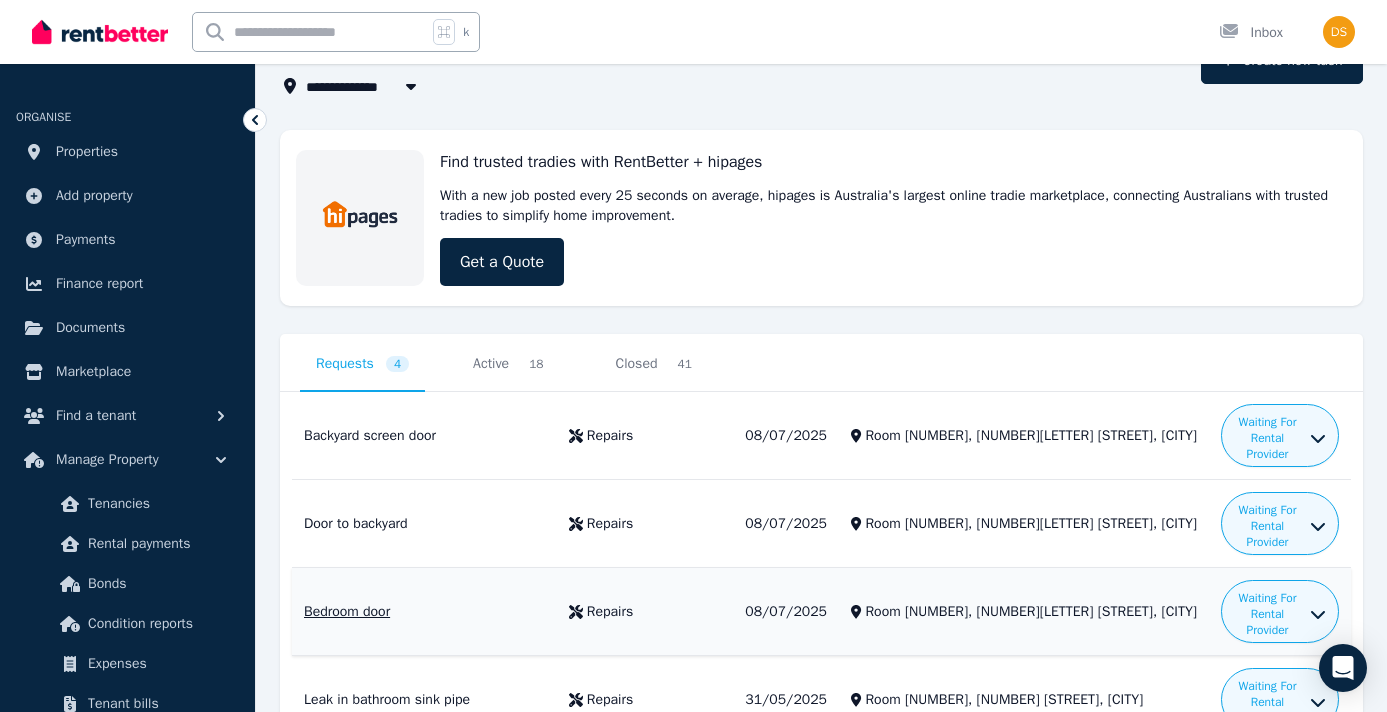 click on "Bedroom door" at bounding box center [424, 612] 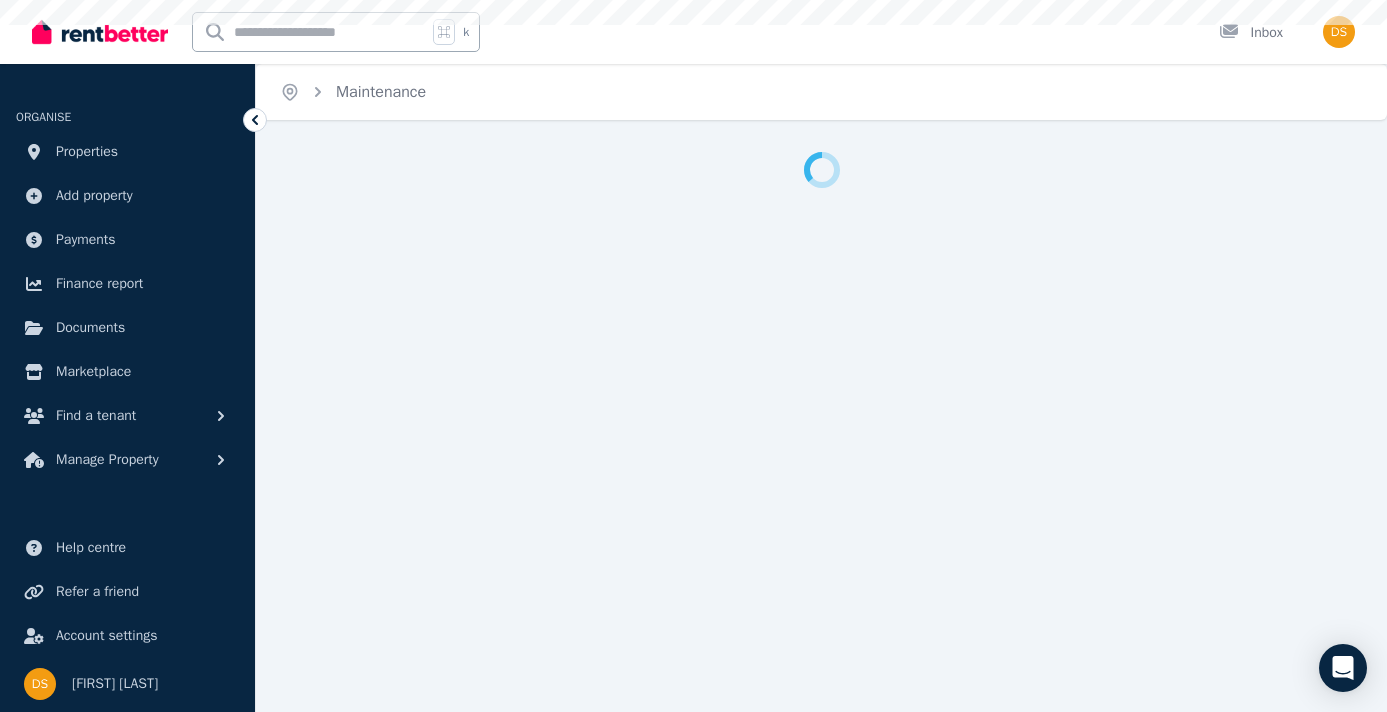 scroll, scrollTop: 0, scrollLeft: 0, axis: both 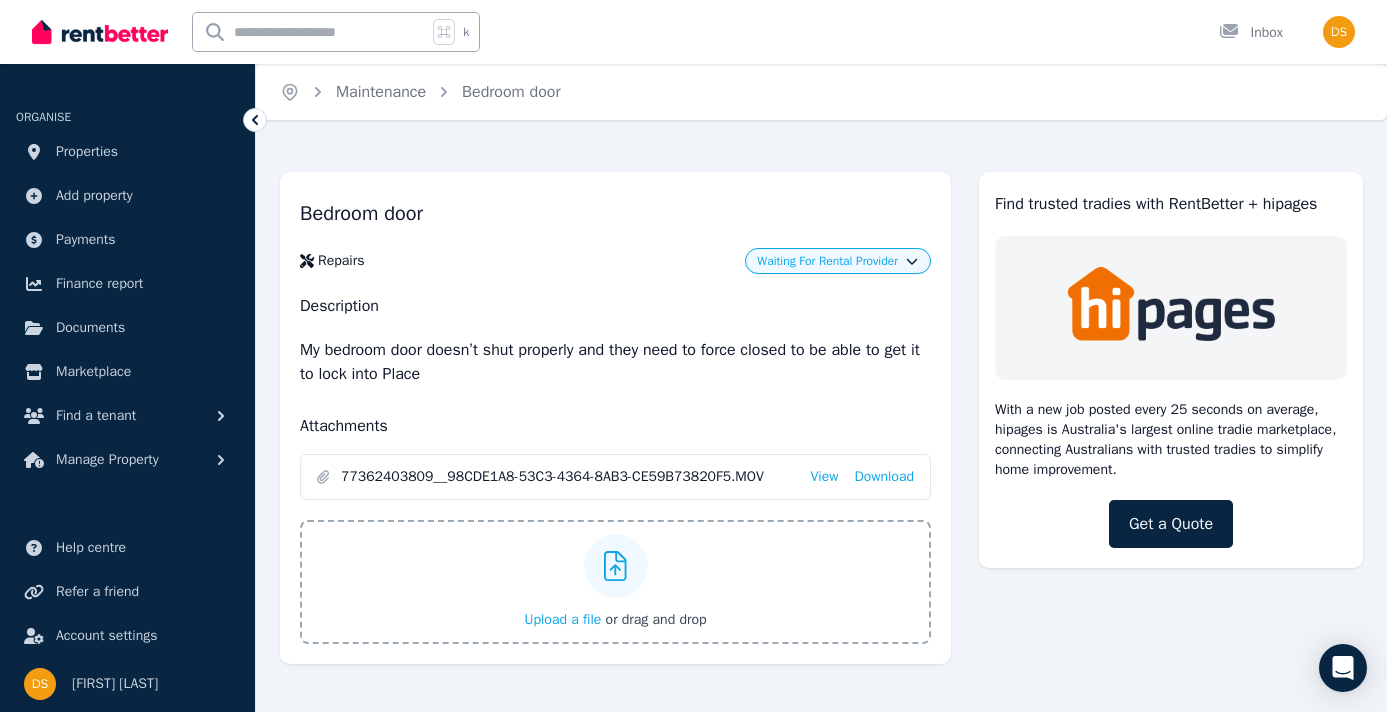 click on "Waiting For Rental Provider" at bounding box center [827, 261] 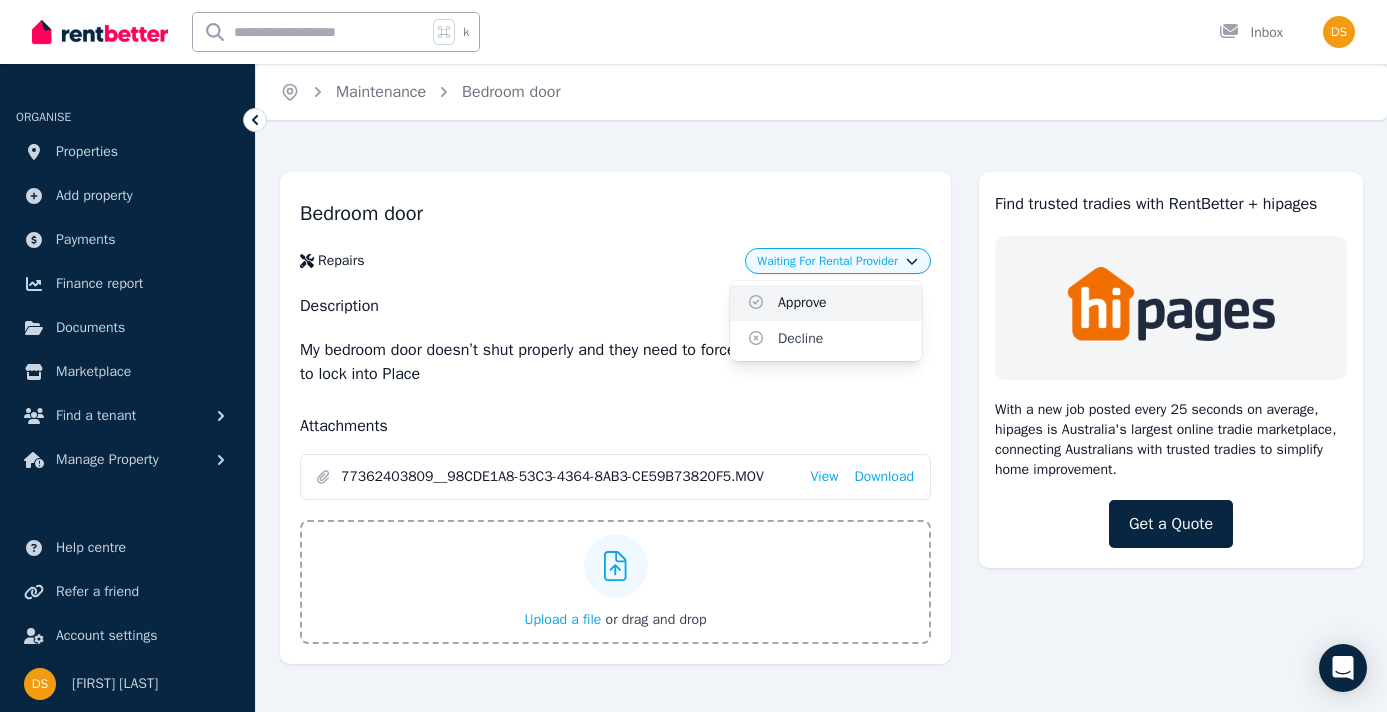 click on "Approve" at bounding box center (826, 303) 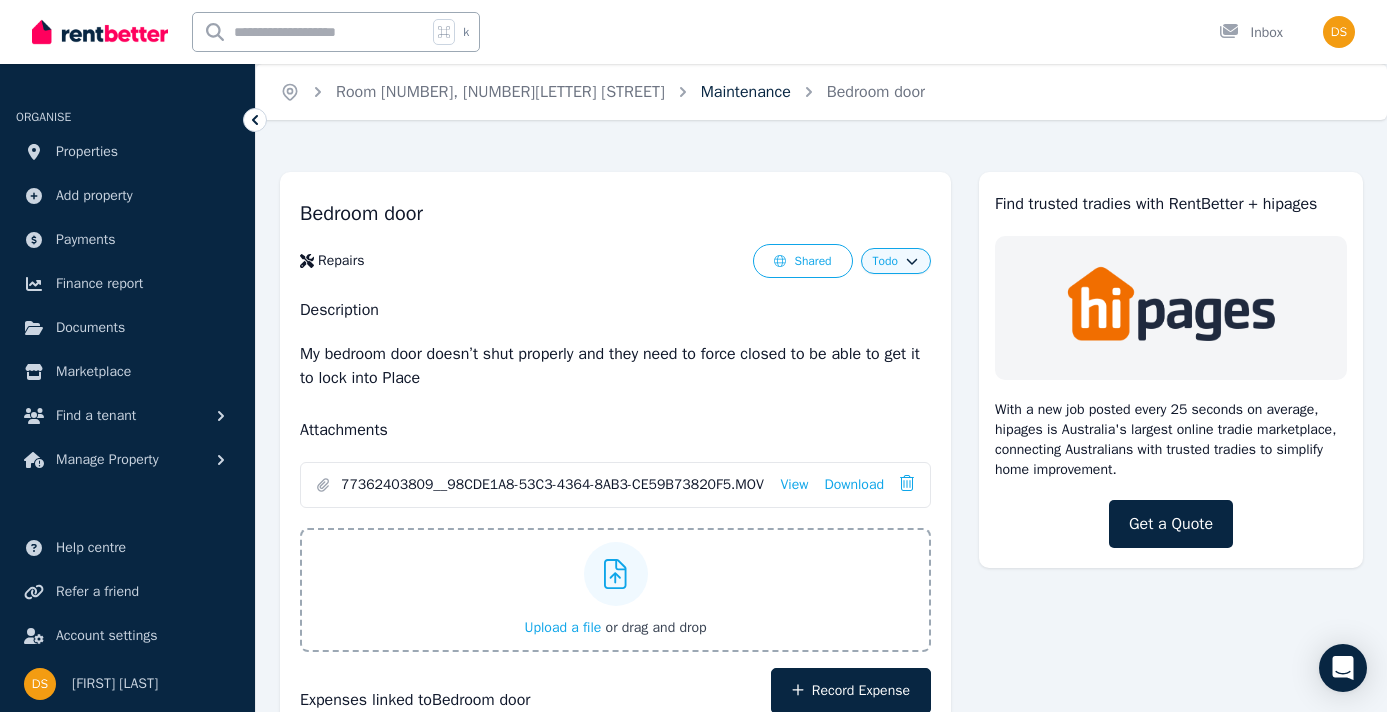 click on "Maintenance" at bounding box center (746, 92) 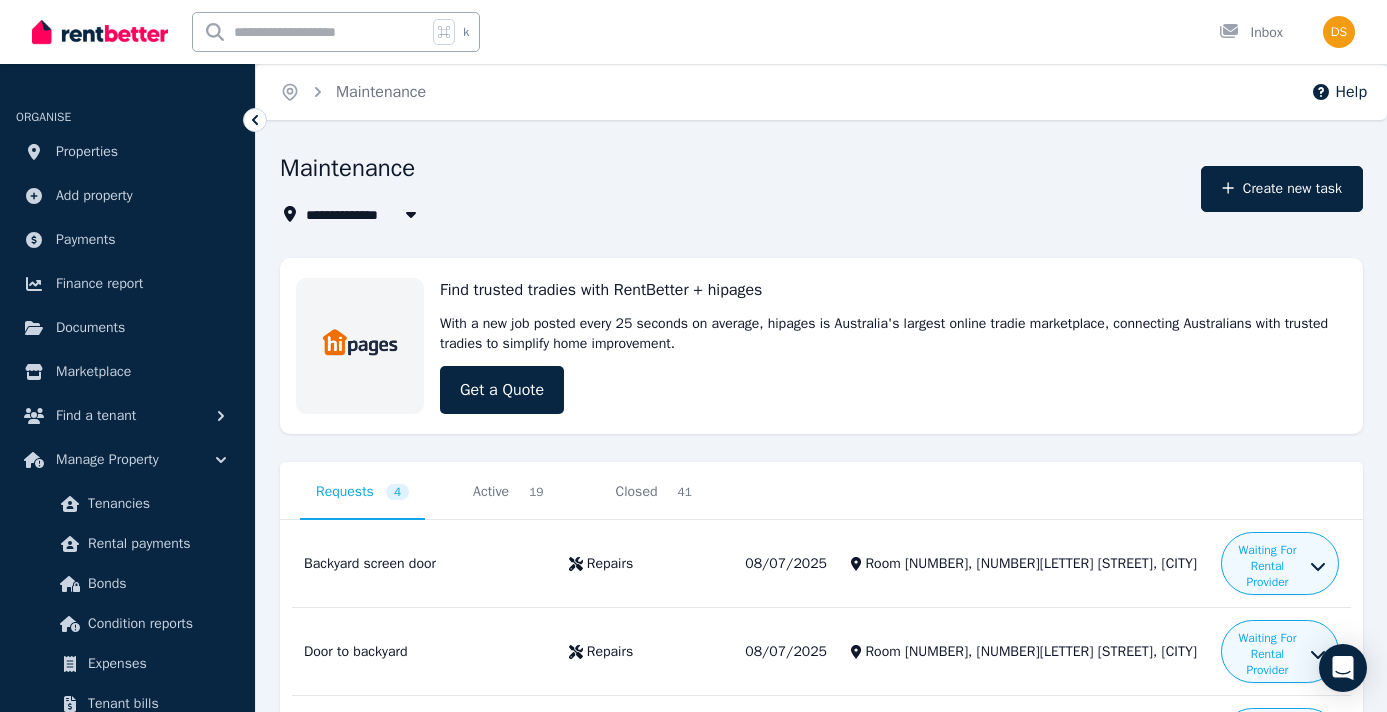scroll, scrollTop: 69, scrollLeft: 0, axis: vertical 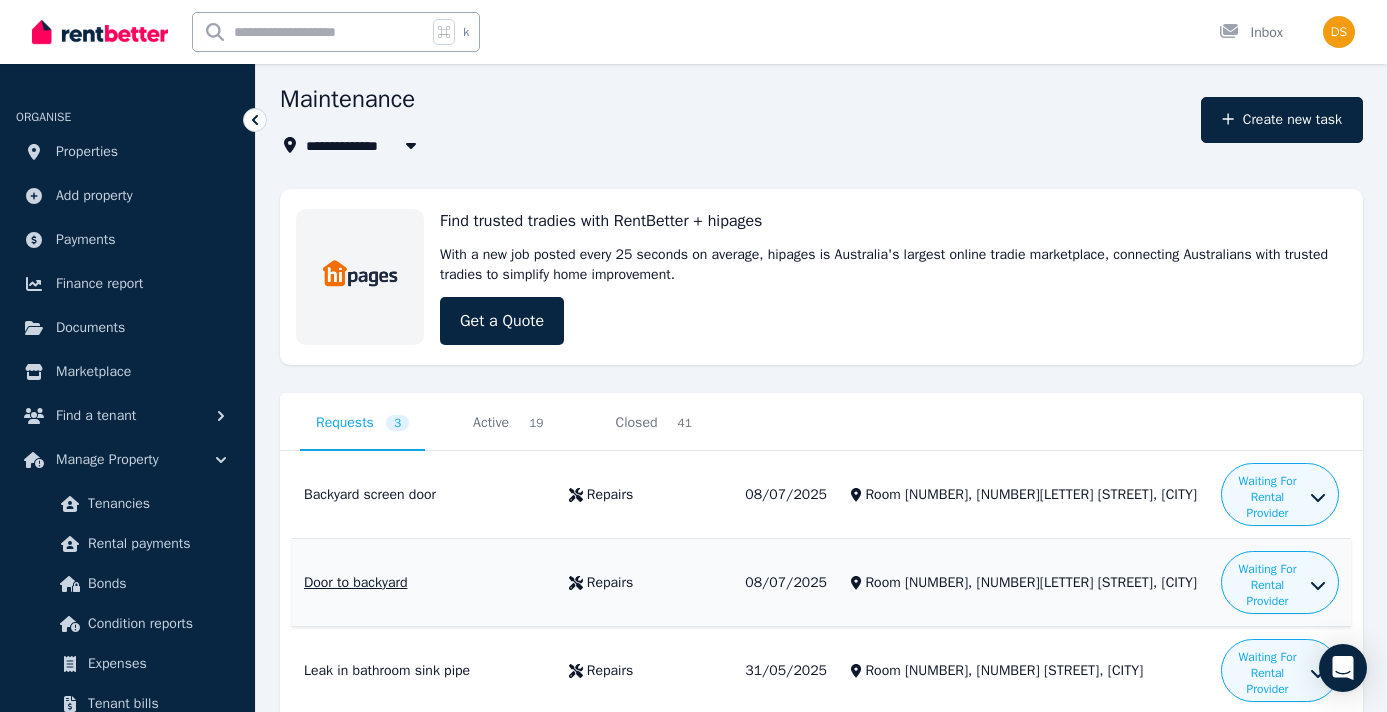click on "Door to backyard" at bounding box center [424, 583] 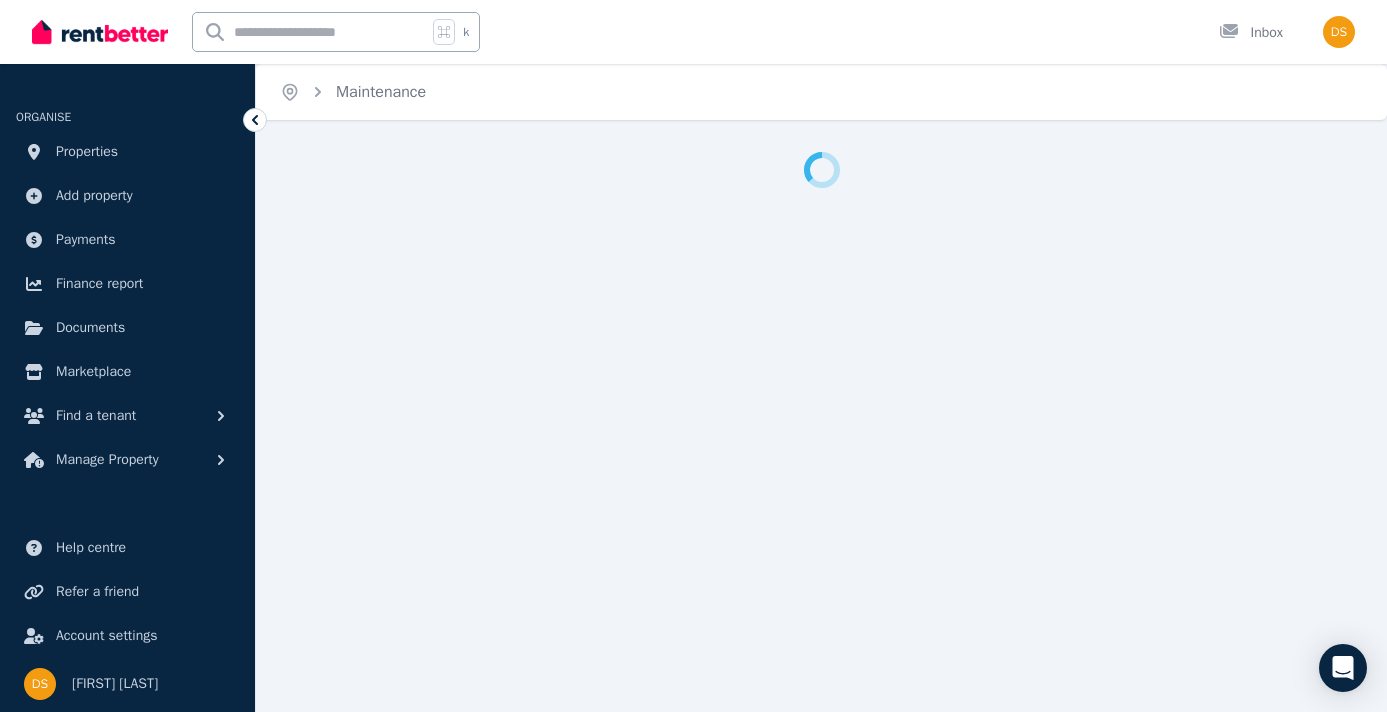 scroll, scrollTop: 0, scrollLeft: 0, axis: both 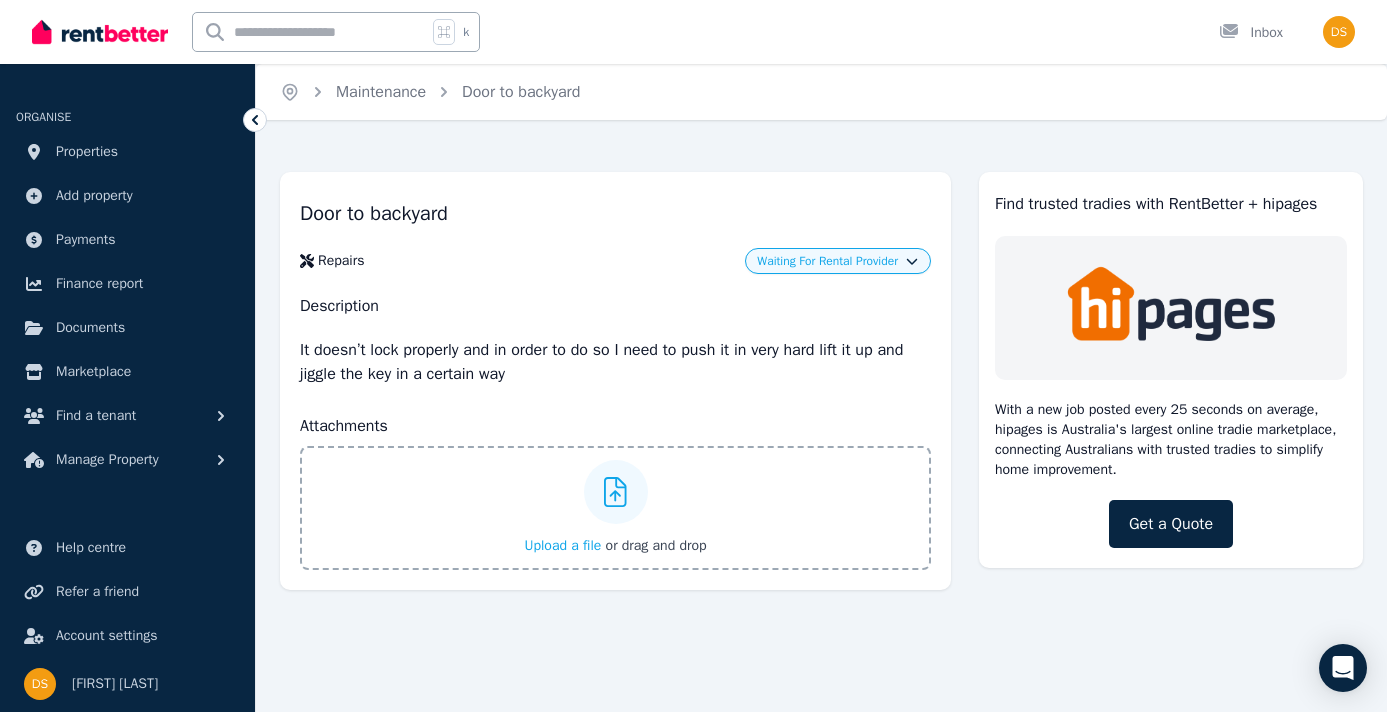 click on "Waiting For Rental Provider" at bounding box center [827, 261] 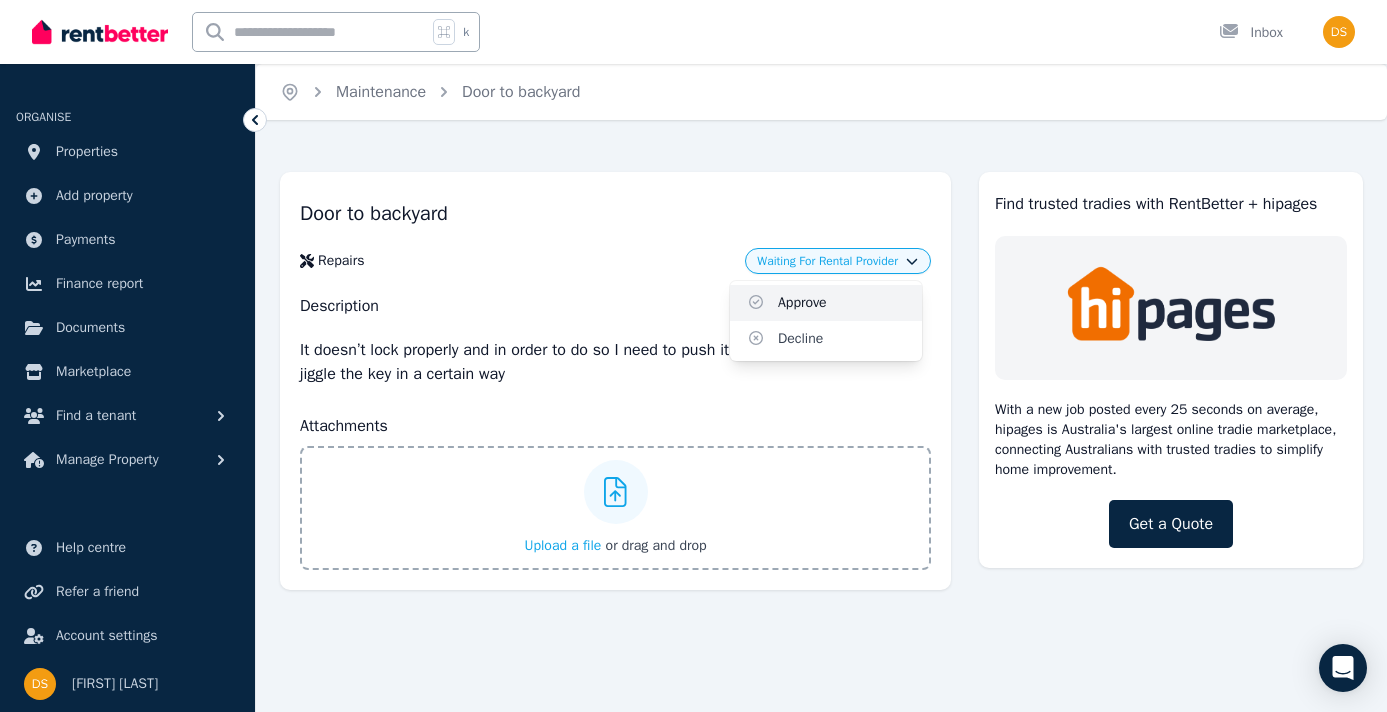 click on "Approve" at bounding box center (826, 303) 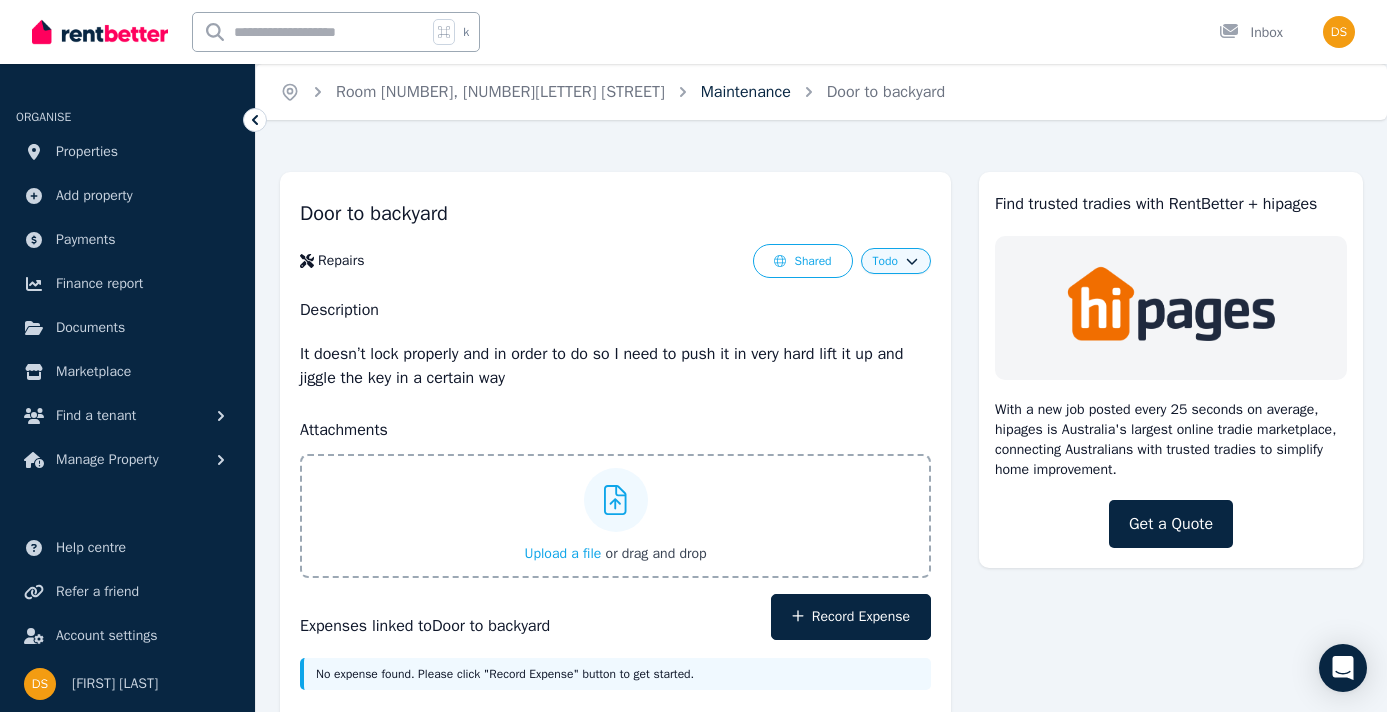 click on "Maintenance" at bounding box center (746, 92) 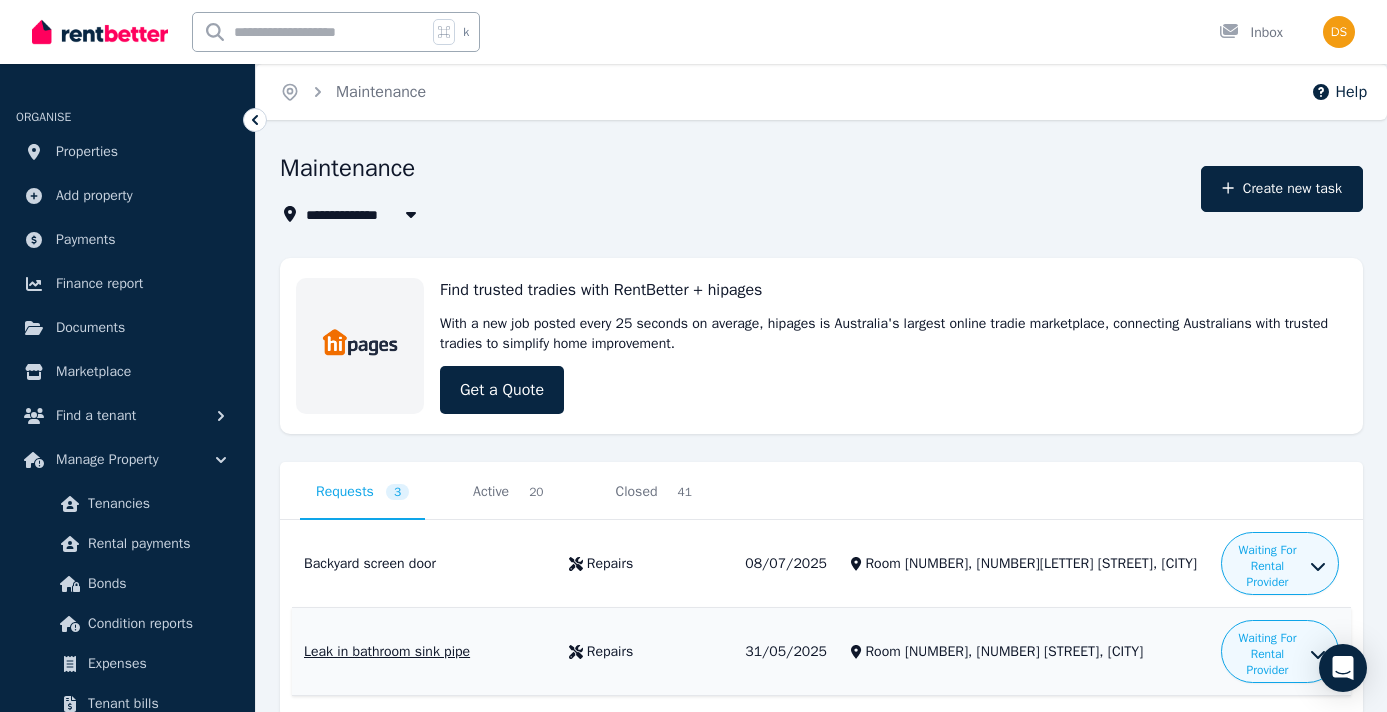 scroll, scrollTop: 10, scrollLeft: 0, axis: vertical 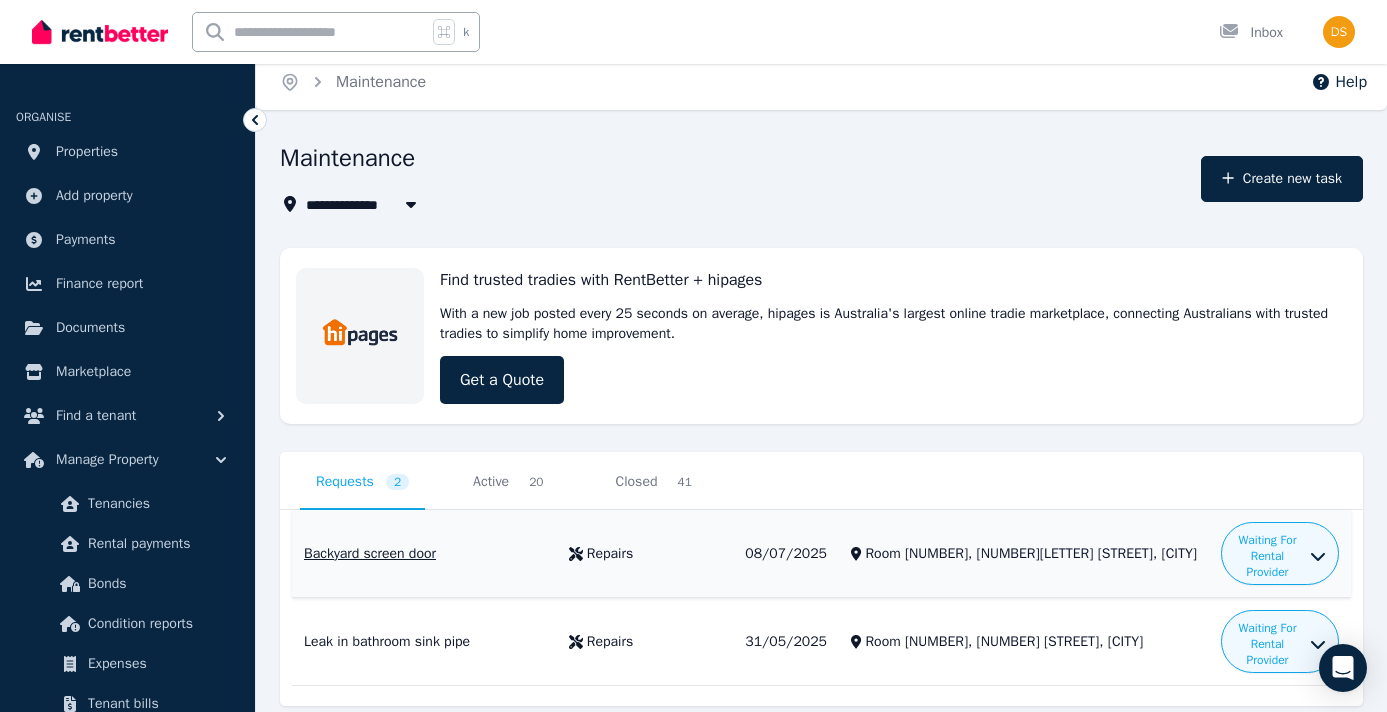 click on "Backyard screen door" at bounding box center [424, 554] 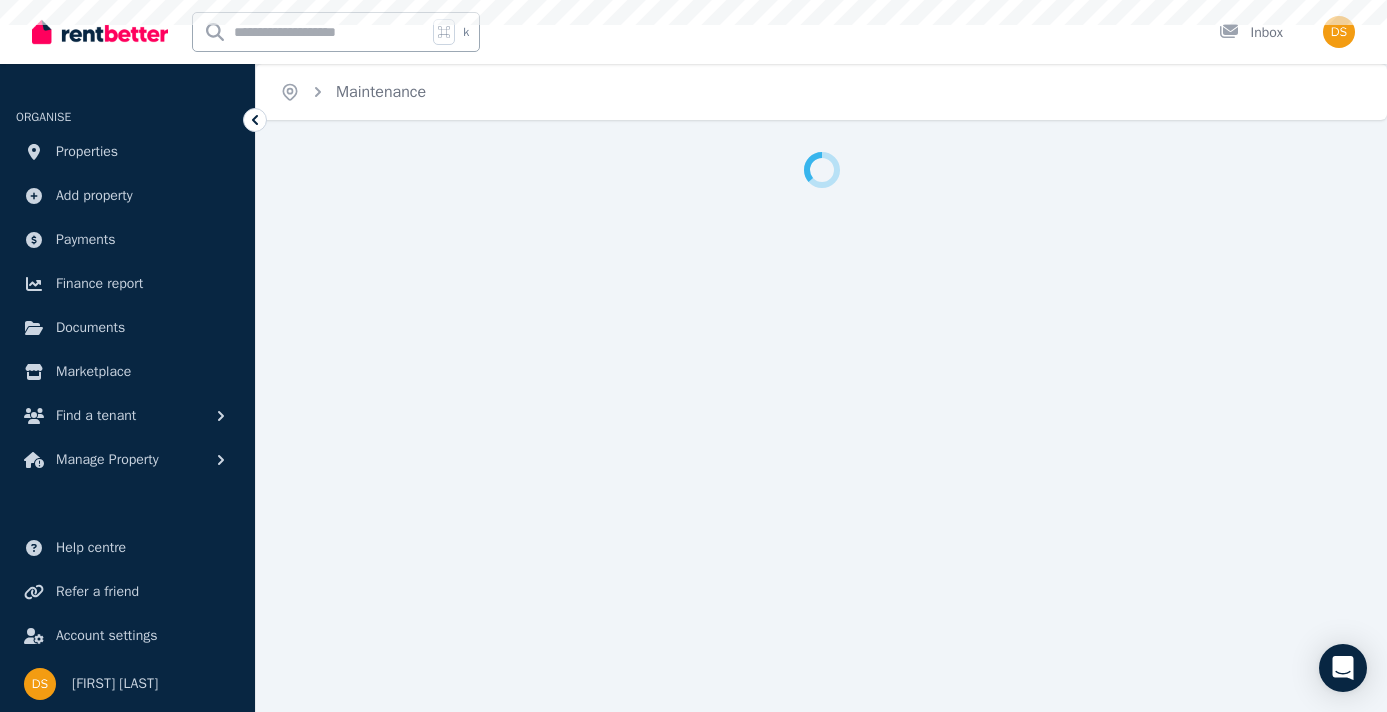 scroll, scrollTop: 0, scrollLeft: 0, axis: both 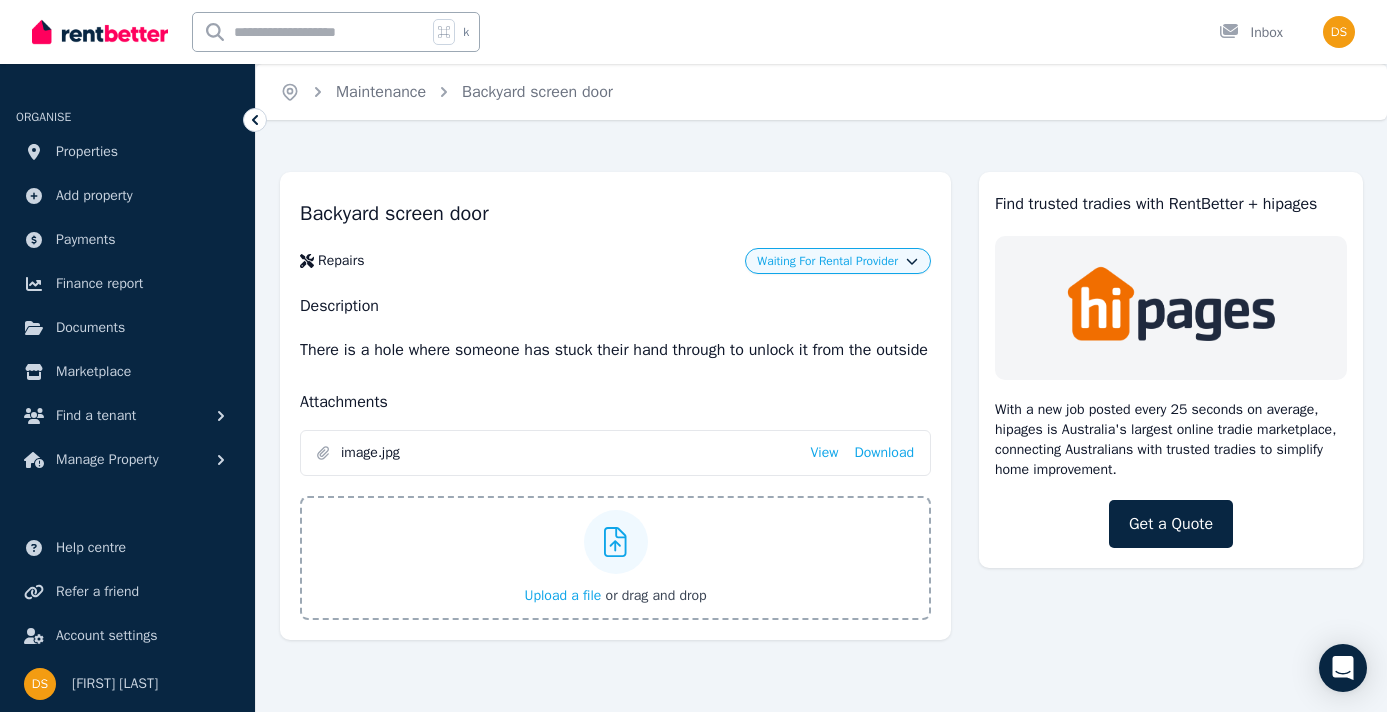 click on "Waiting For Rental Provider" at bounding box center [827, 261] 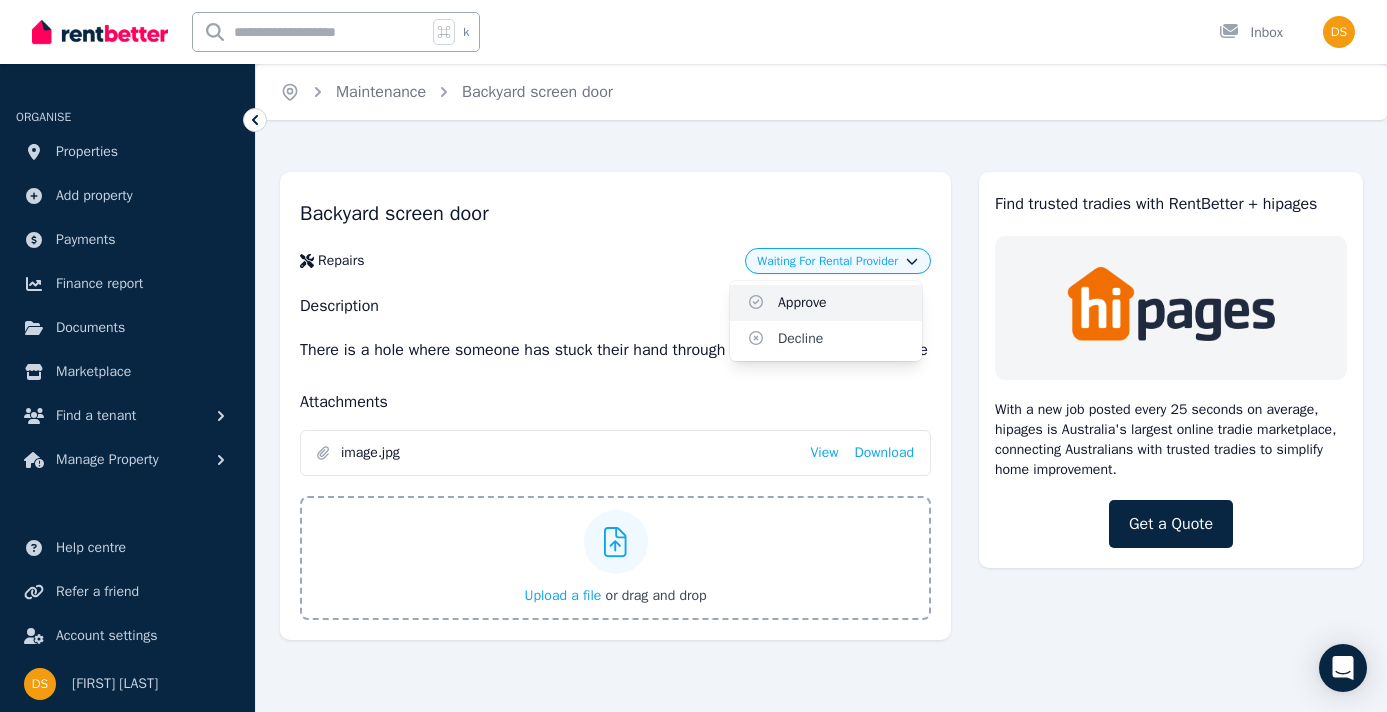 click on "Approve" at bounding box center [826, 303] 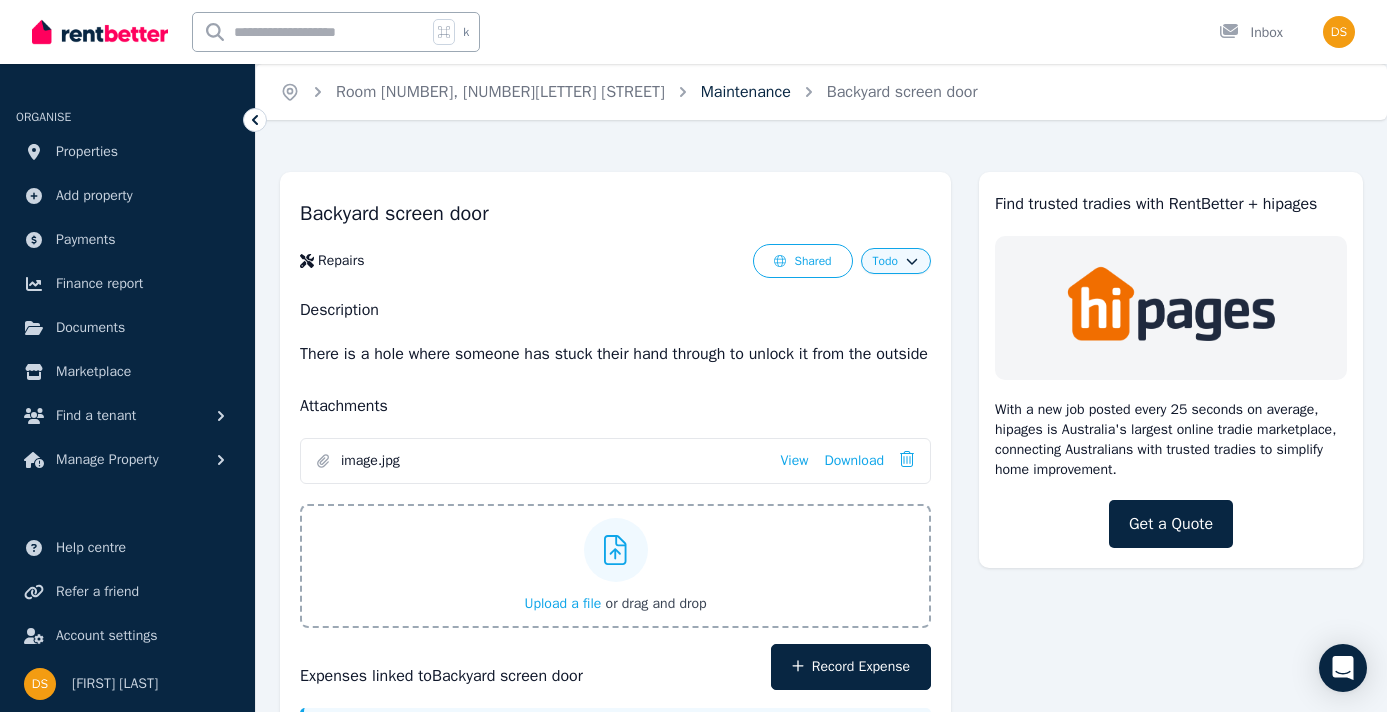 click on "Maintenance" at bounding box center (746, 92) 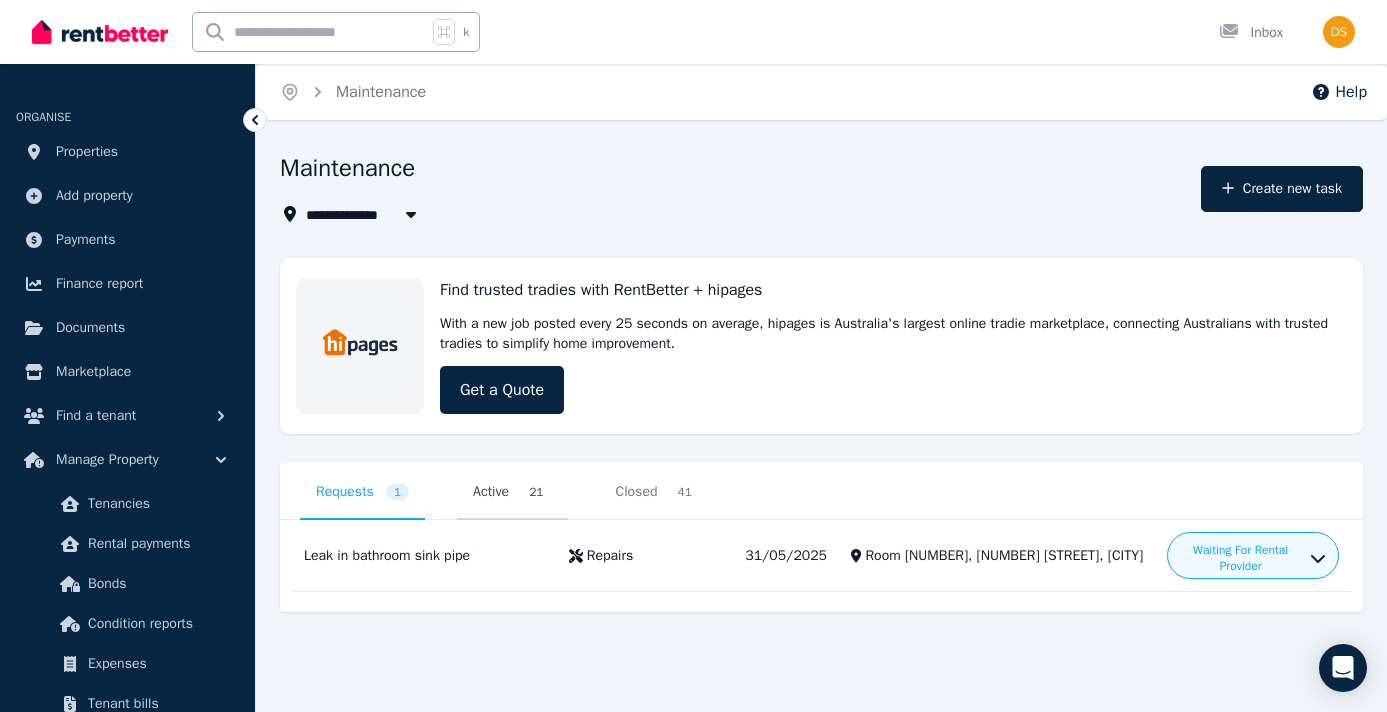 click on "Active" at bounding box center (491, 492) 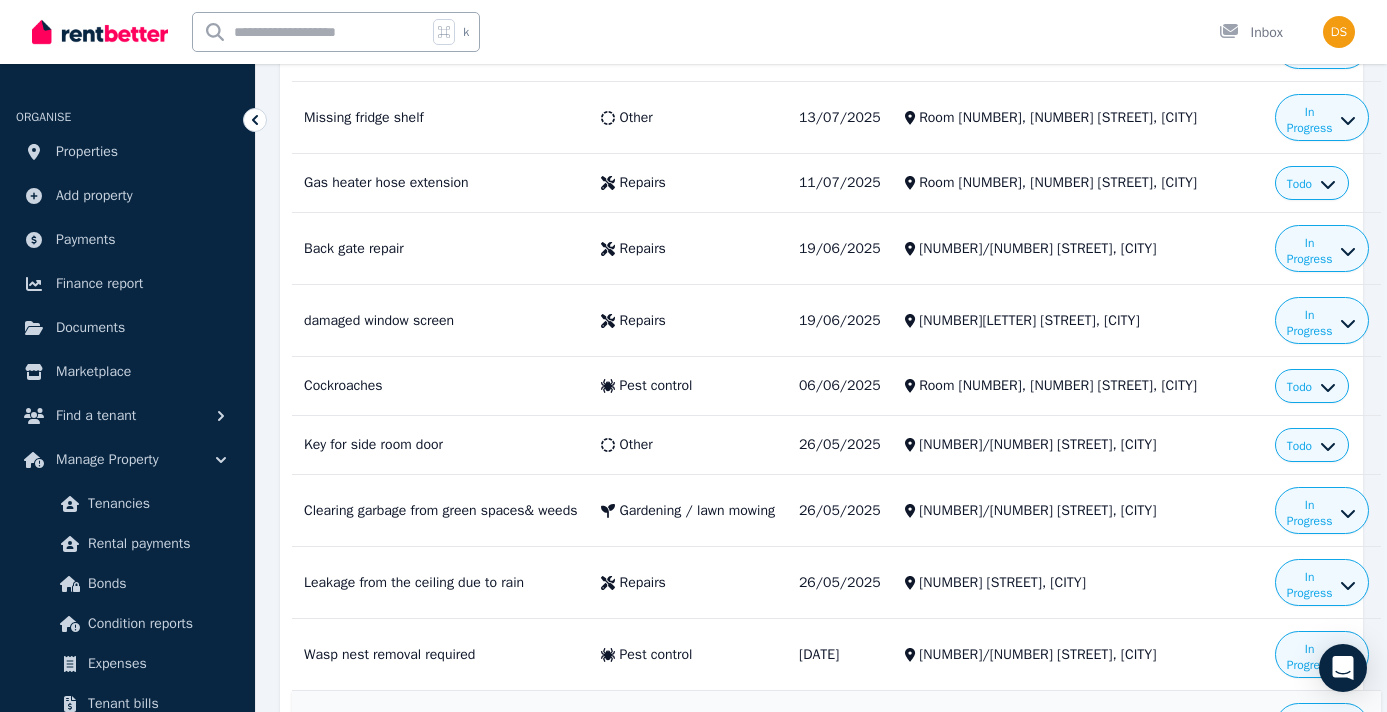 scroll, scrollTop: 1009, scrollLeft: 0, axis: vertical 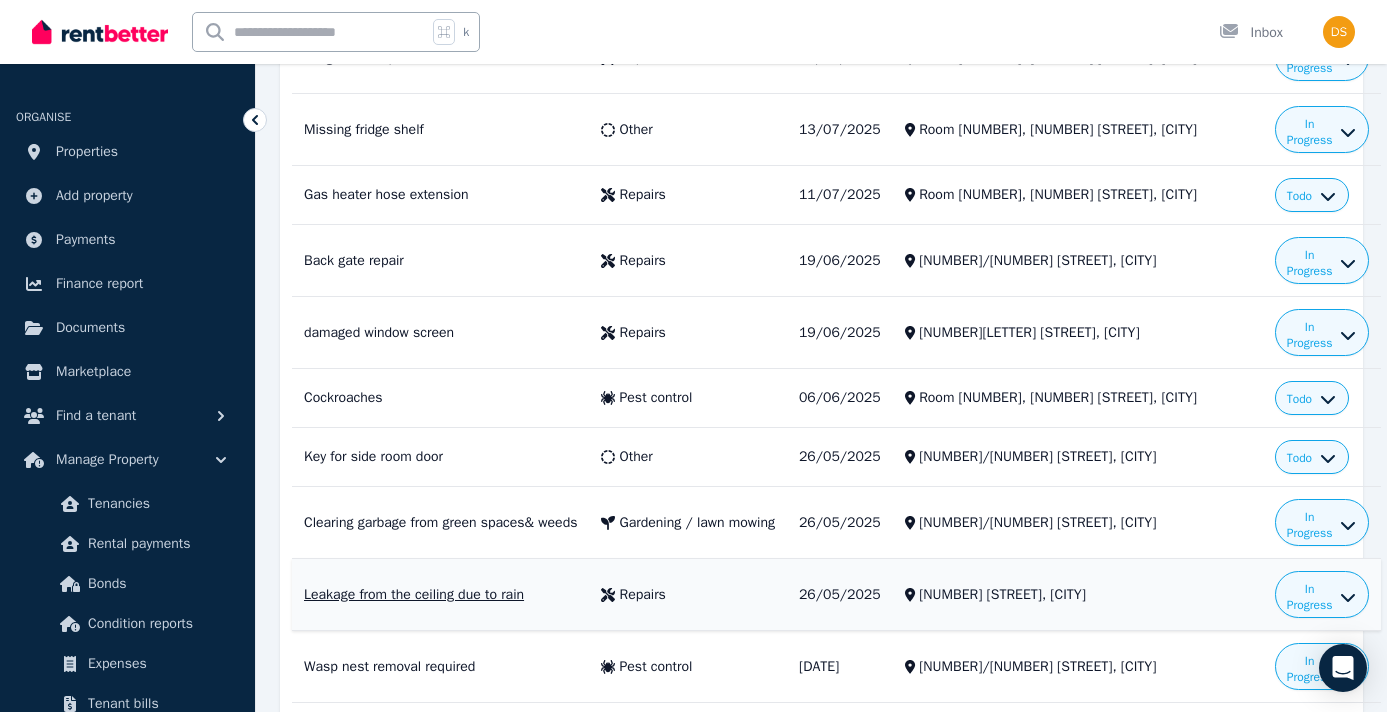 click 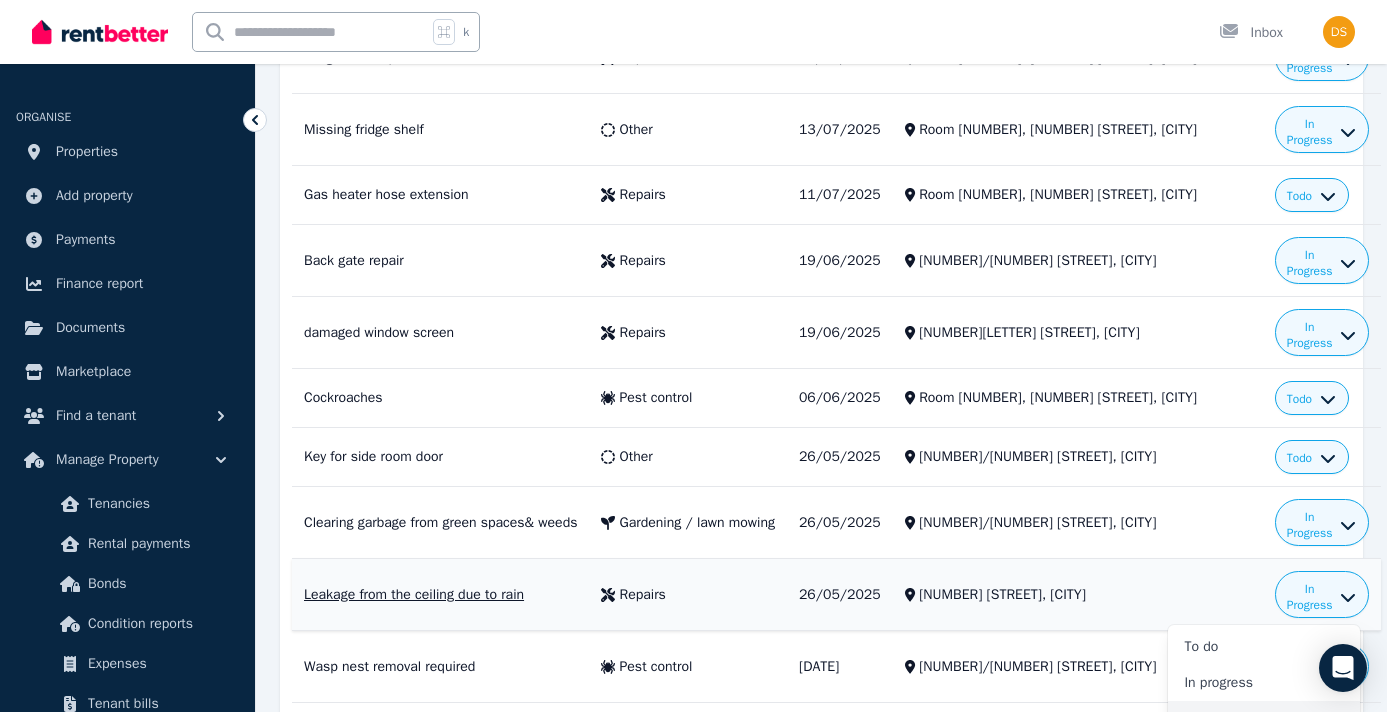 click on "Complete" at bounding box center (1264, 719) 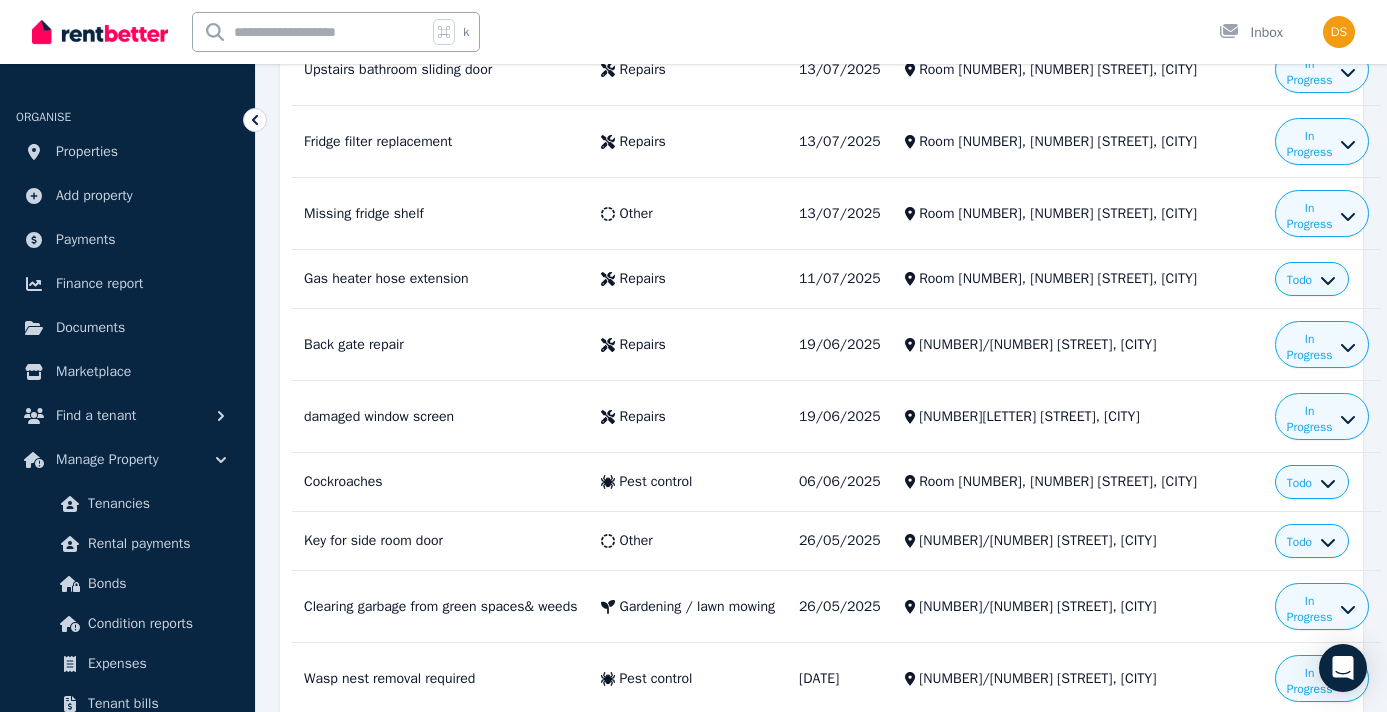 scroll, scrollTop: 923, scrollLeft: 0, axis: vertical 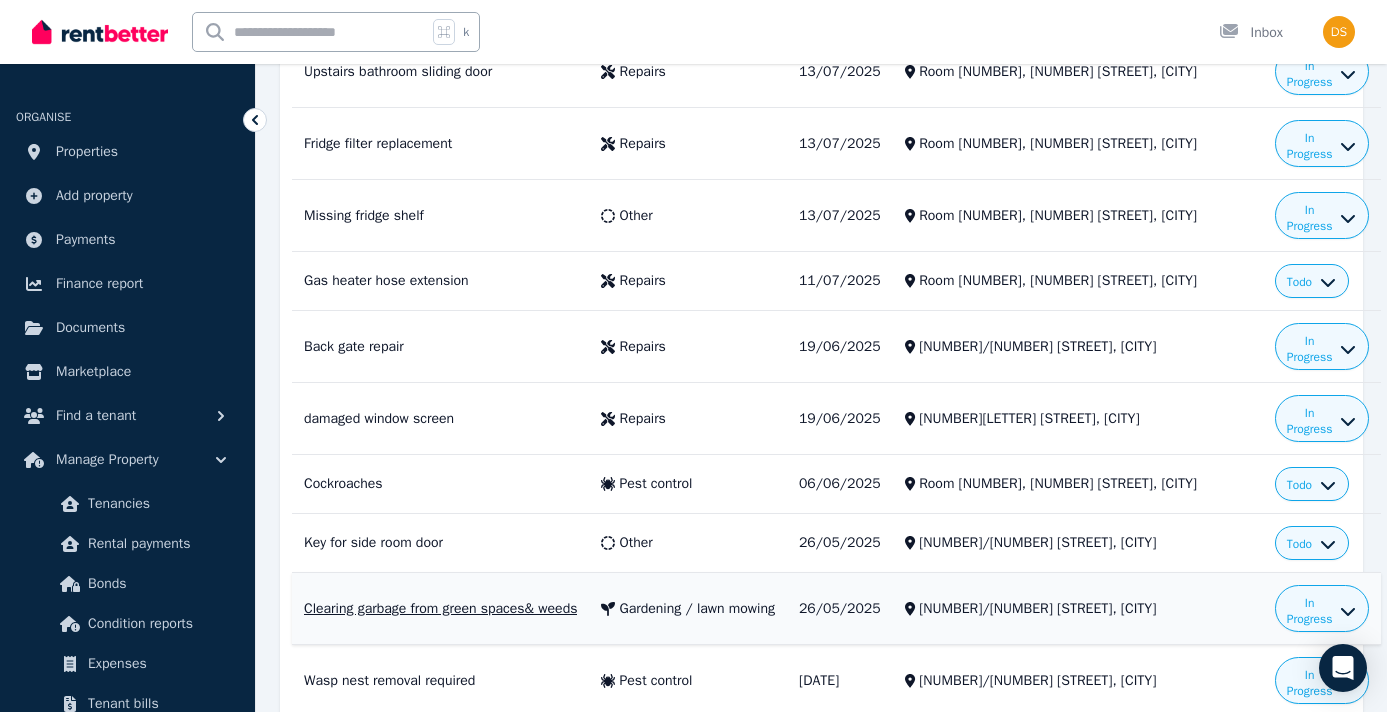 click 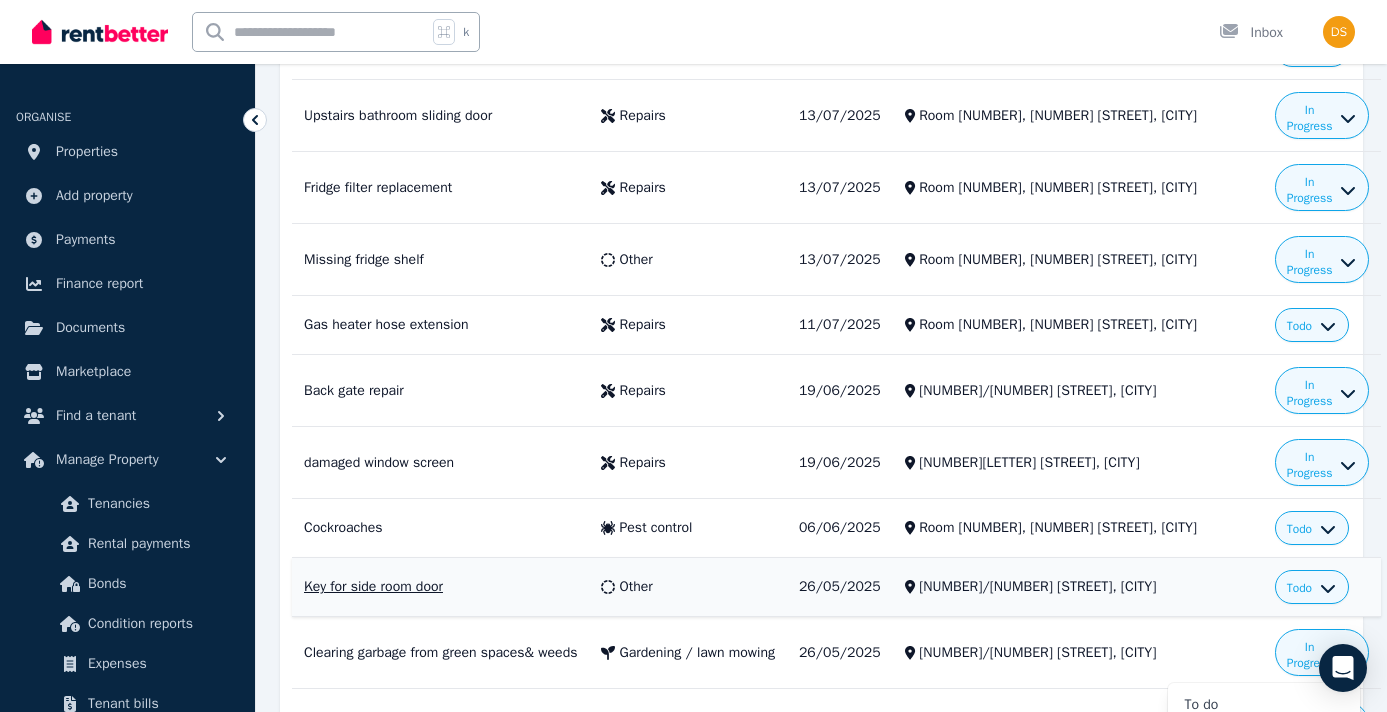 scroll, scrollTop: 869, scrollLeft: 0, axis: vertical 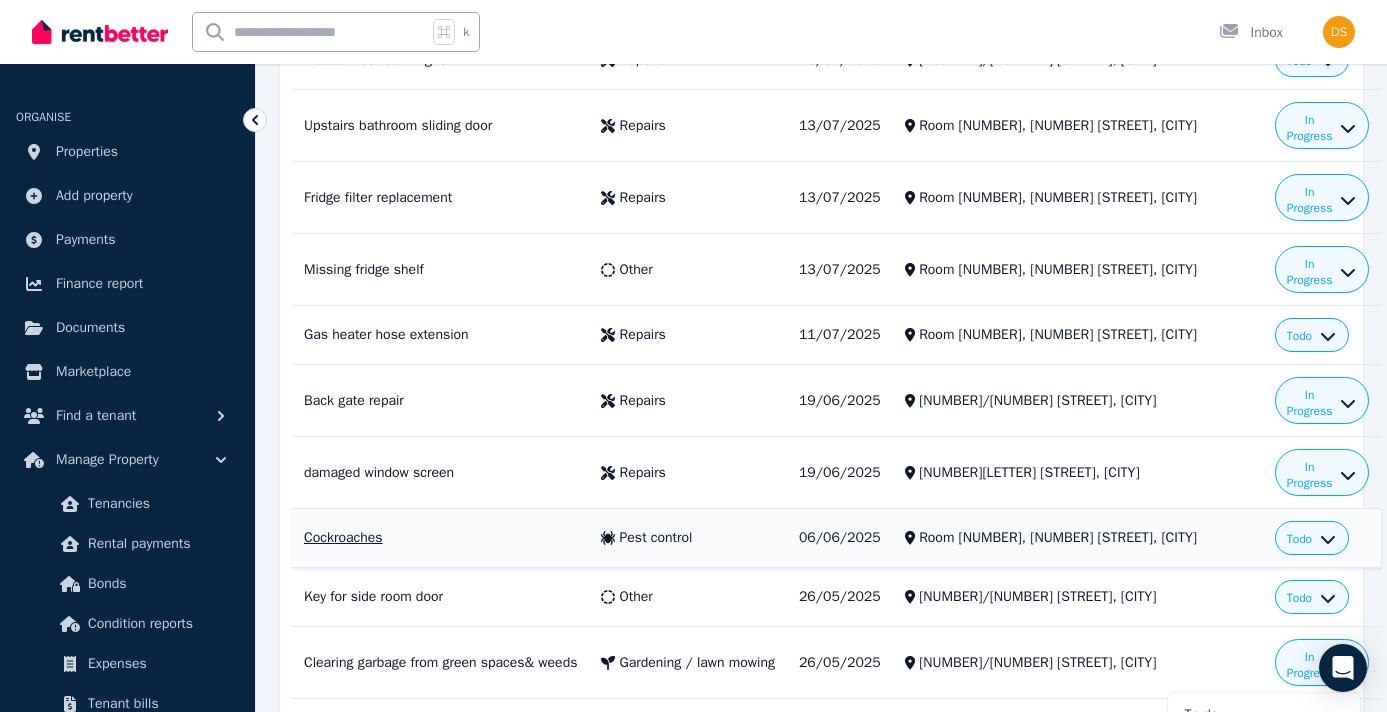 click on "Todo" at bounding box center (1311, 539) 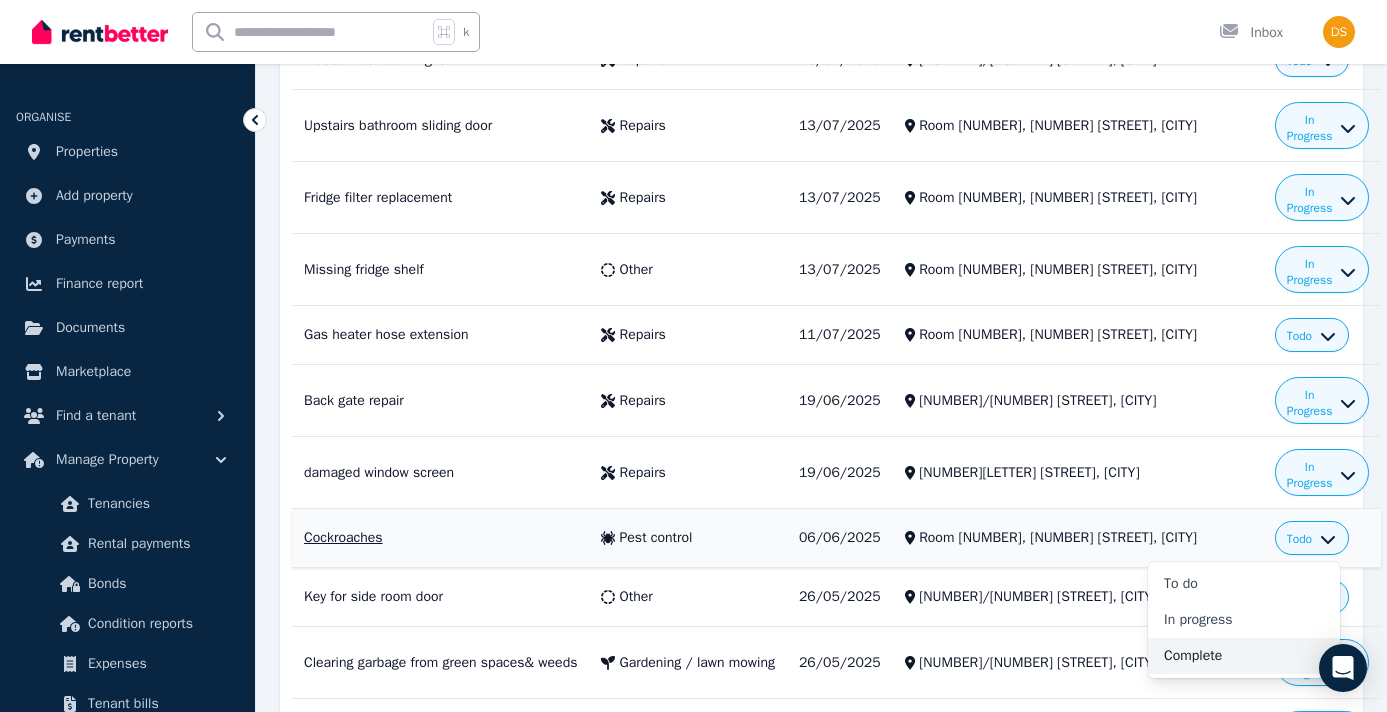 click on "Complete" at bounding box center [1244, 656] 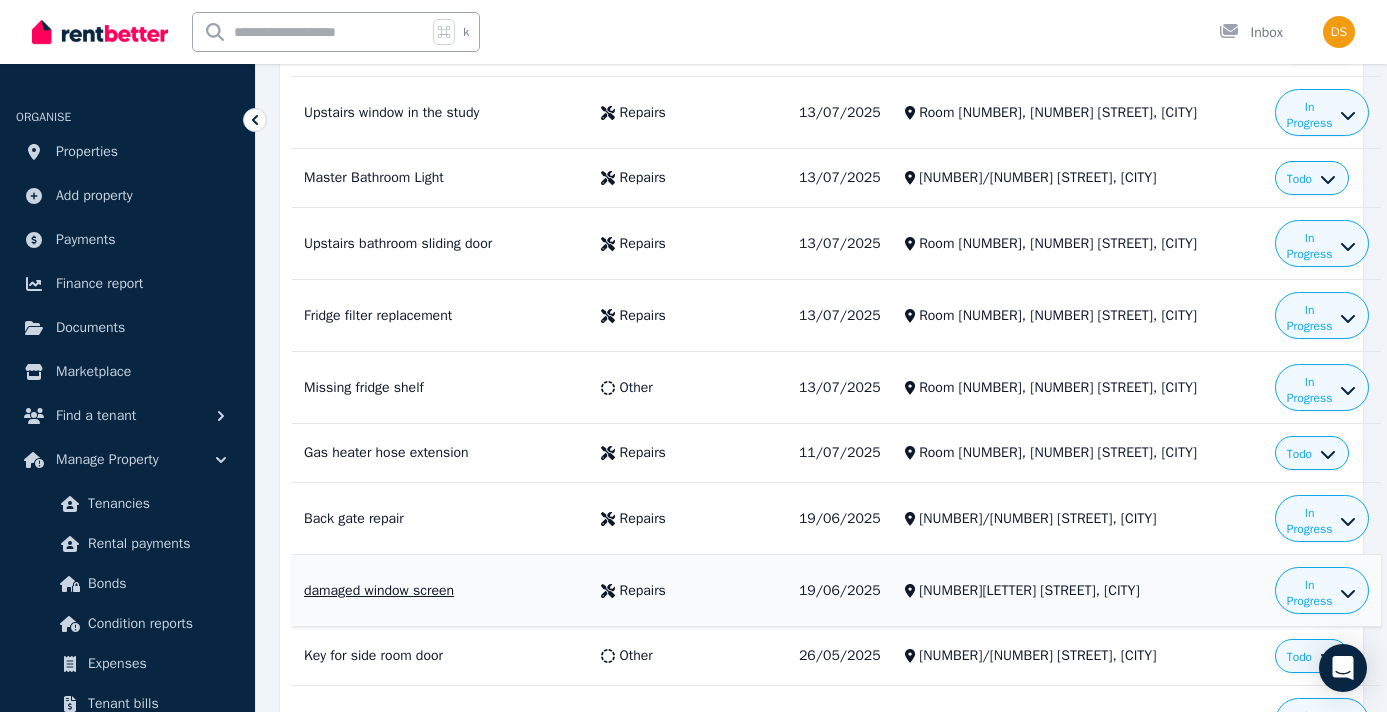 scroll, scrollTop: 749, scrollLeft: 0, axis: vertical 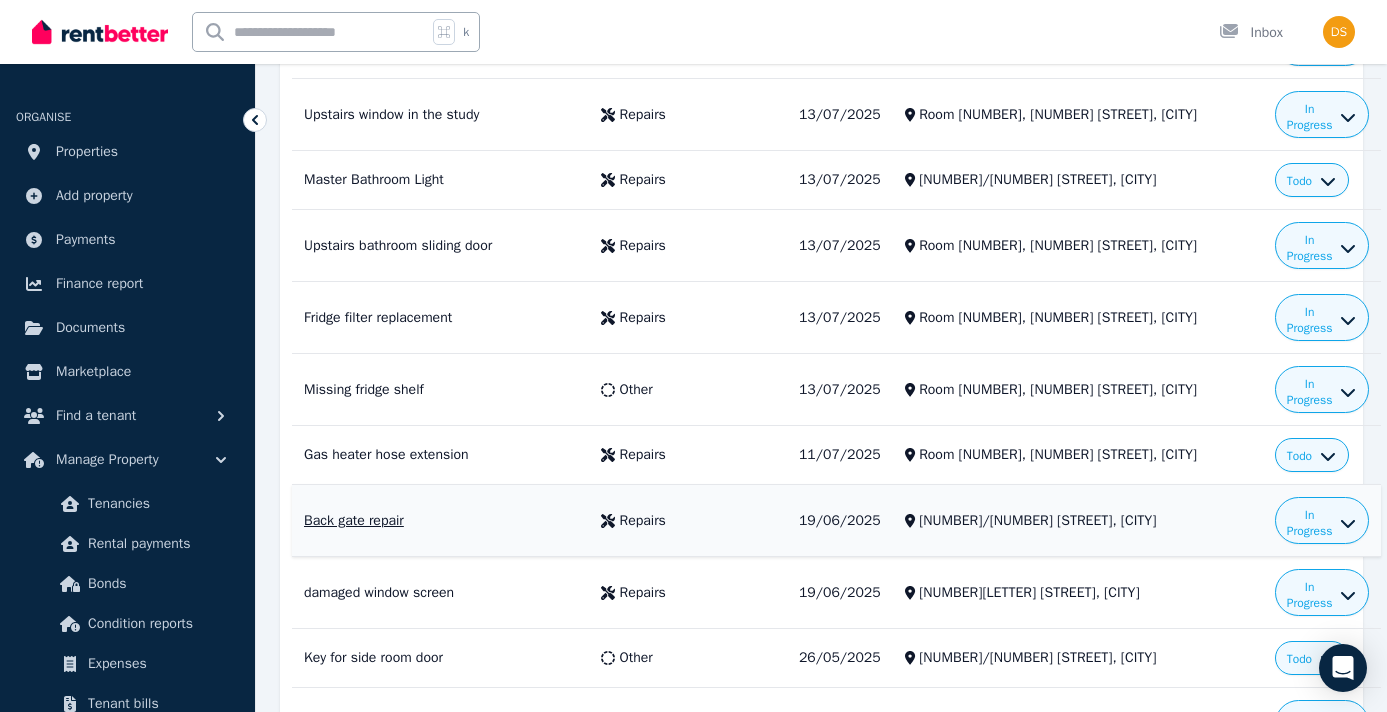 click 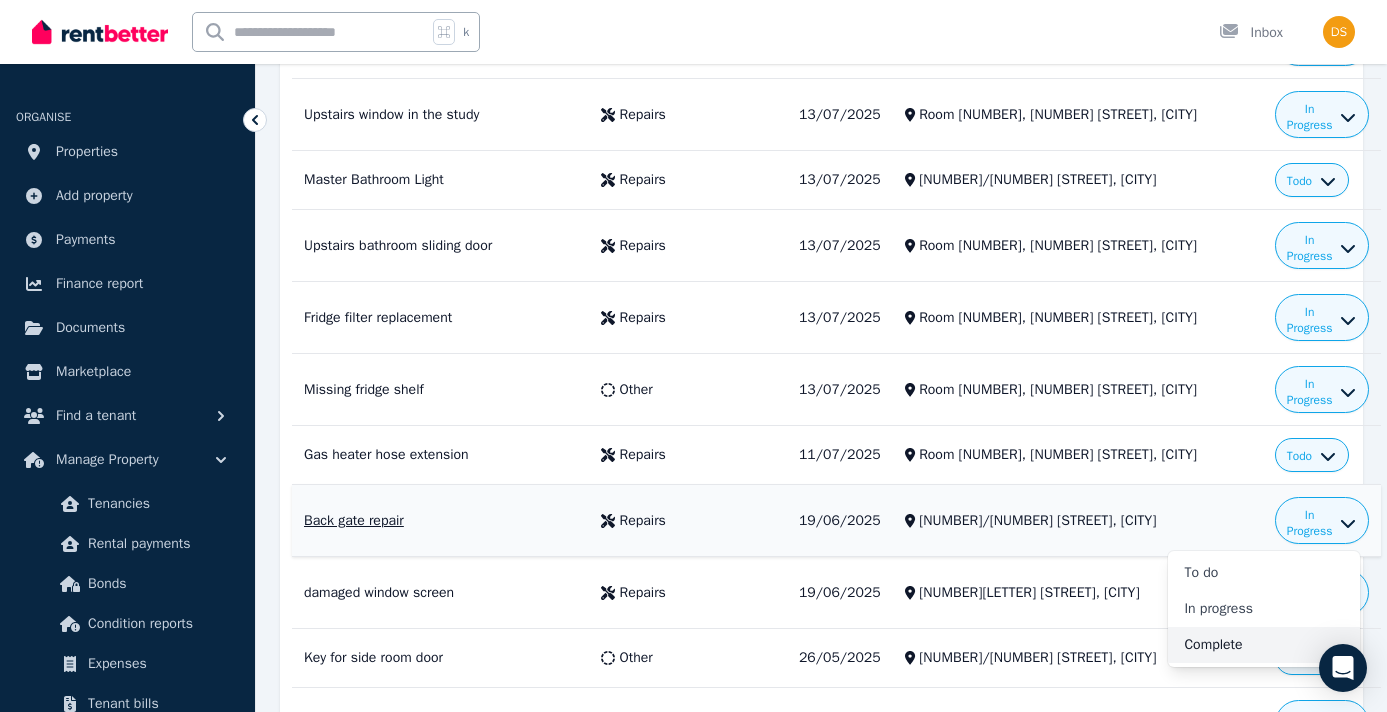 click on "Complete" at bounding box center [1264, 645] 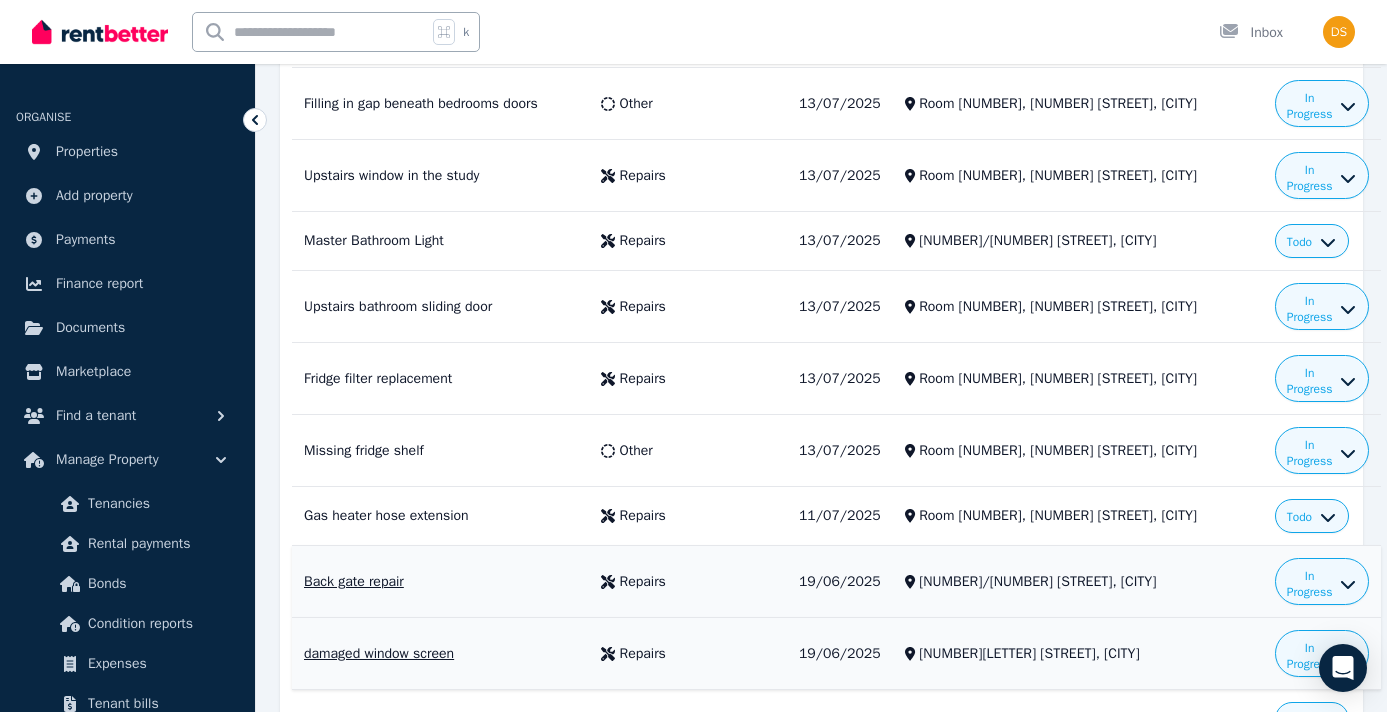 scroll, scrollTop: 681, scrollLeft: 0, axis: vertical 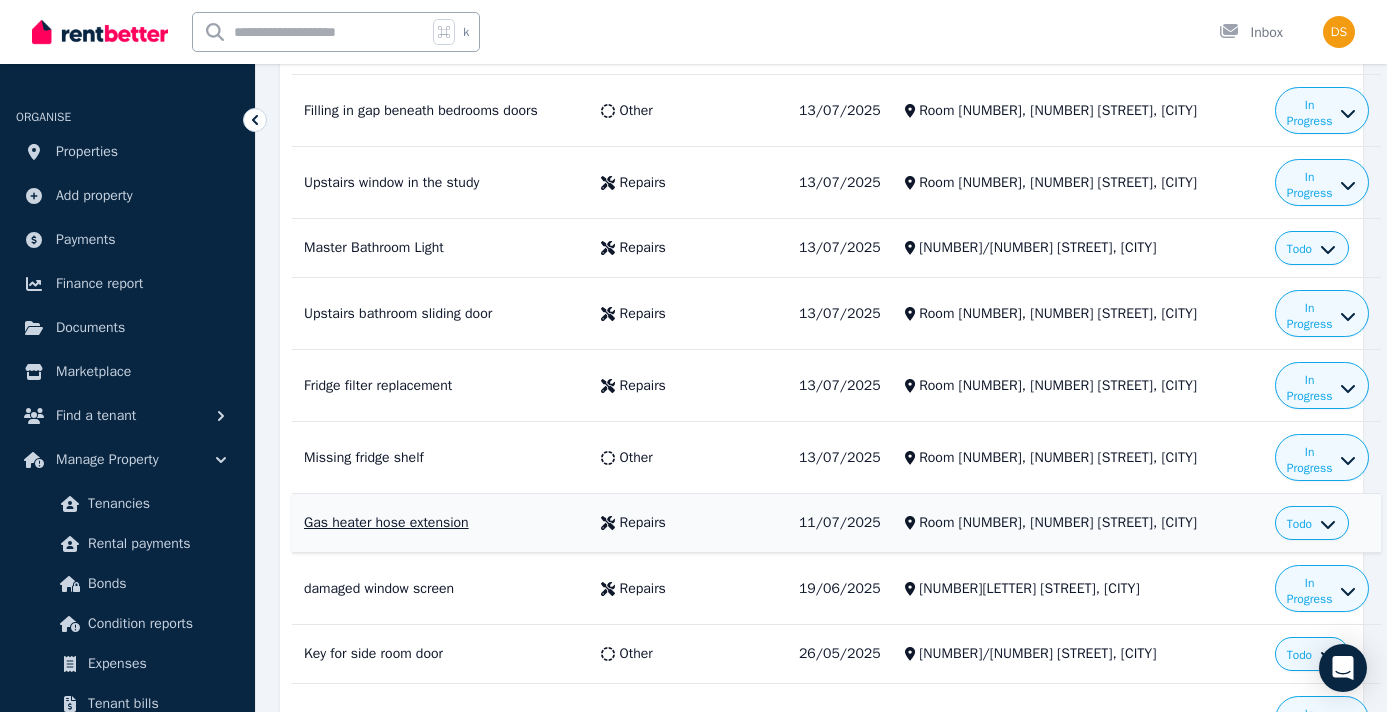 click on "Gas heater hose extension" at bounding box center (440, 523) 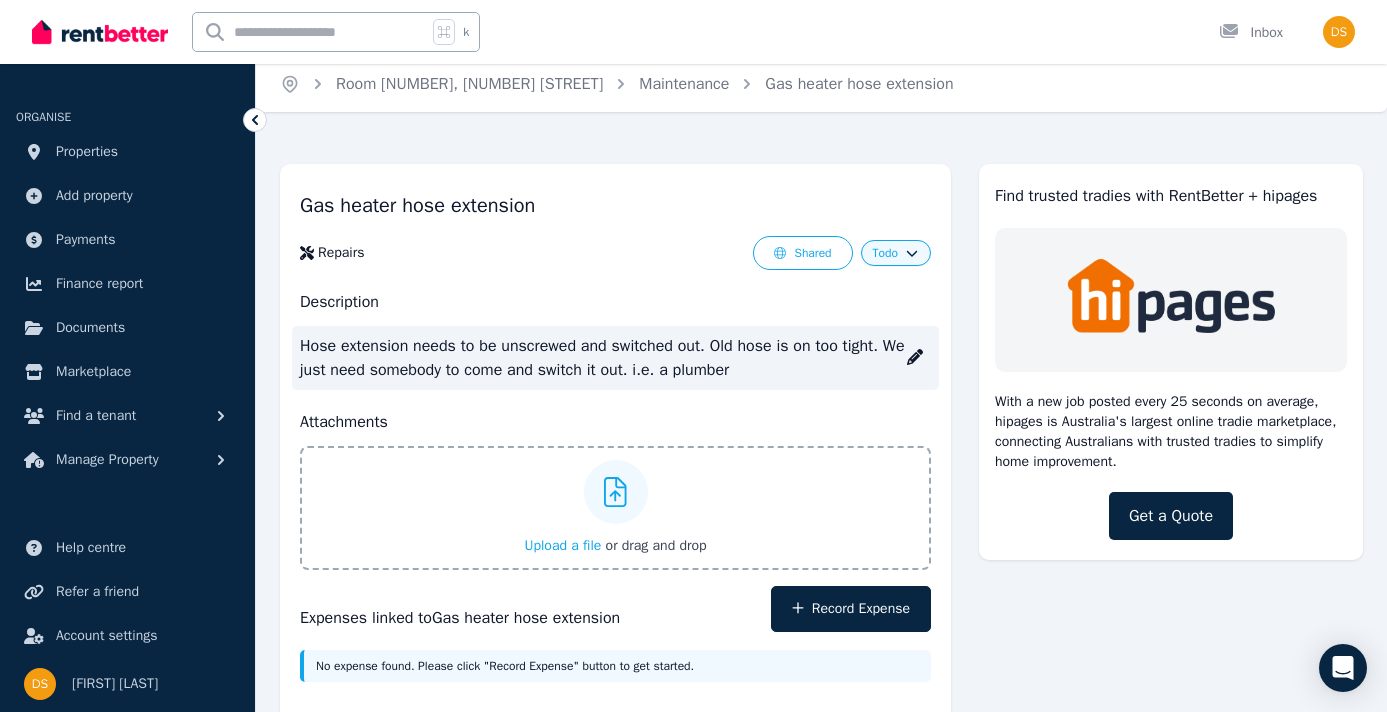 scroll, scrollTop: 90, scrollLeft: 0, axis: vertical 